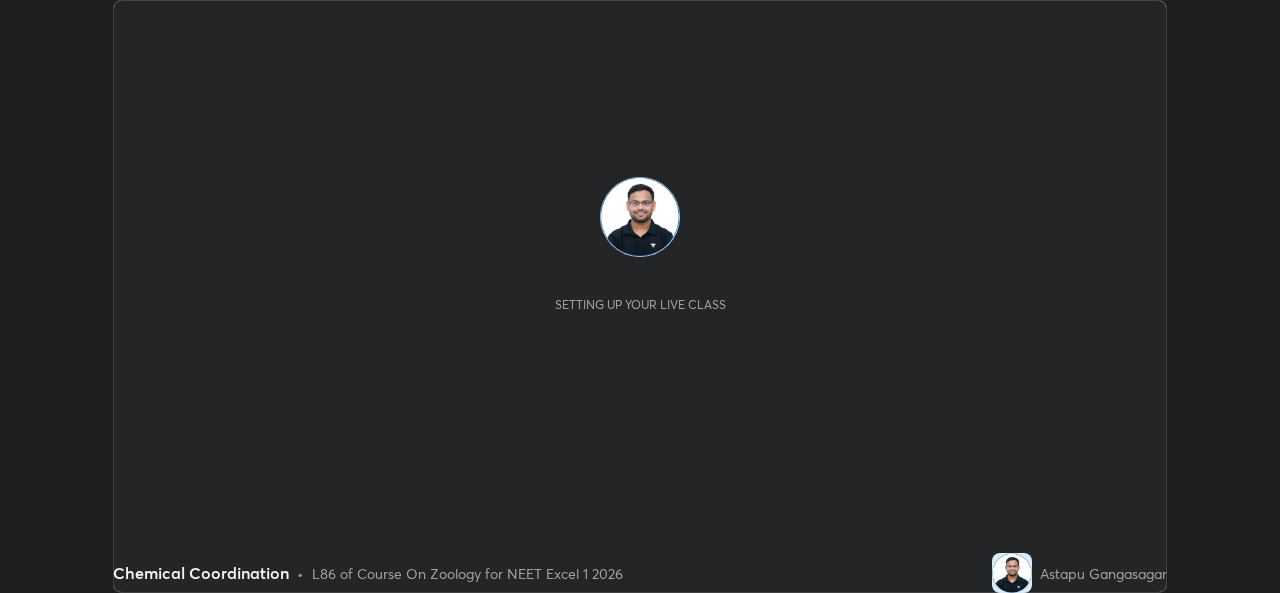 scroll, scrollTop: 0, scrollLeft: 0, axis: both 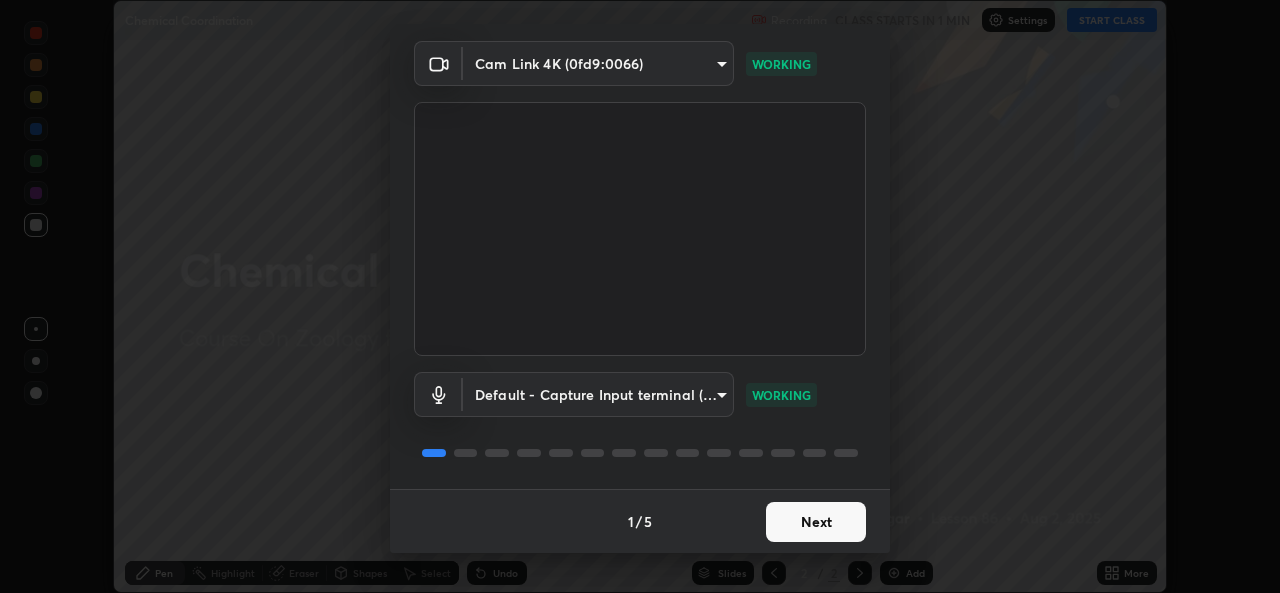 click on "Next" at bounding box center [816, 522] 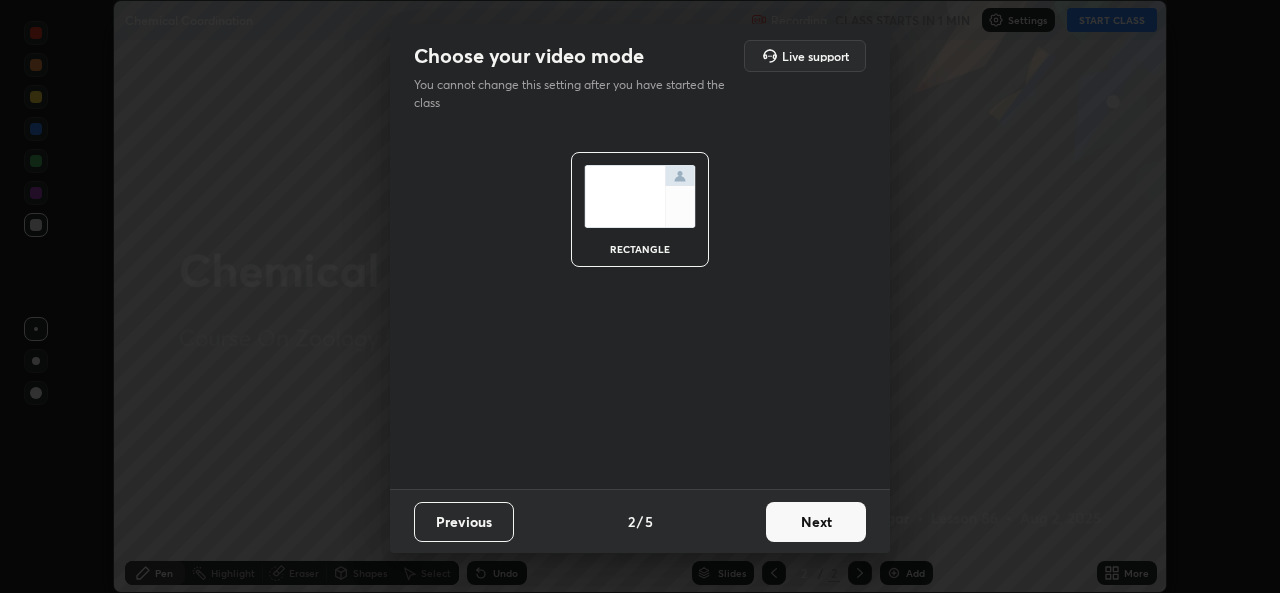 scroll, scrollTop: 0, scrollLeft: 0, axis: both 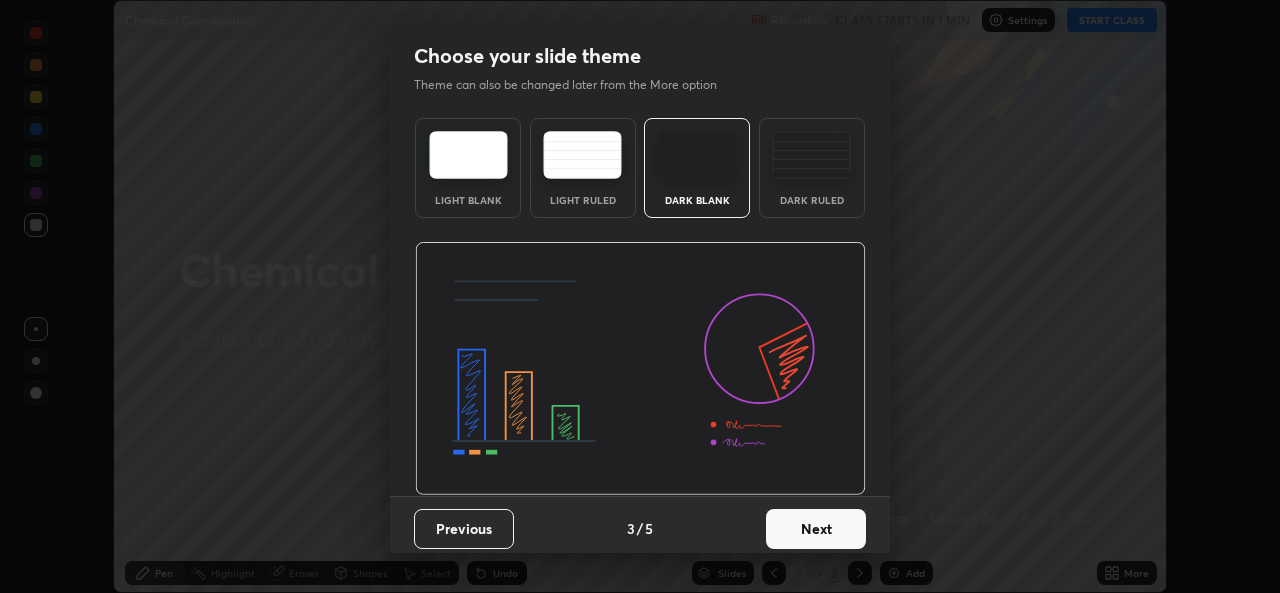 click on "Next" at bounding box center [816, 529] 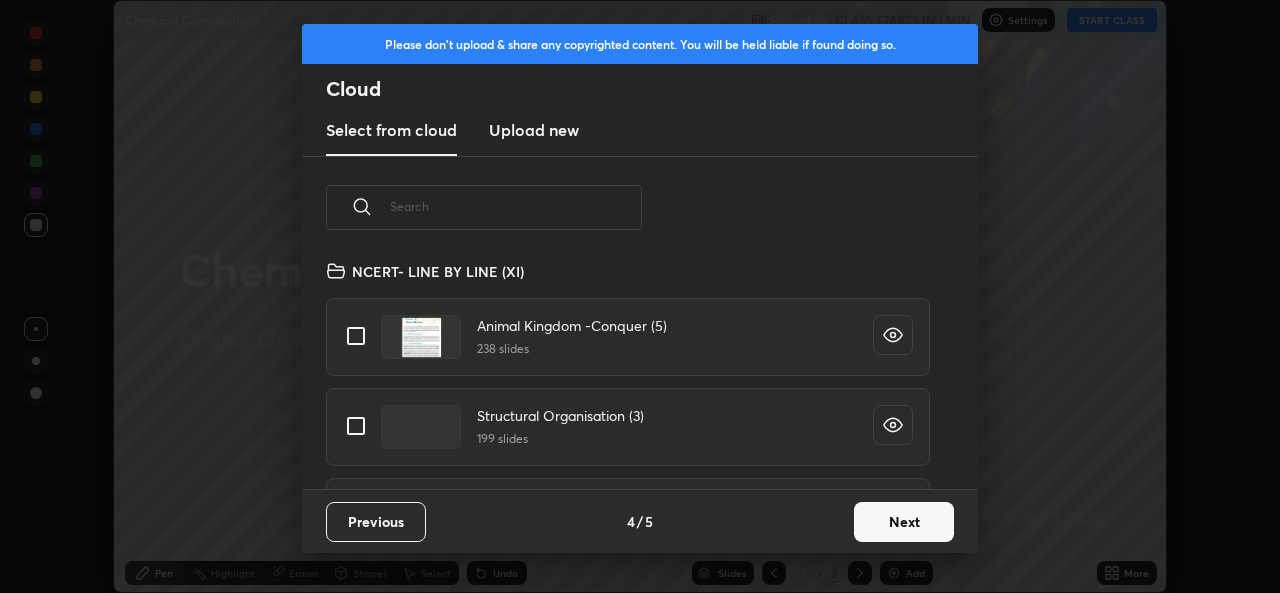 scroll, scrollTop: 7, scrollLeft: 11, axis: both 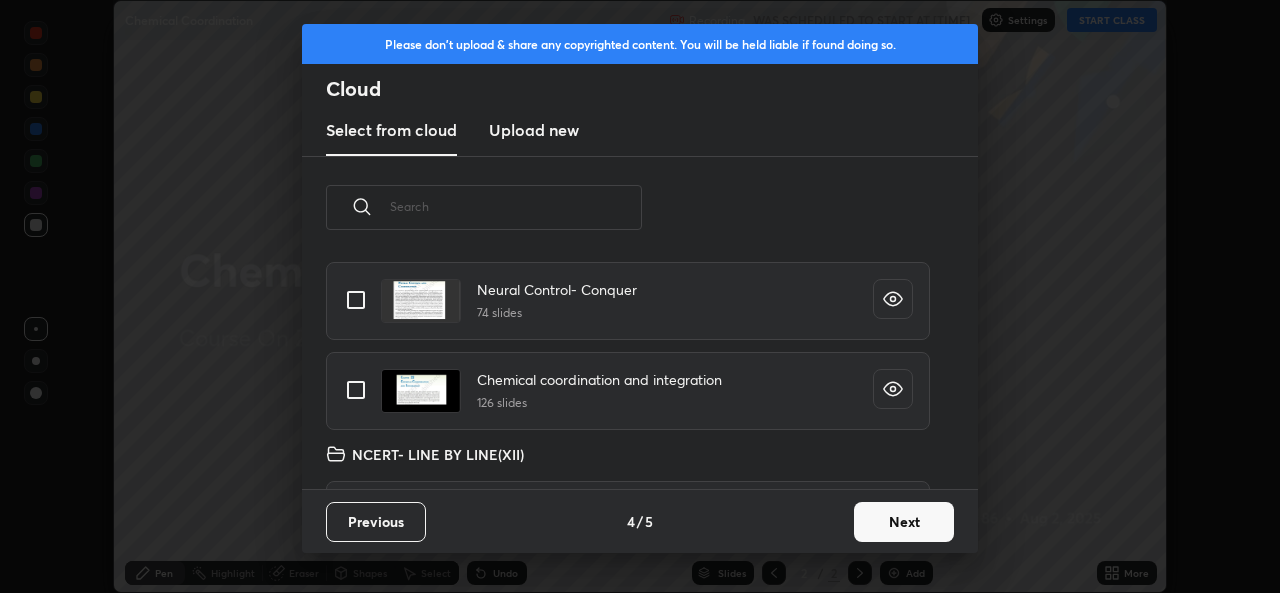 click at bounding box center (356, 390) 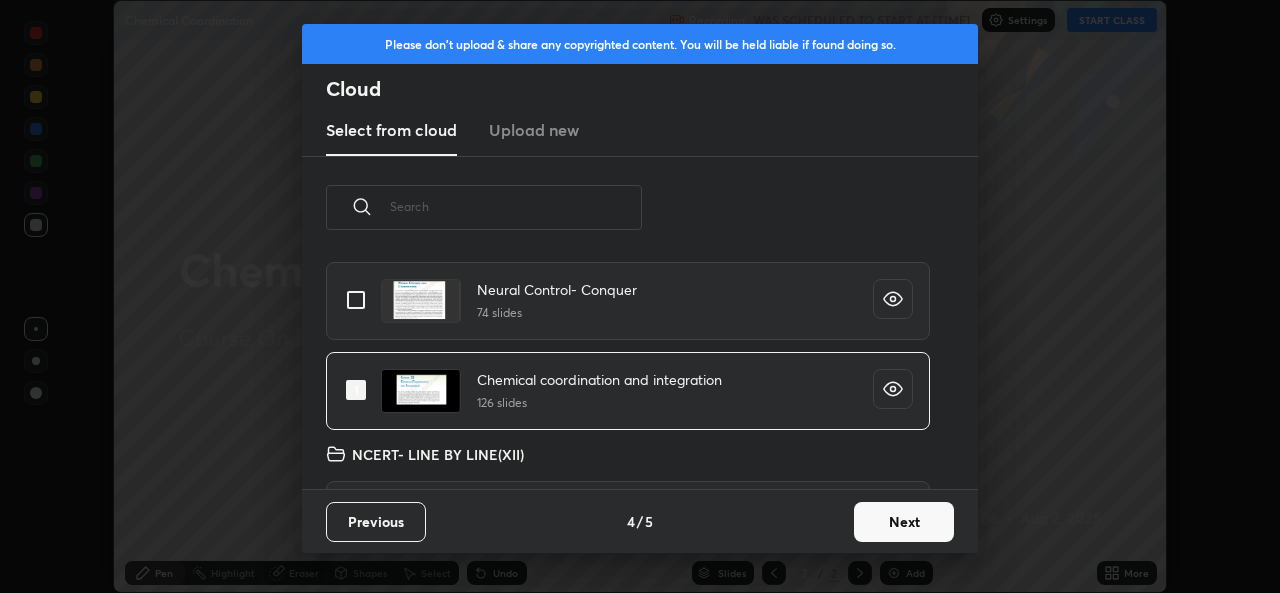 click on "Next" at bounding box center [904, 522] 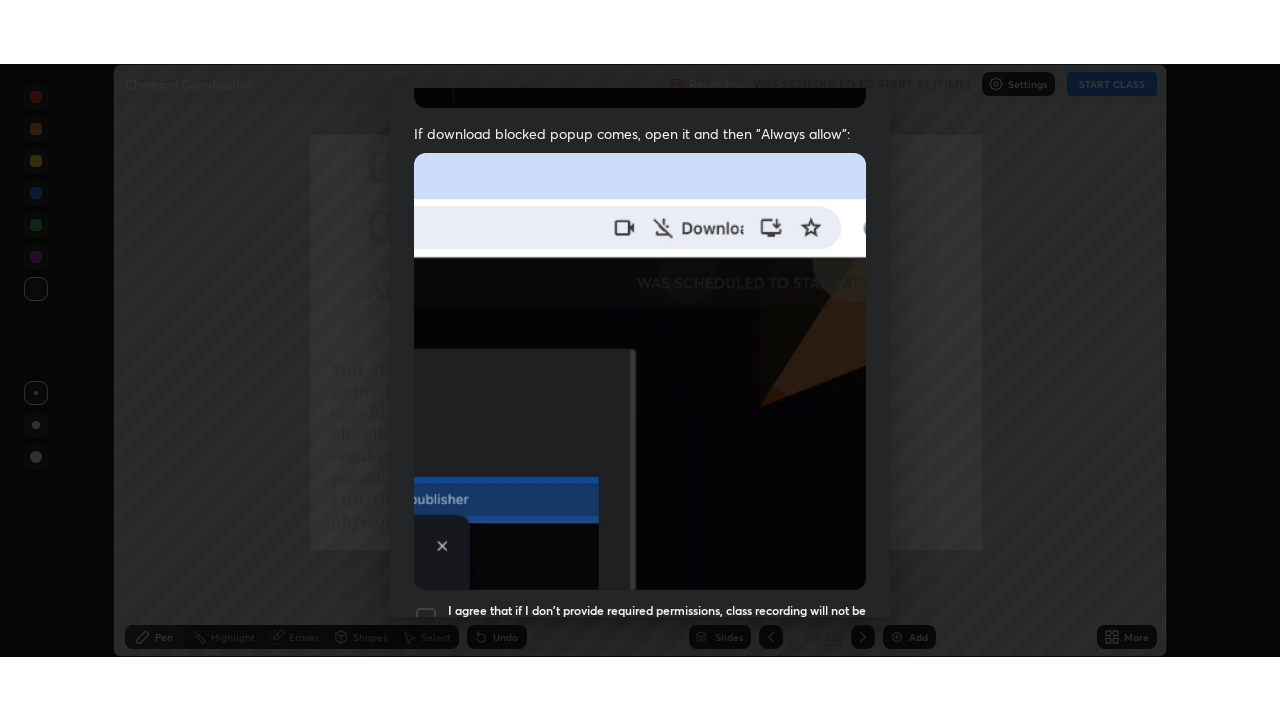 scroll, scrollTop: 471, scrollLeft: 0, axis: vertical 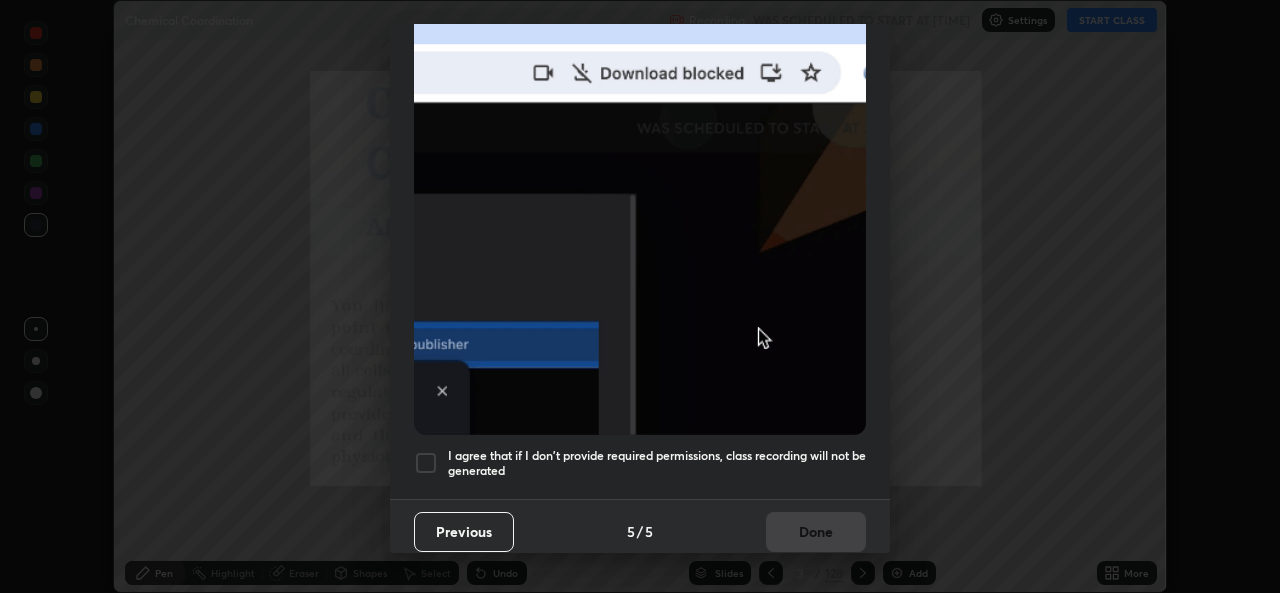 click at bounding box center (426, 463) 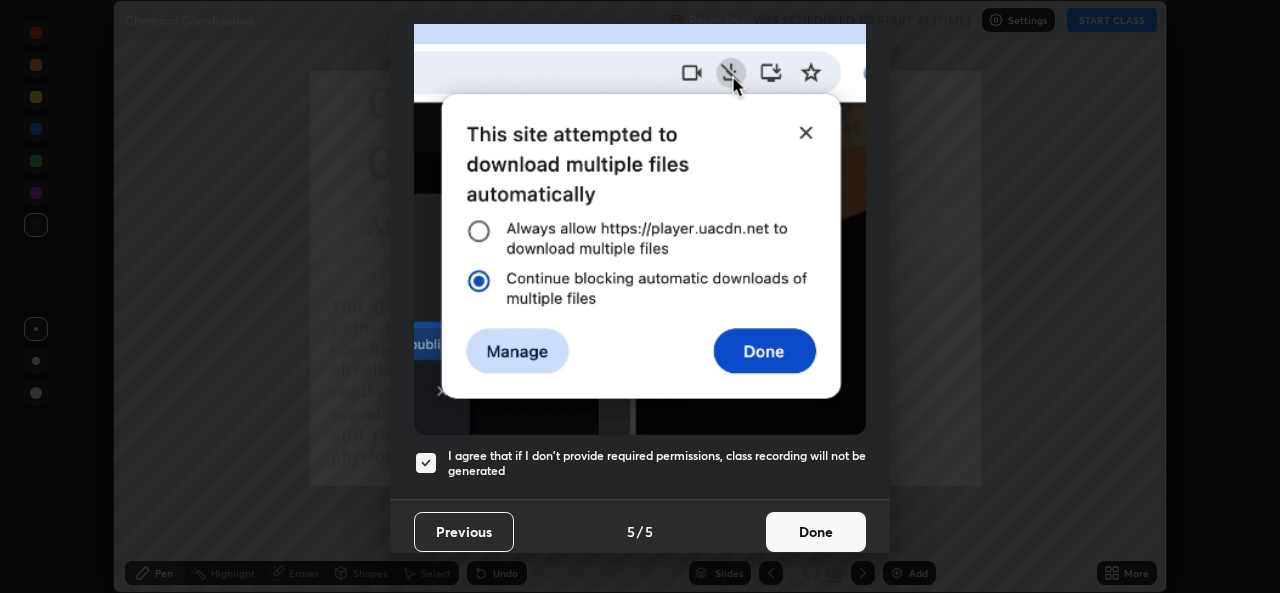 click on "Done" at bounding box center (816, 532) 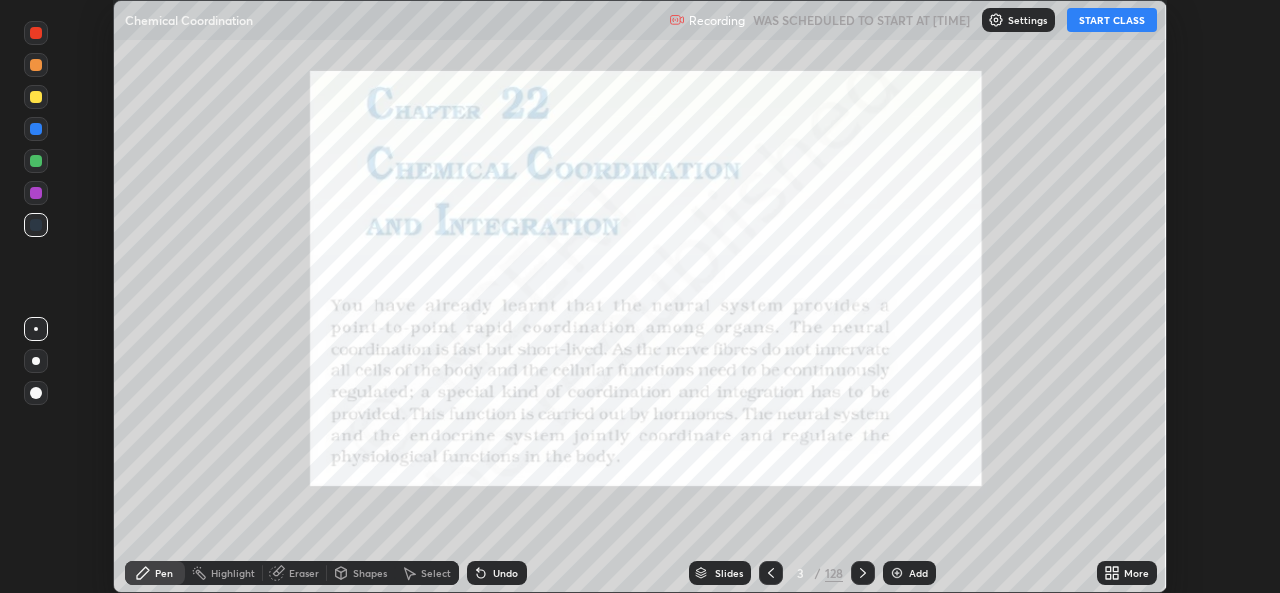click 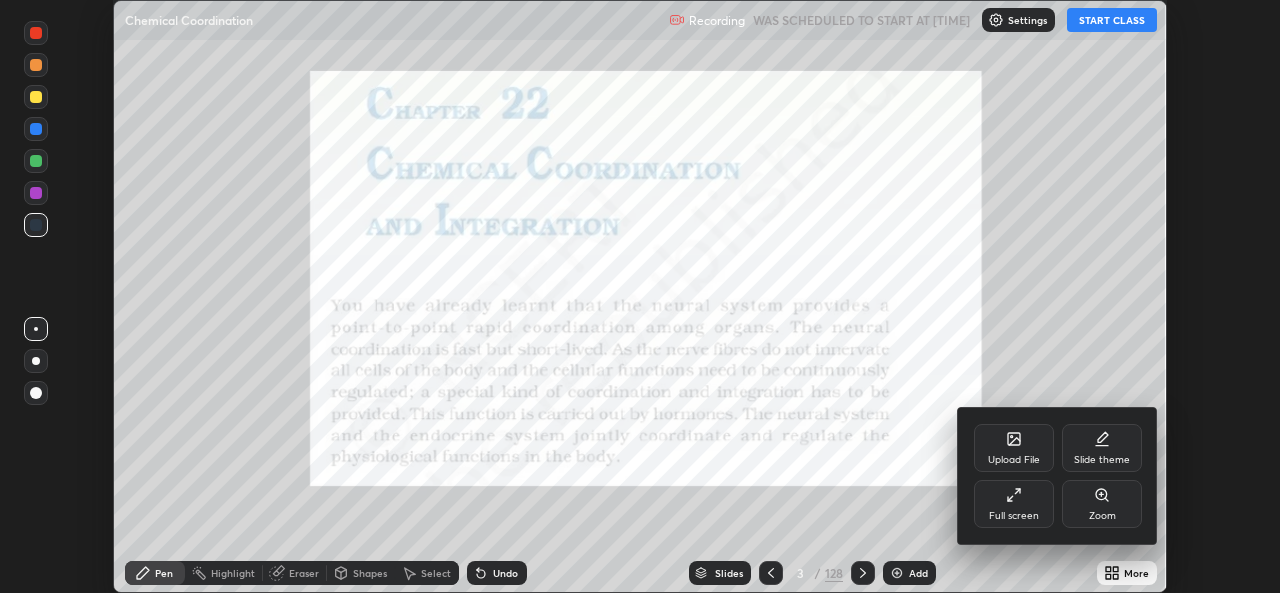 click 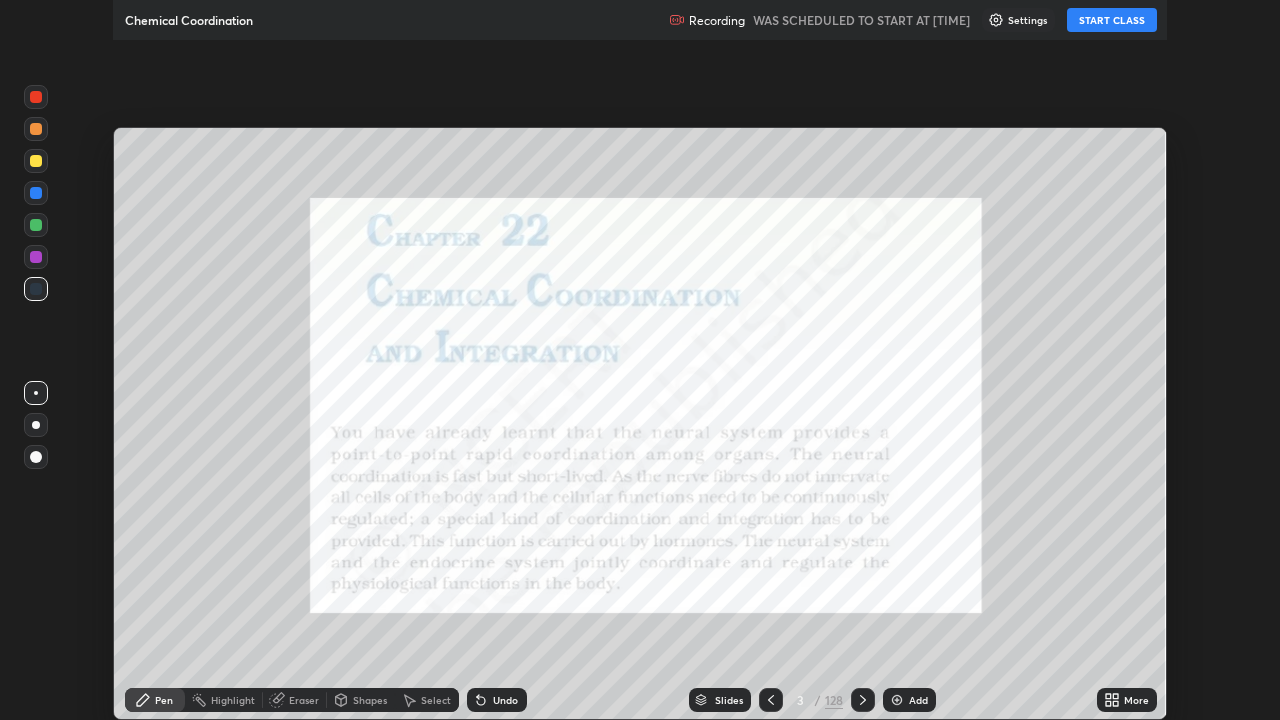 scroll, scrollTop: 99280, scrollLeft: 98720, axis: both 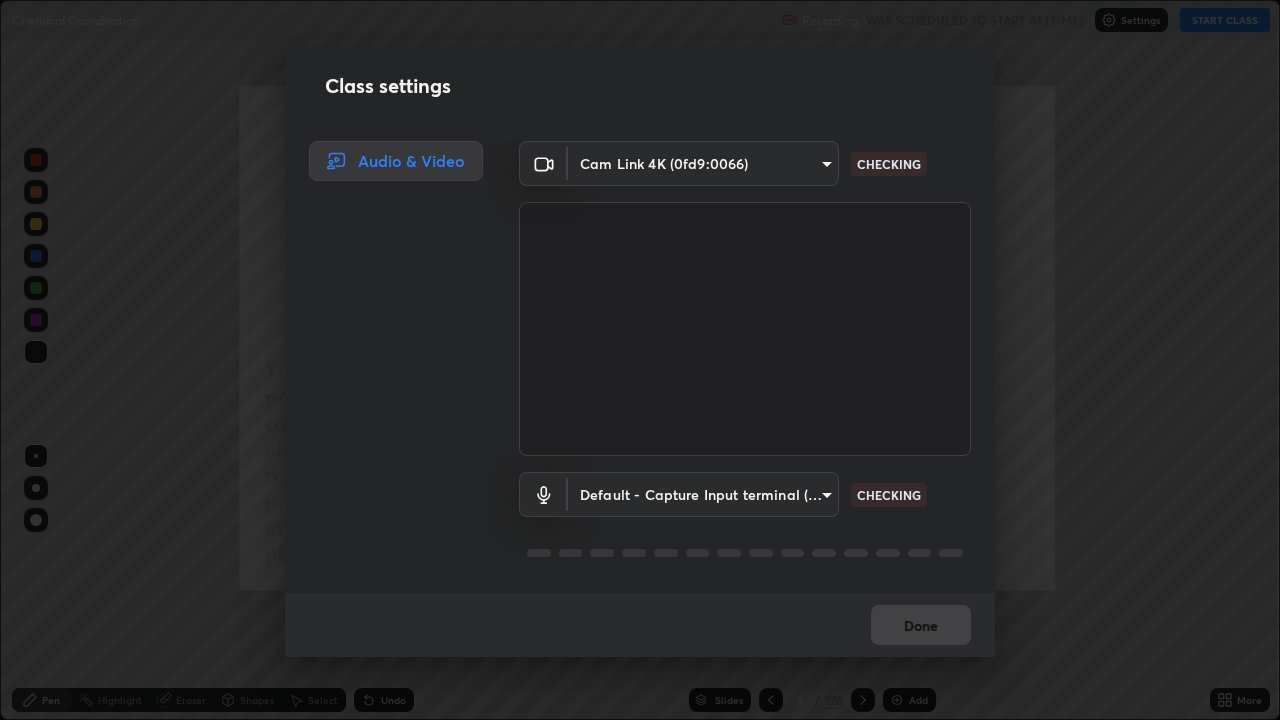 click on "Class settings Audio & Video Cam Link 4K (0fd9:0066) [HASH] CHECKING Default - Capture Input terminal (Digital Array MIC) default CHECKING Done" at bounding box center [640, 360] 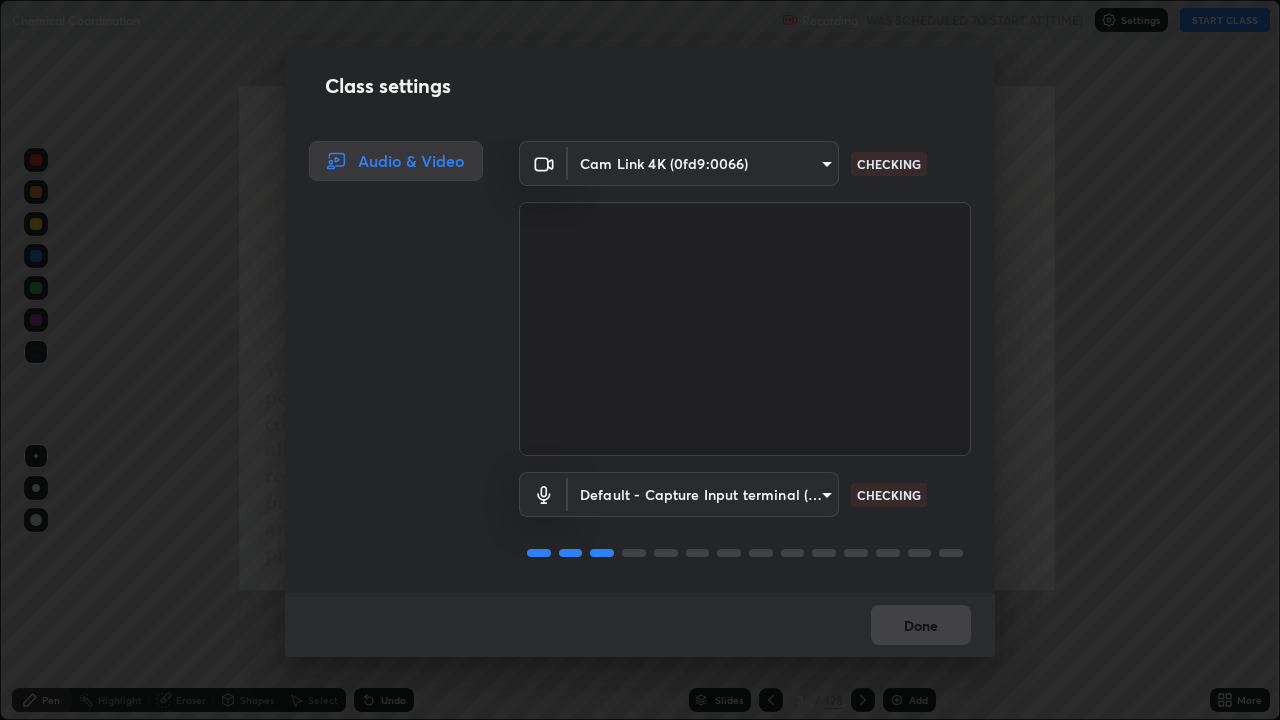 scroll, scrollTop: 2, scrollLeft: 0, axis: vertical 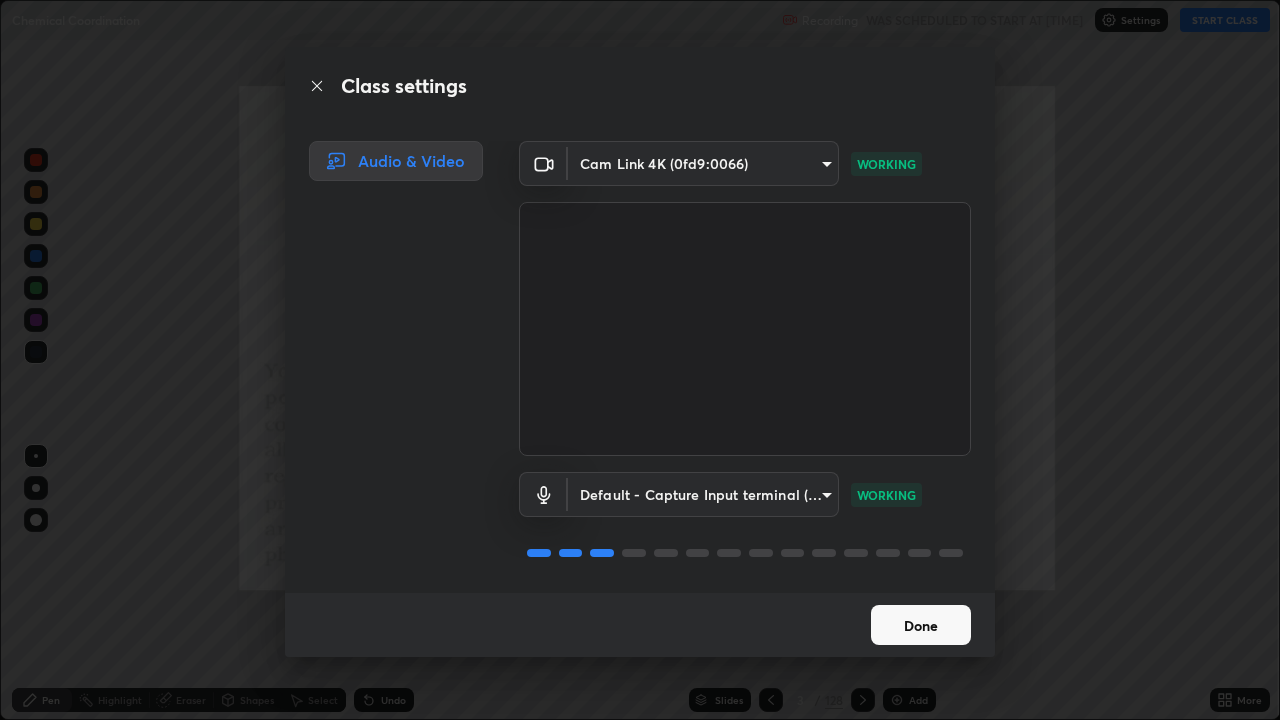 click on "Done" at bounding box center (921, 625) 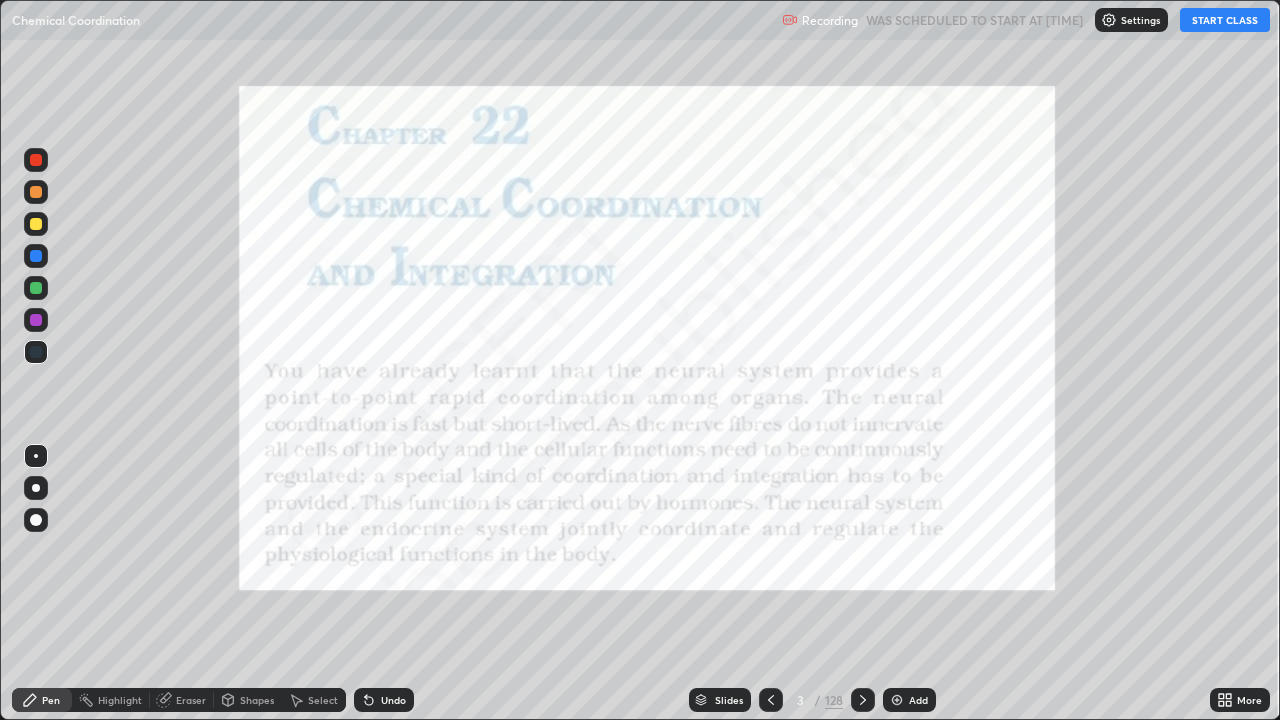 click on "START CLASS" at bounding box center (1225, 20) 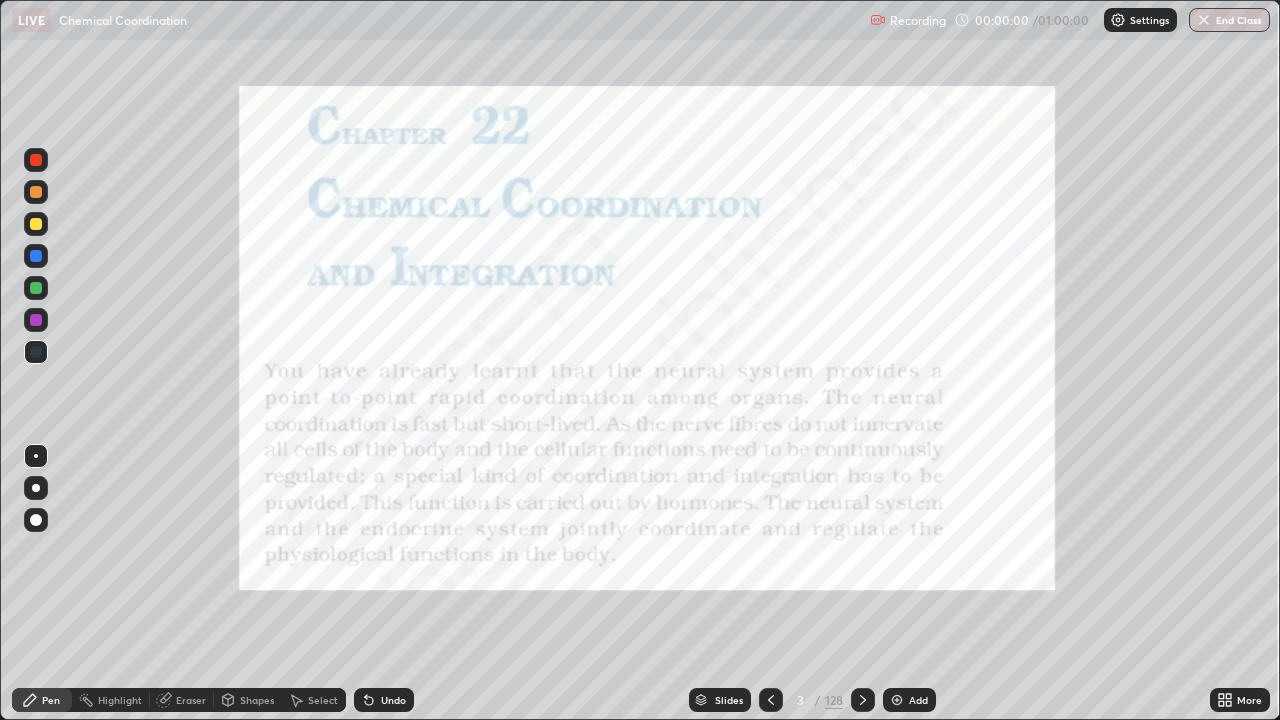 click on "Slides" at bounding box center (729, 700) 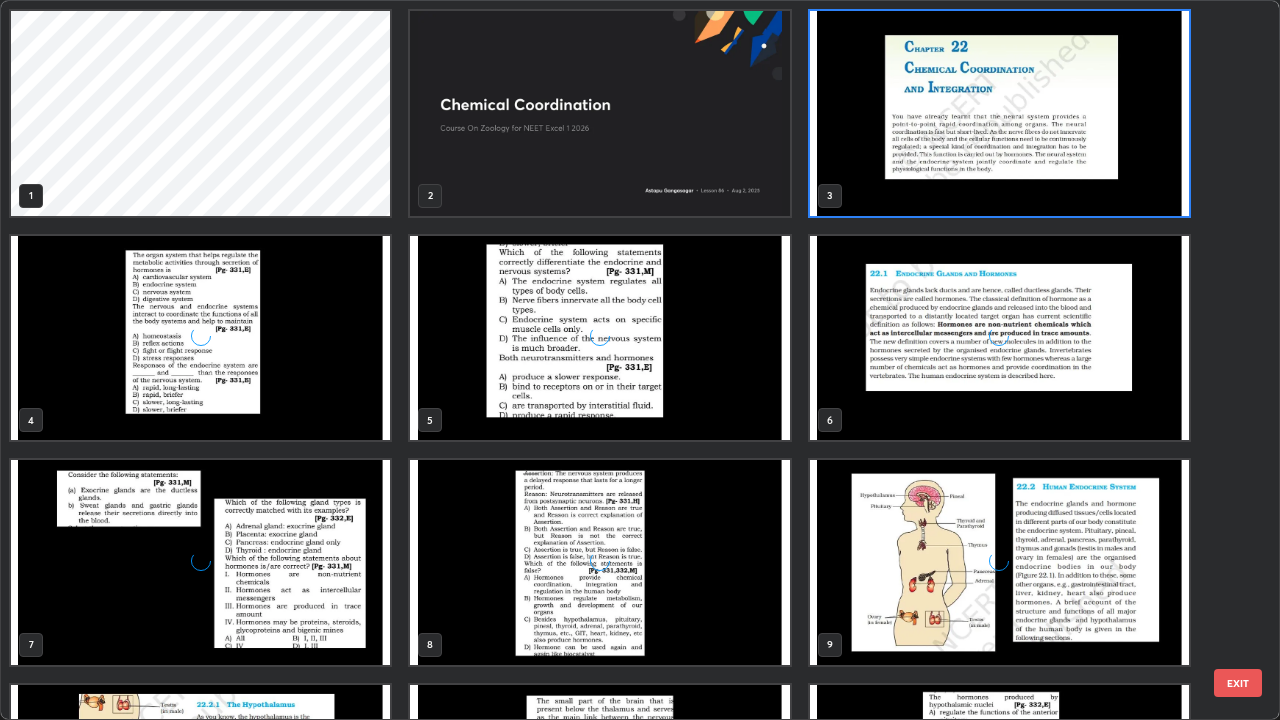 scroll, scrollTop: 7, scrollLeft: 11, axis: both 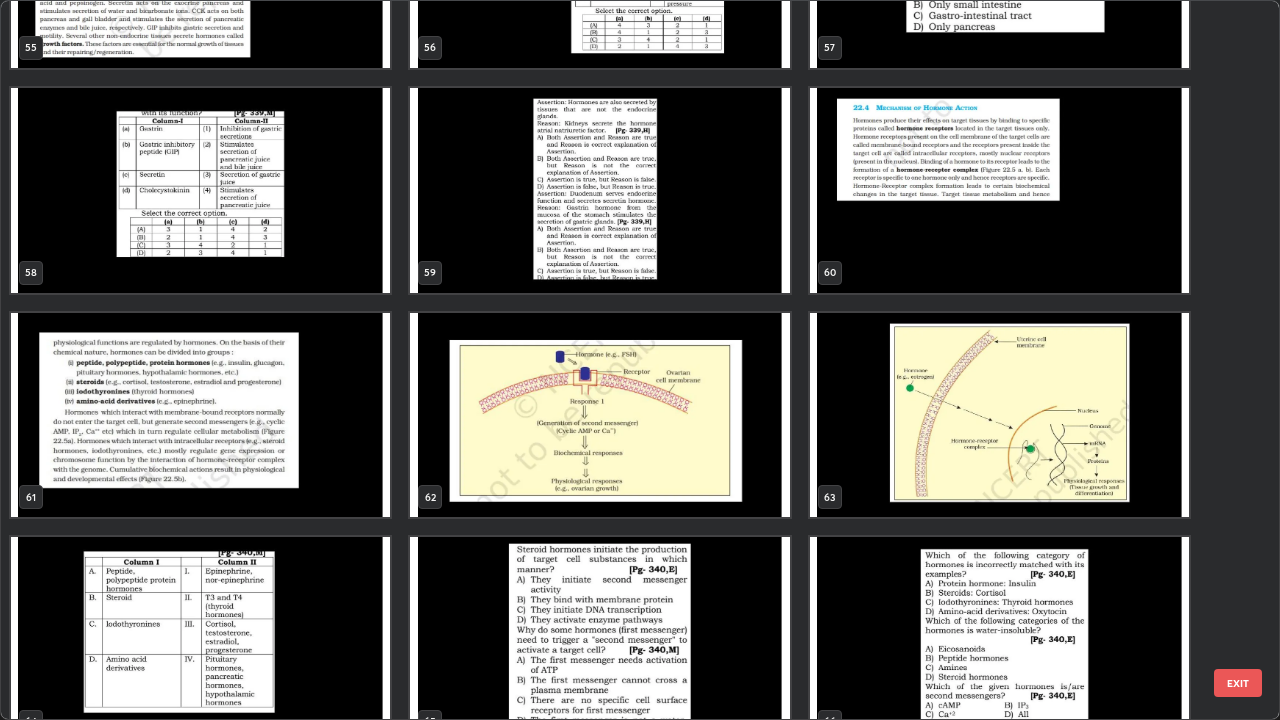 click at bounding box center (999, 190) 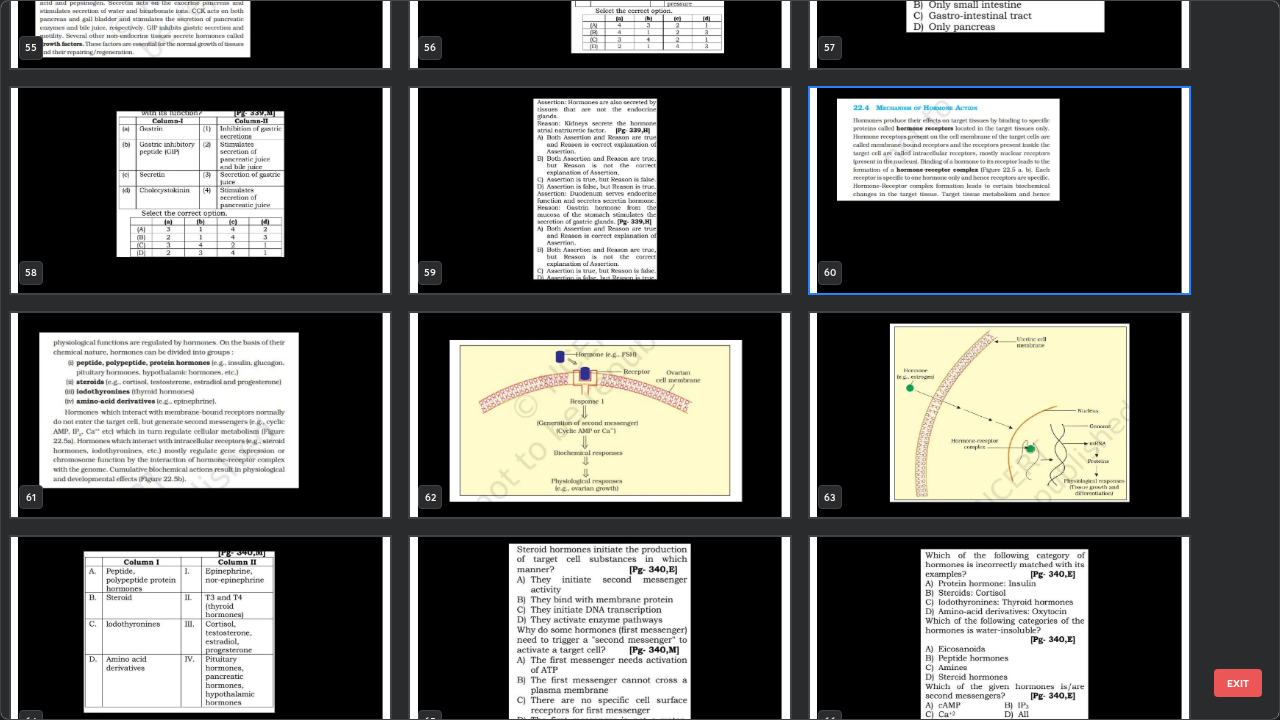 click at bounding box center (999, 190) 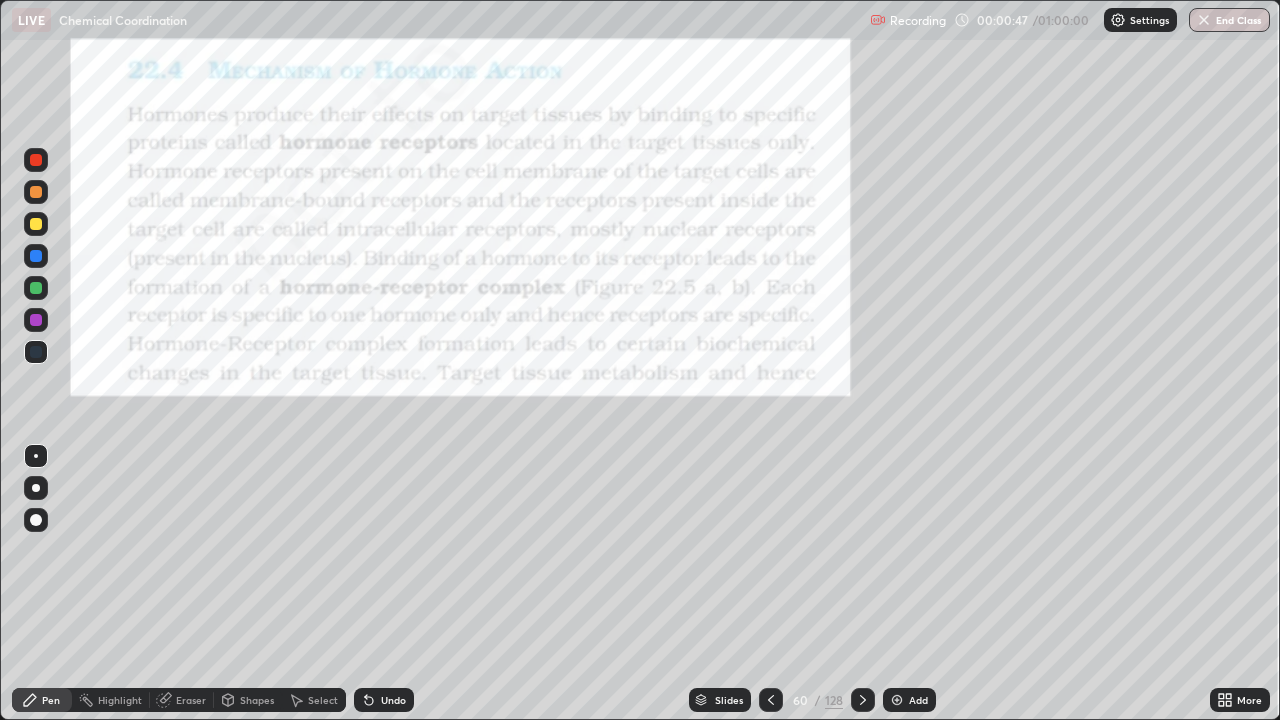 click 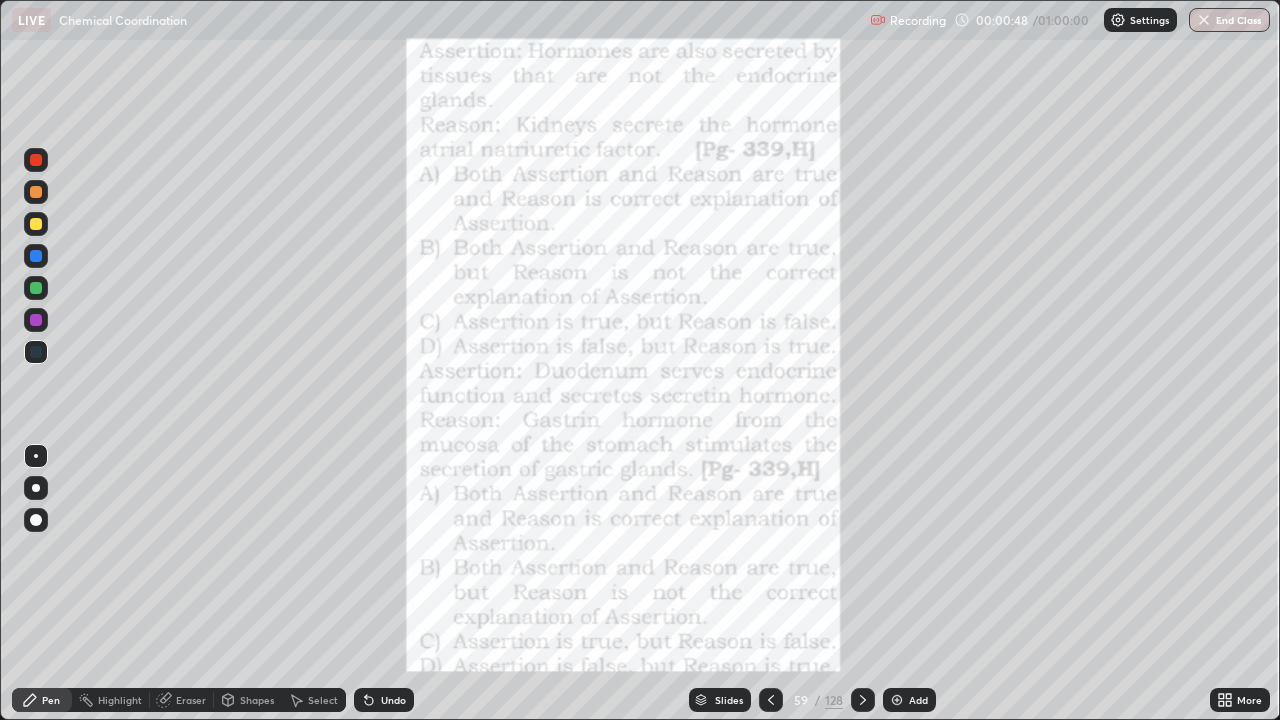 click on "Add" at bounding box center (918, 700) 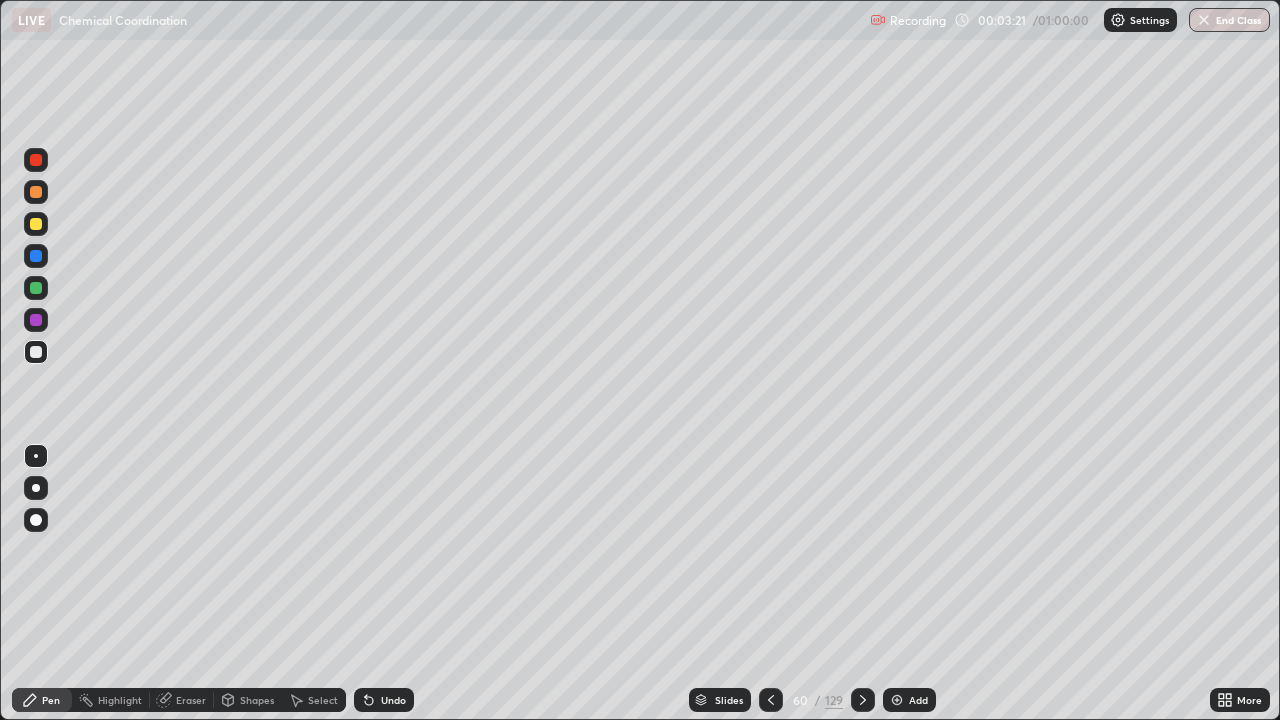click at bounding box center [36, 192] 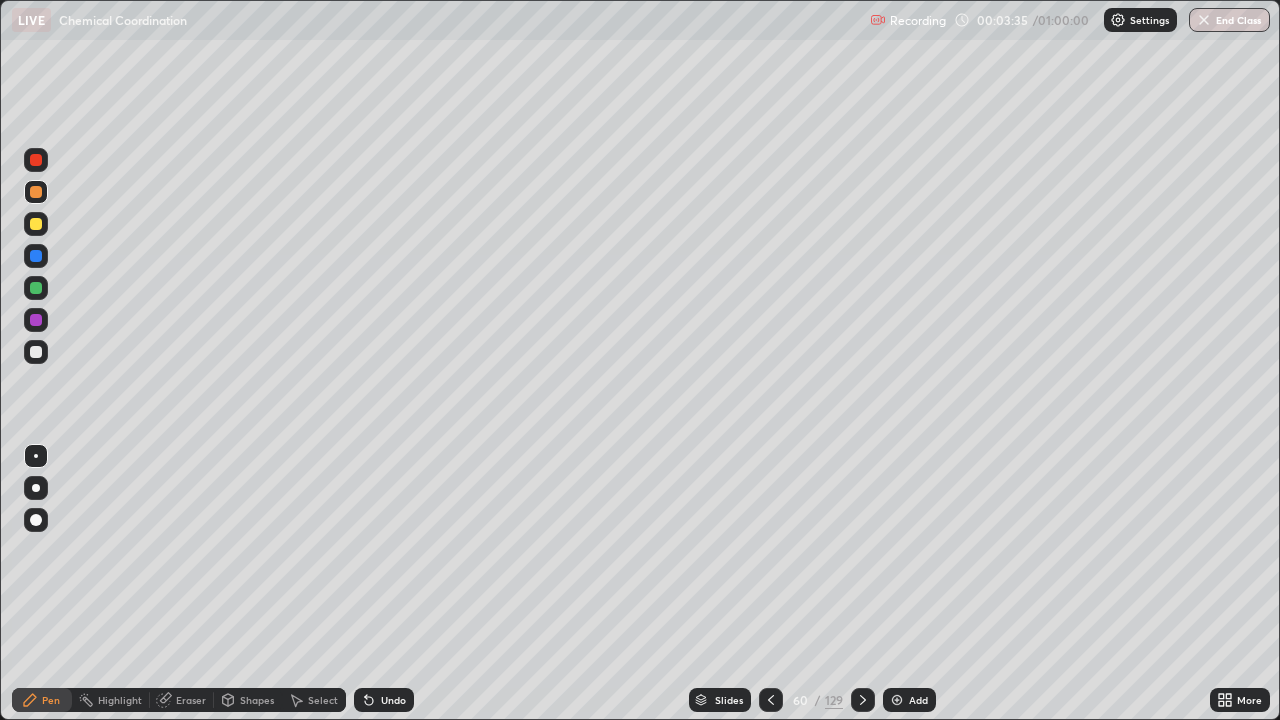 click at bounding box center [36, 224] 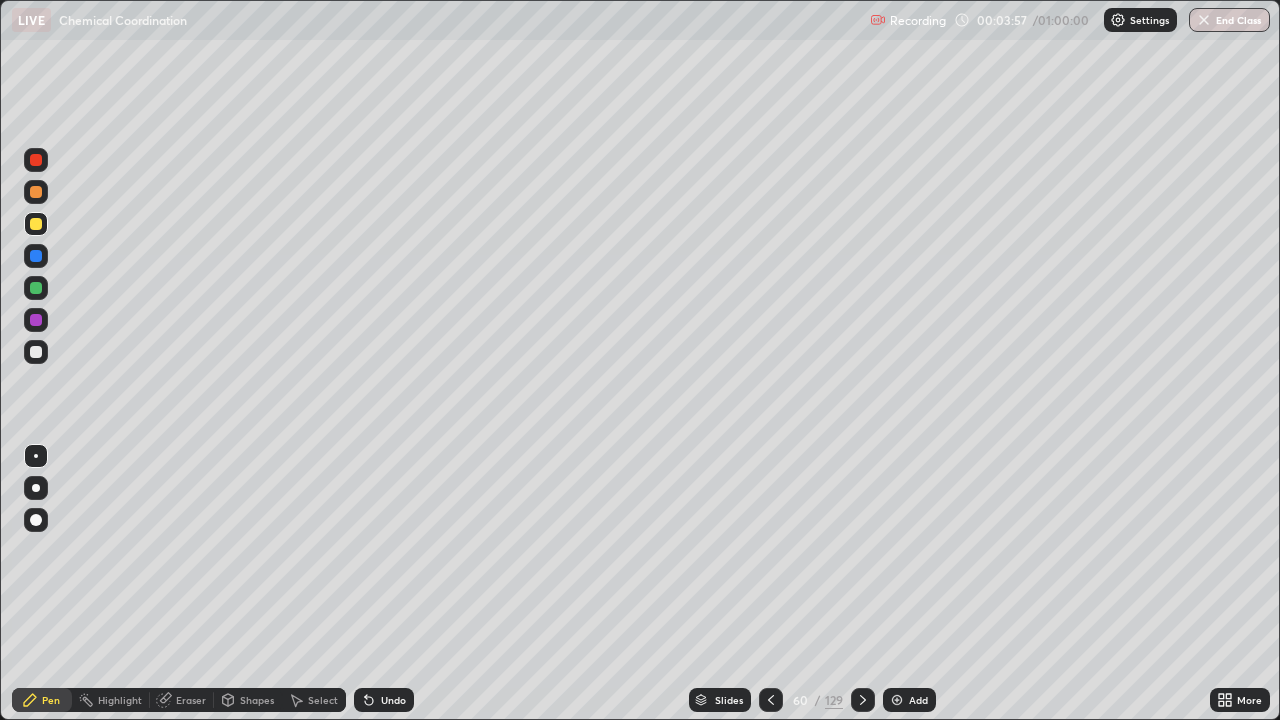 click on "Shapes" at bounding box center (257, 700) 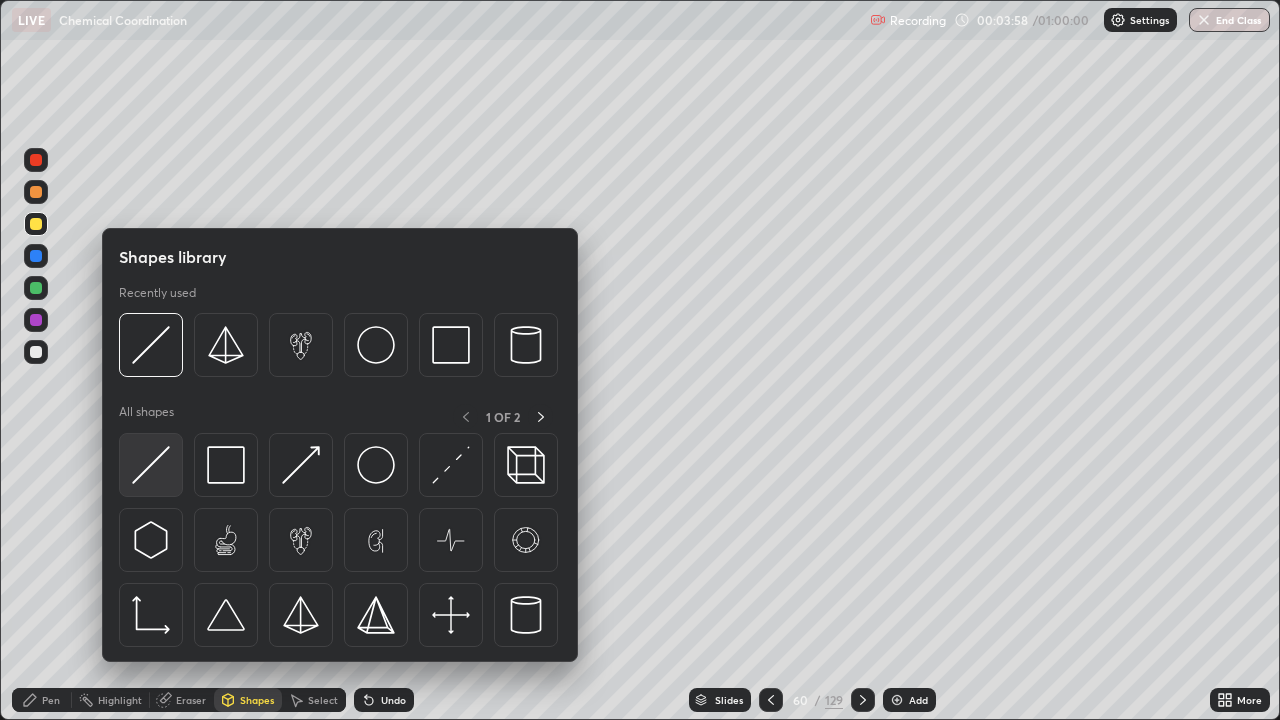 click at bounding box center (151, 465) 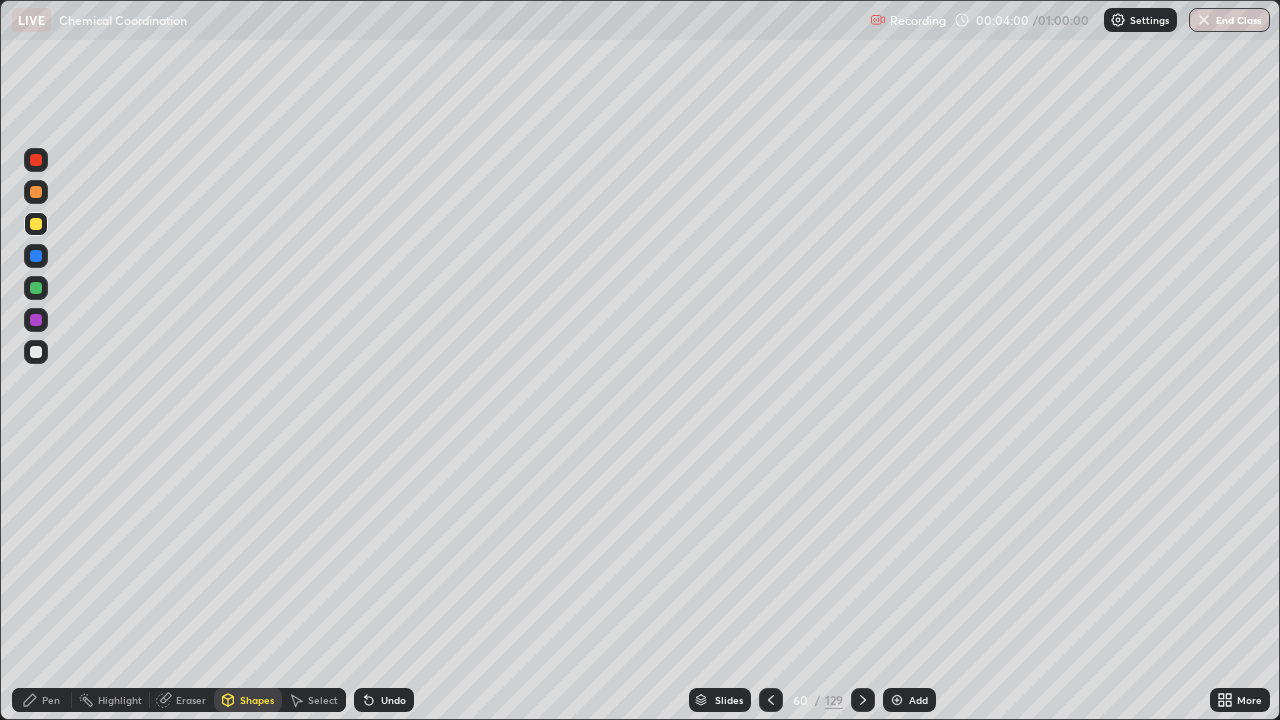 click on "Pen" at bounding box center (42, 700) 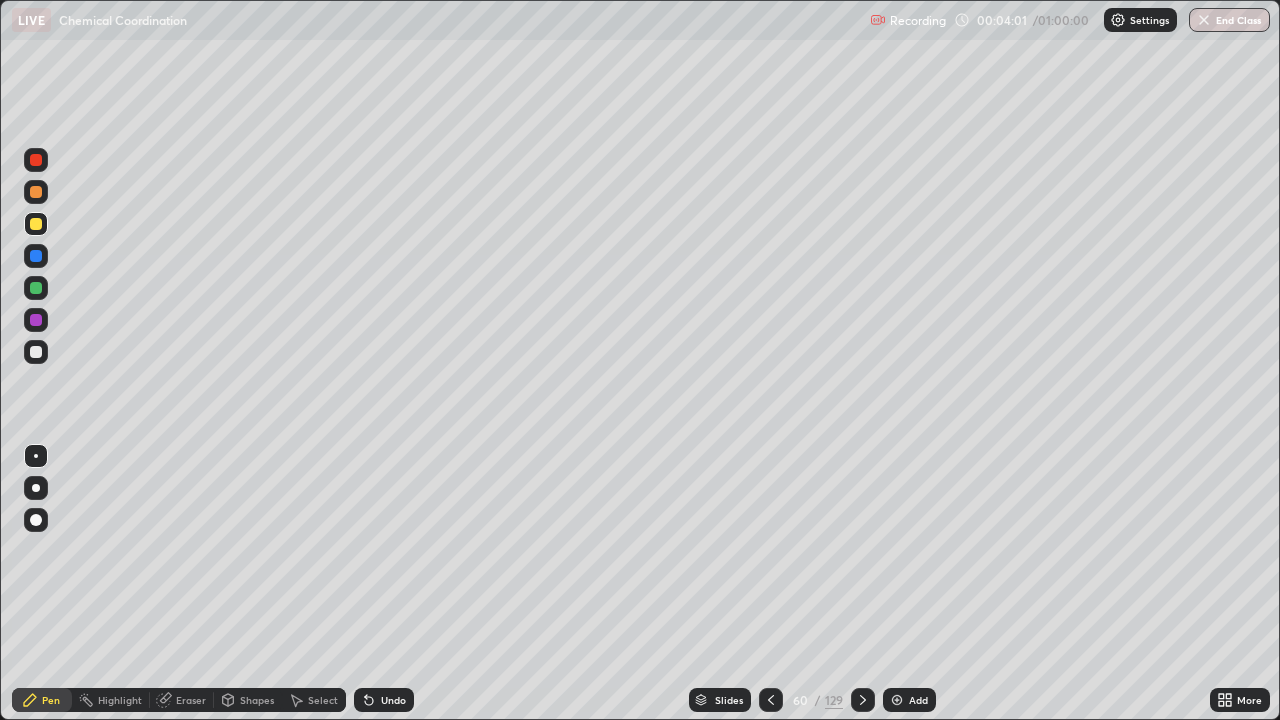 click at bounding box center (36, 352) 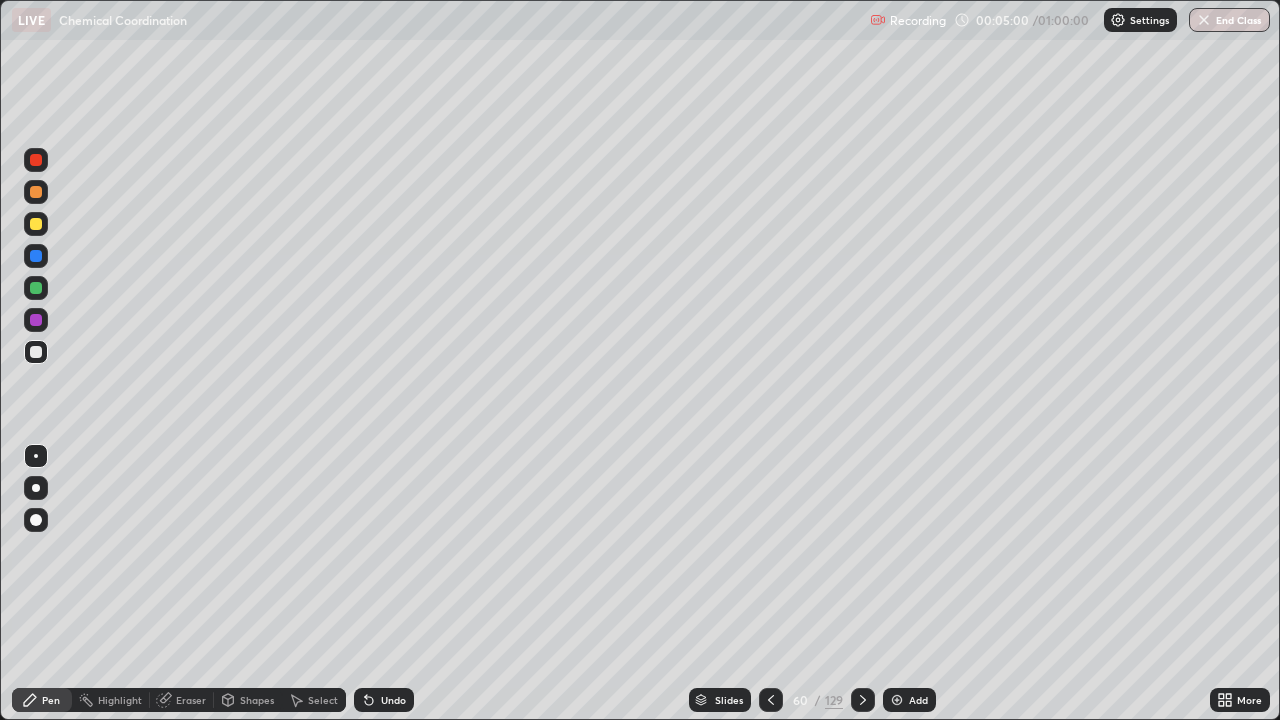 click at bounding box center (36, 224) 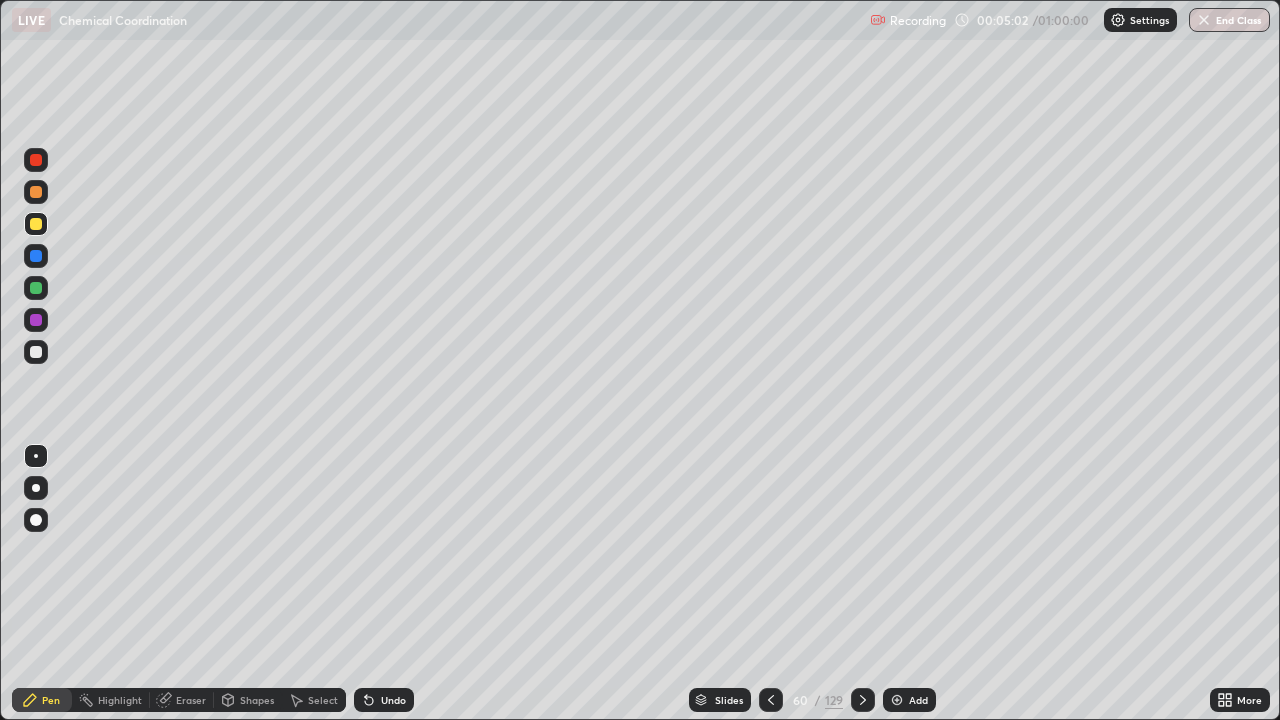 click on "Undo" at bounding box center (393, 700) 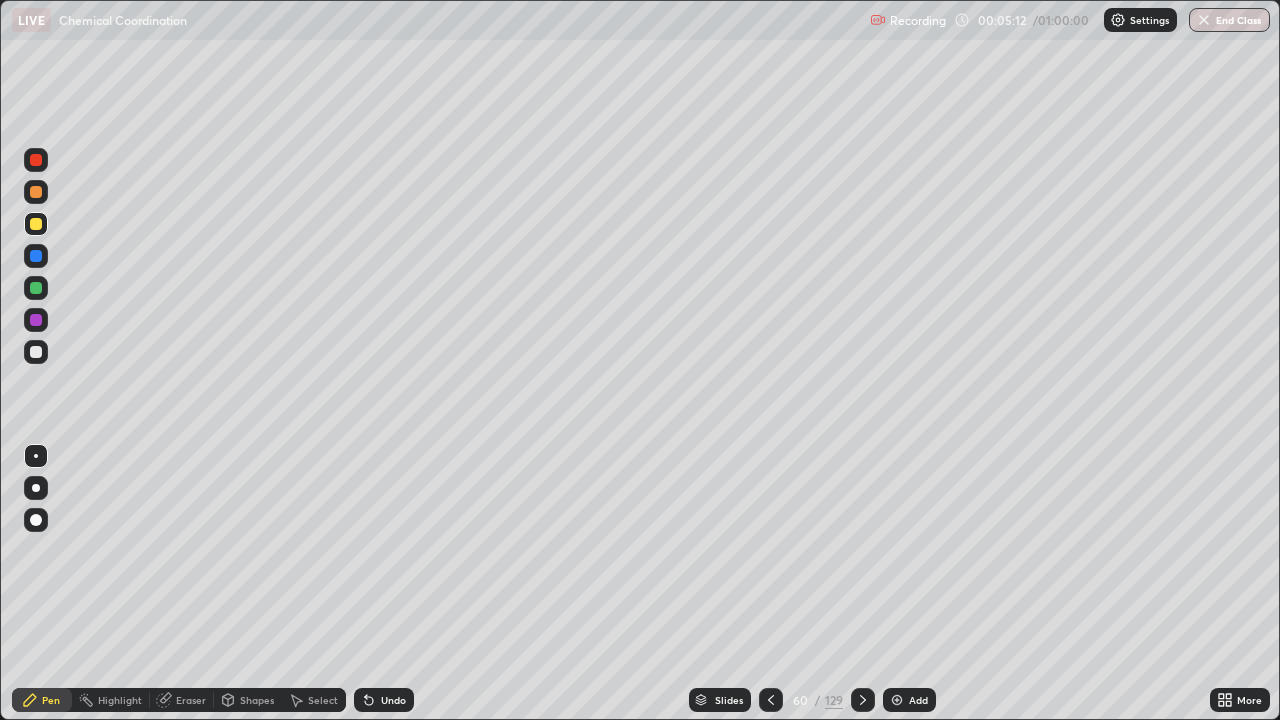click at bounding box center (36, 352) 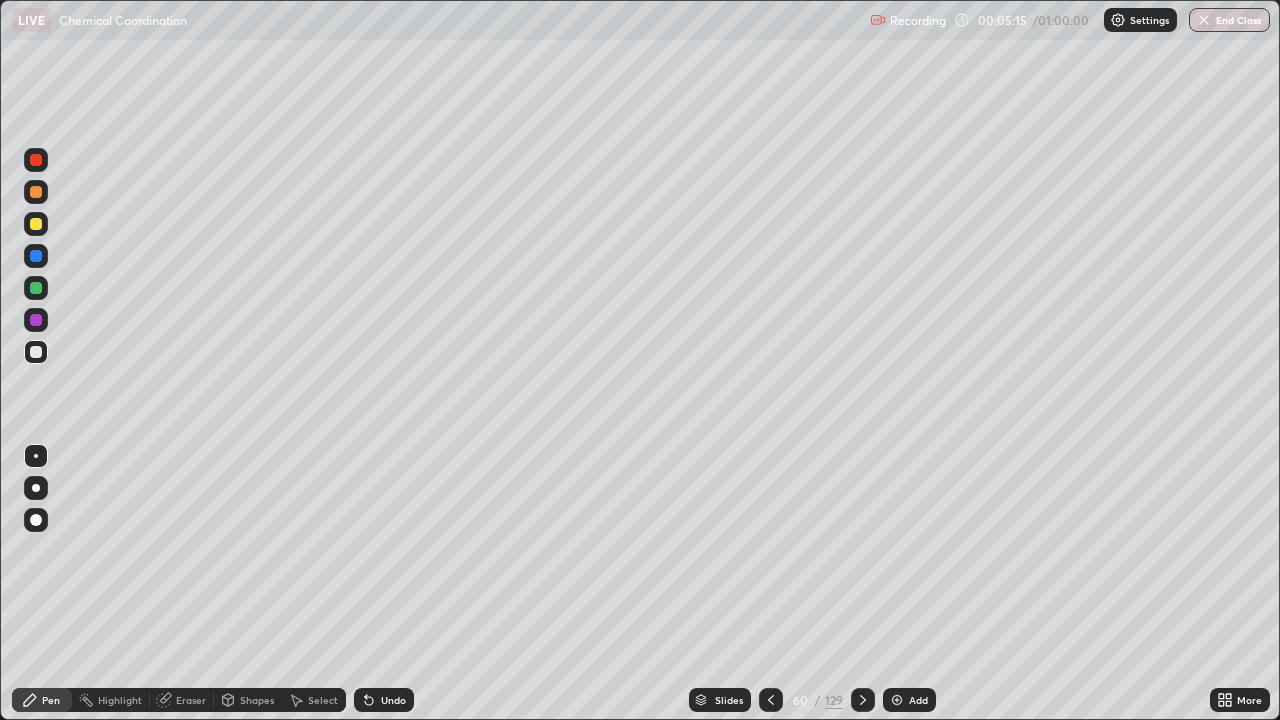 click at bounding box center [36, 288] 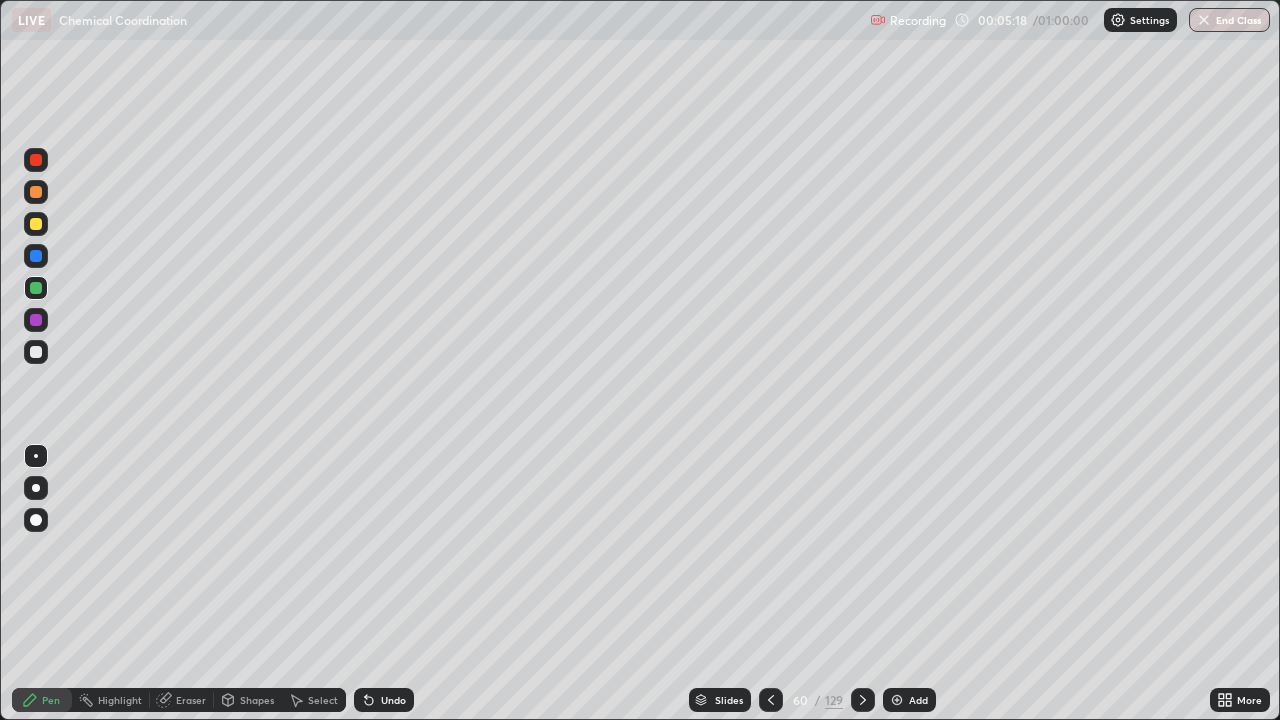 click at bounding box center (36, 224) 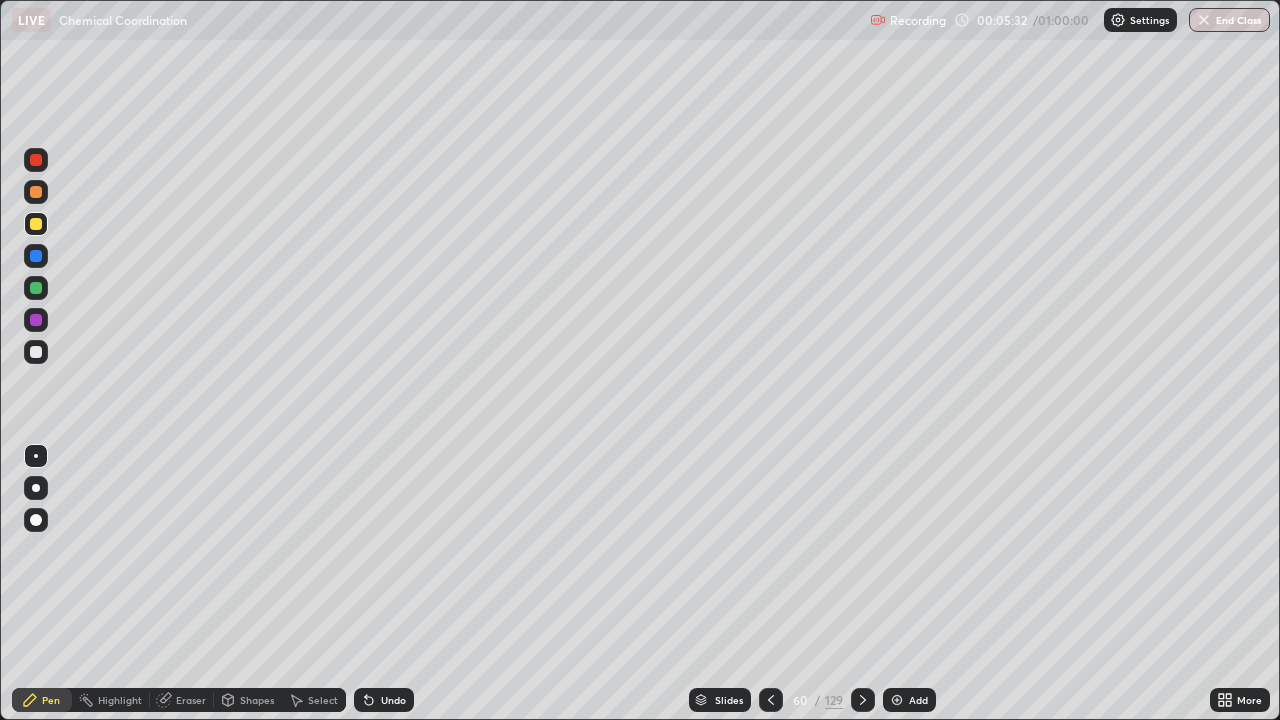 click at bounding box center (36, 352) 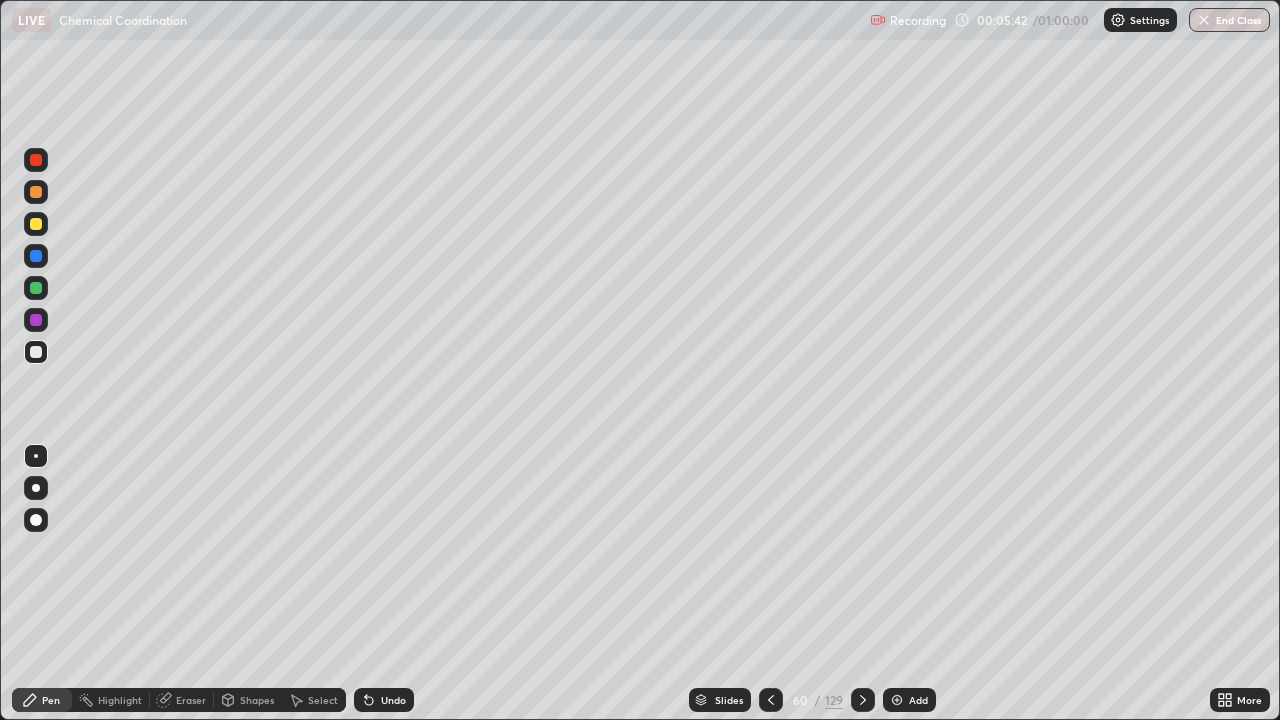 click at bounding box center [36, 288] 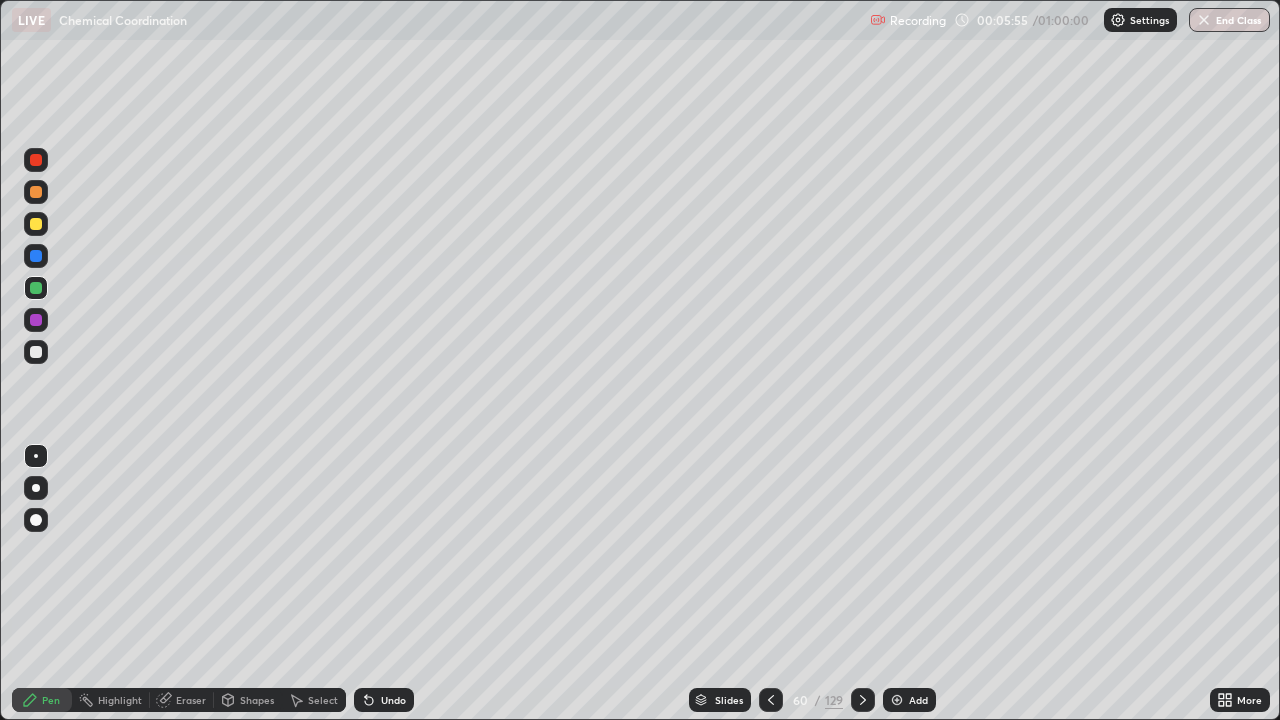 click at bounding box center (36, 352) 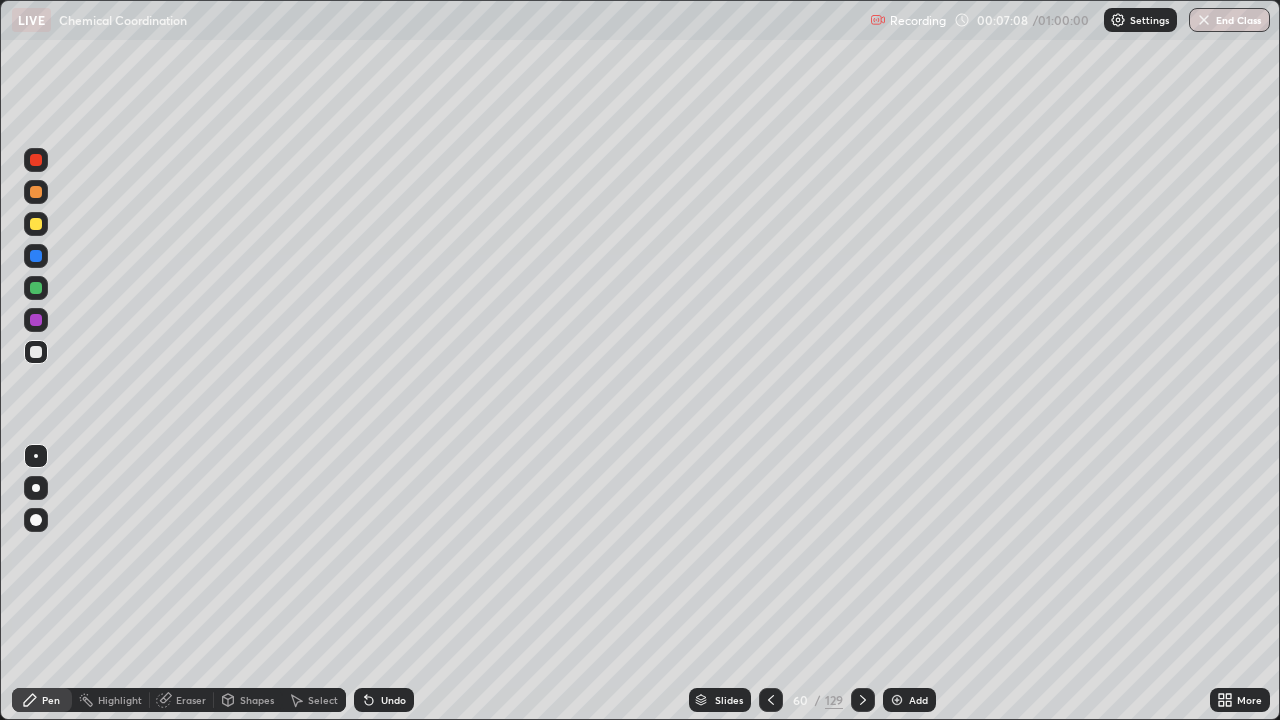click at bounding box center (36, 224) 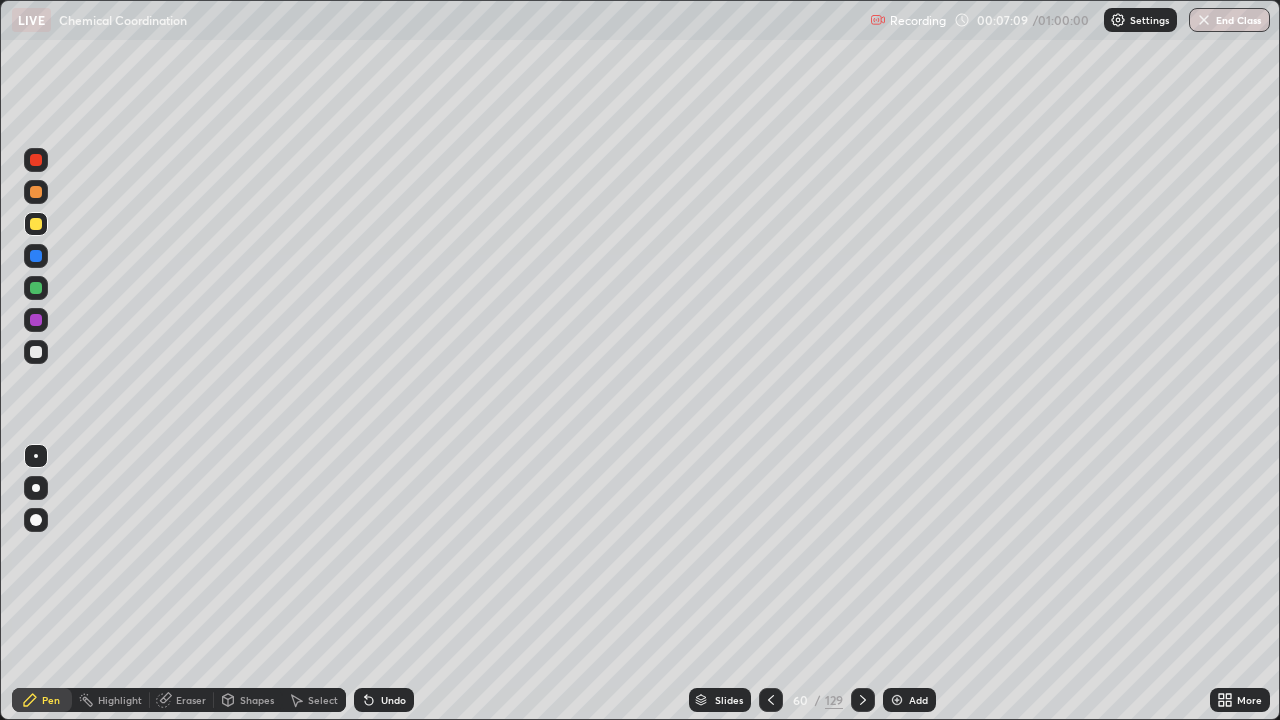 click on "Highlight" at bounding box center (120, 700) 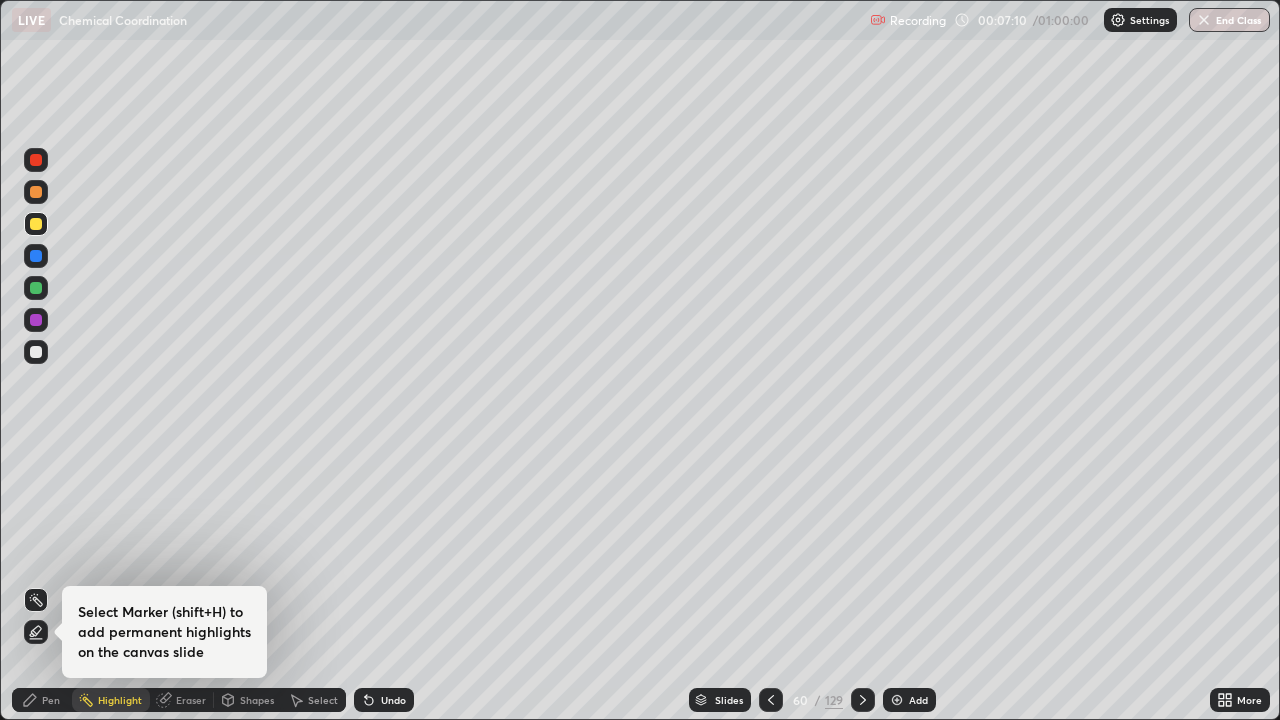 click at bounding box center [36, 352] 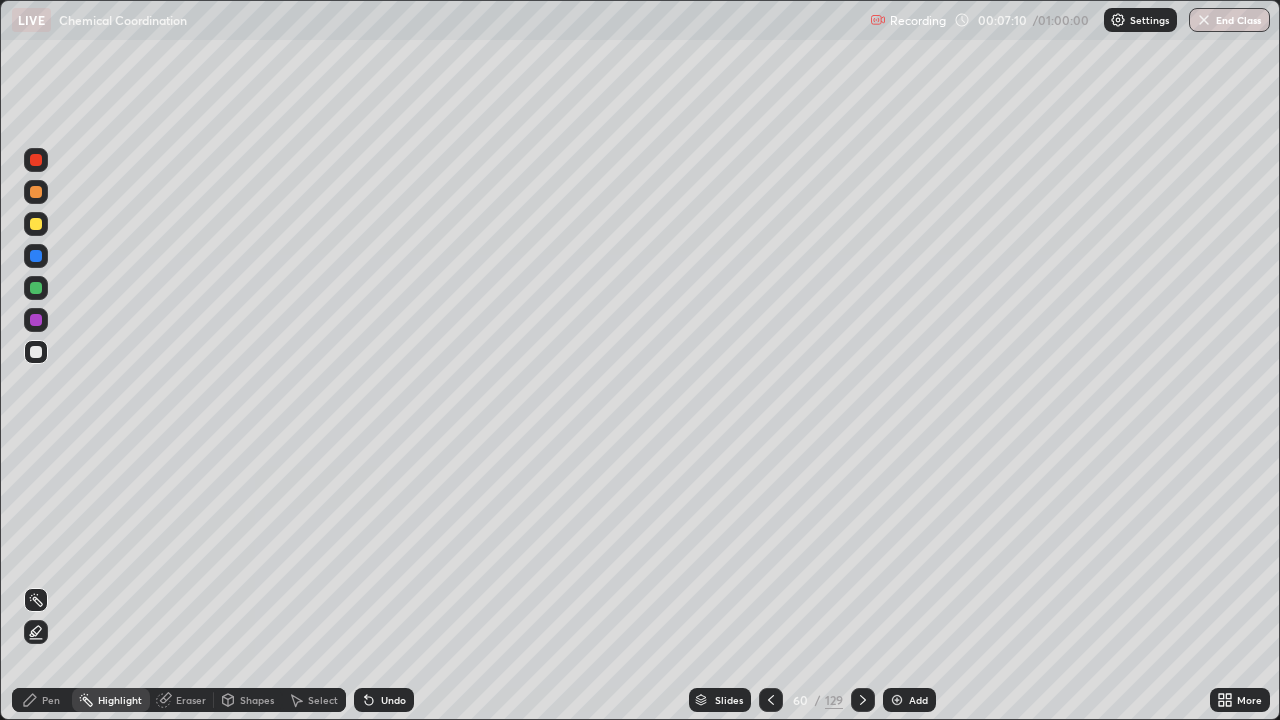 click at bounding box center (36, 320) 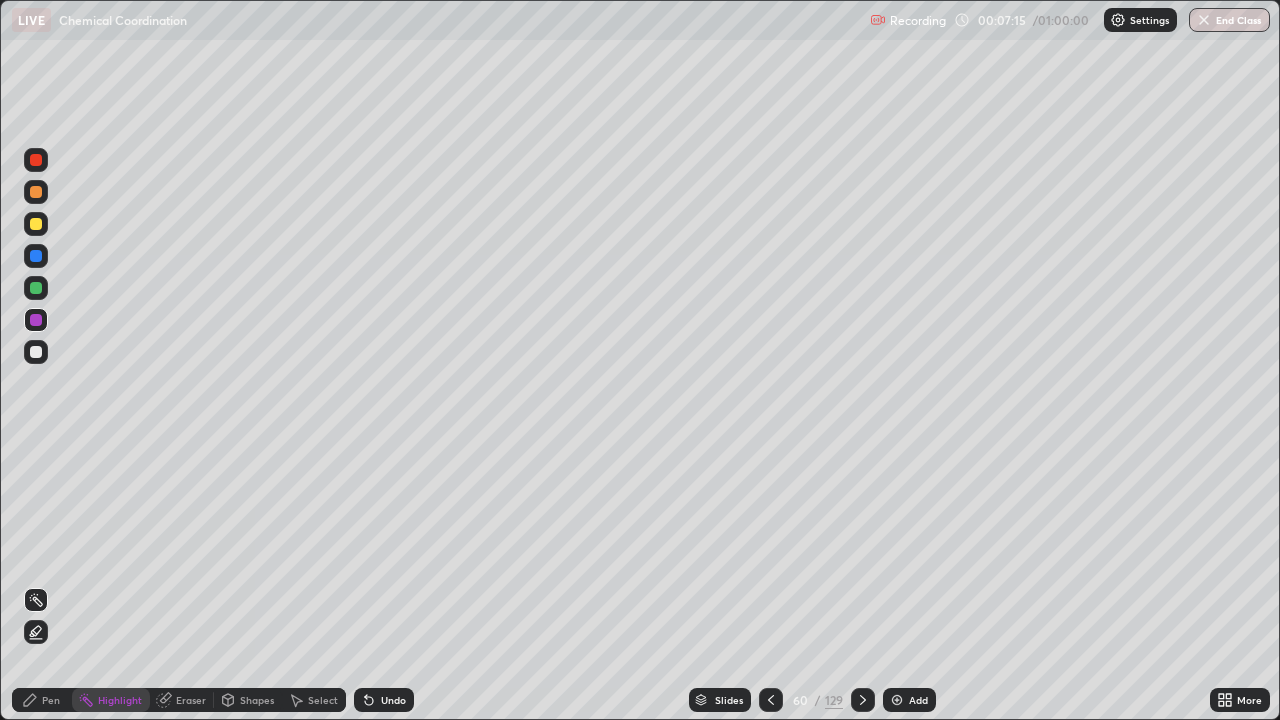 click on "Pen" at bounding box center [42, 700] 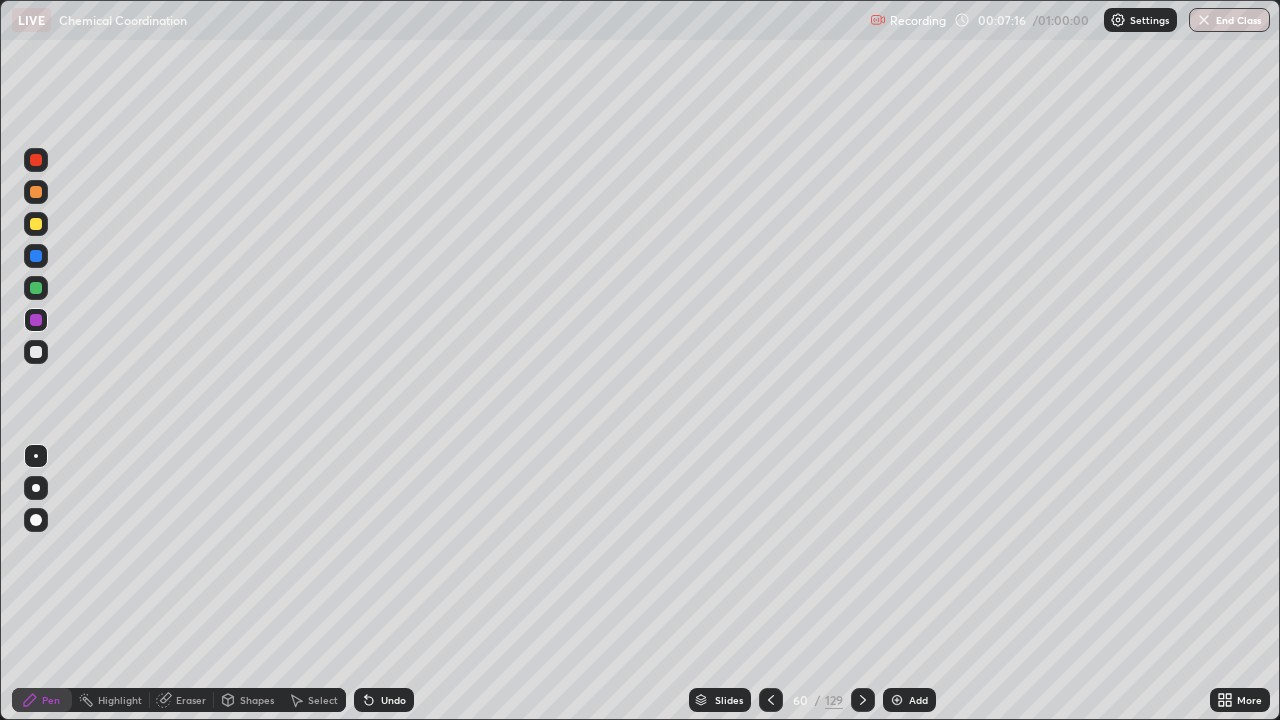 click at bounding box center (36, 352) 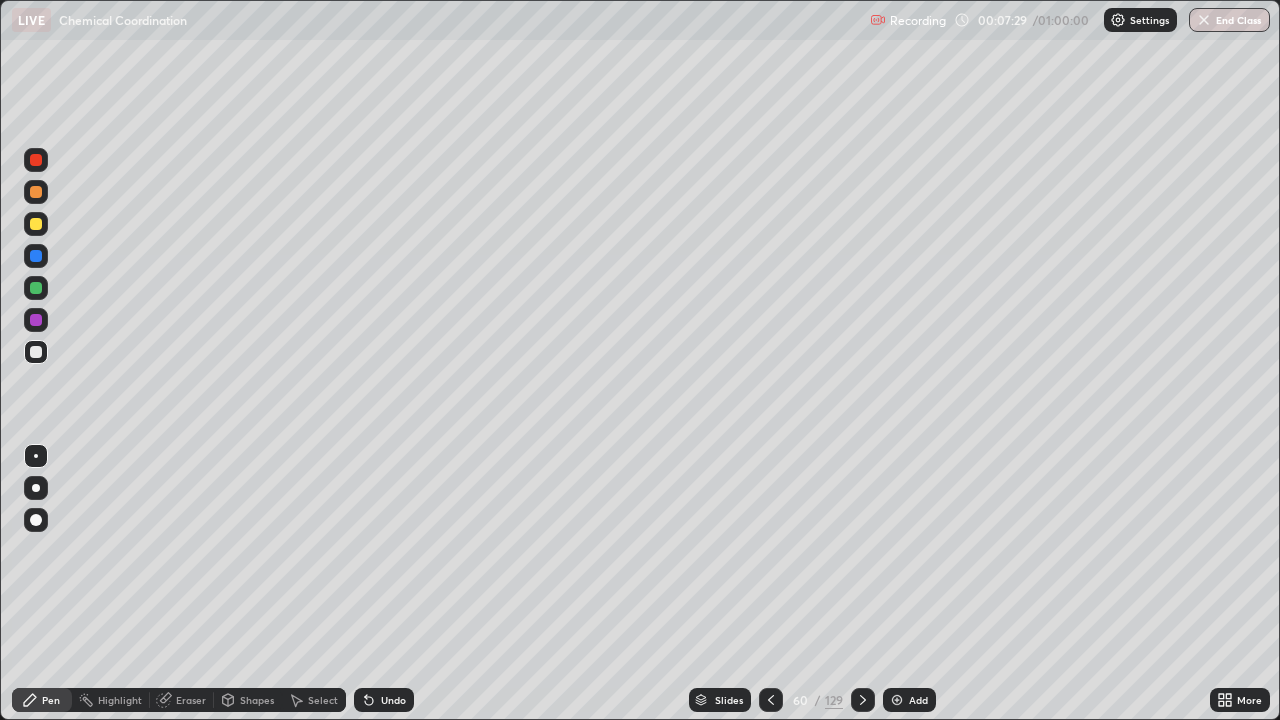 click at bounding box center [36, 320] 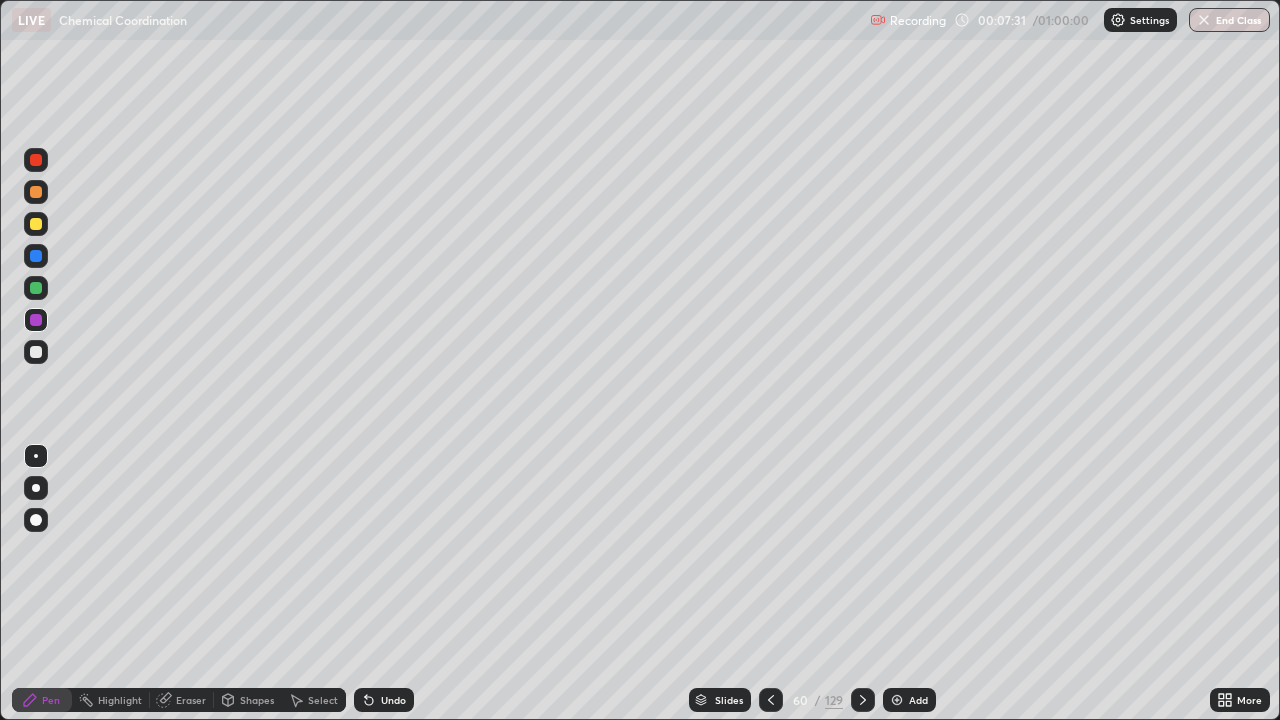 click at bounding box center (36, 520) 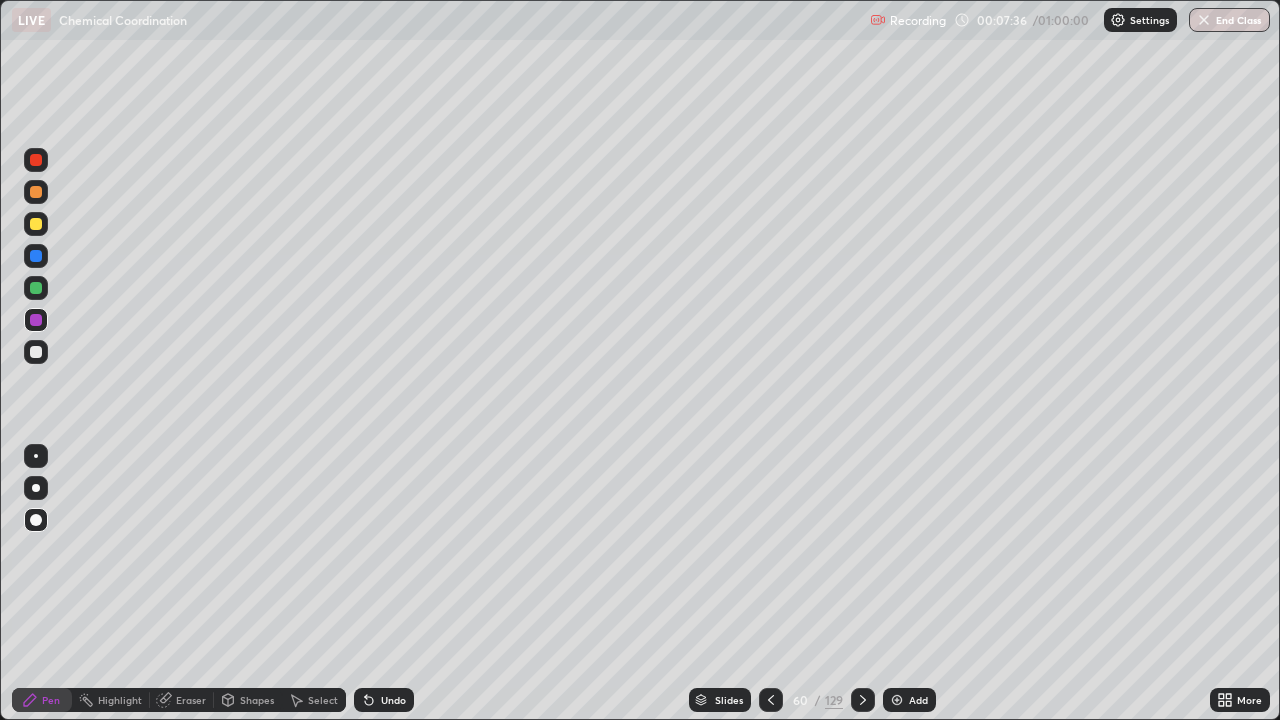 click at bounding box center [36, 456] 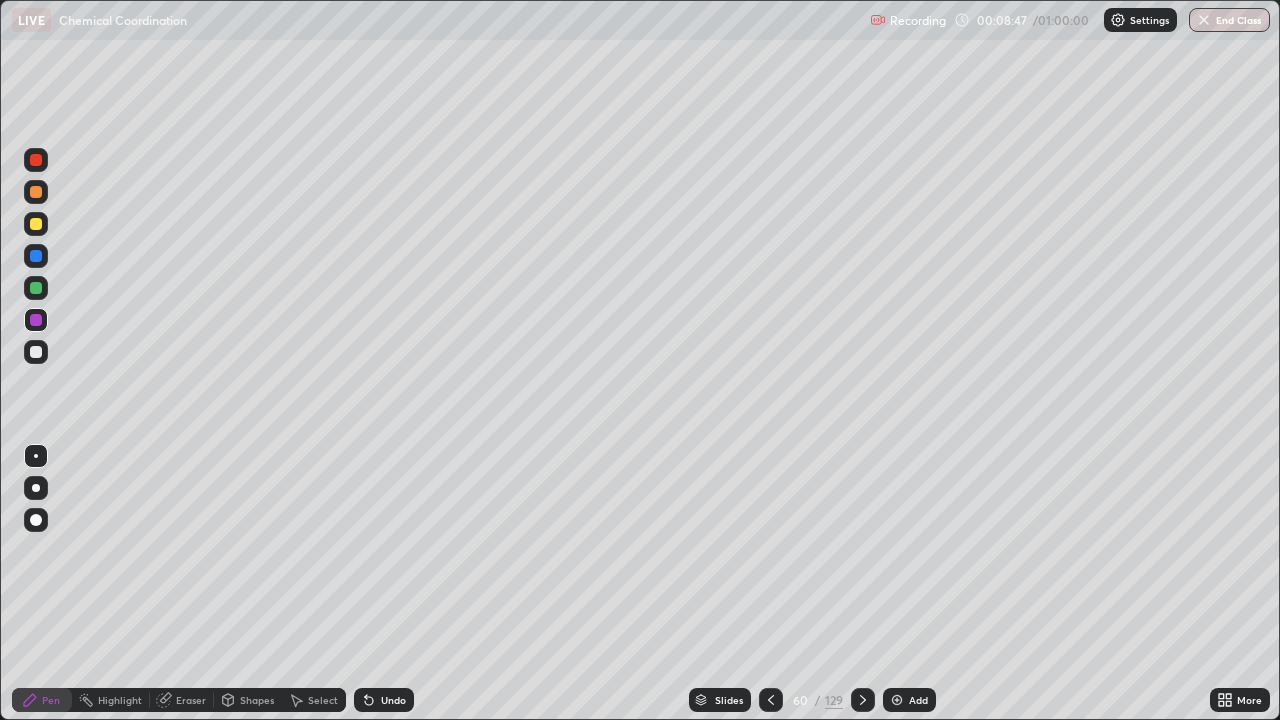 click 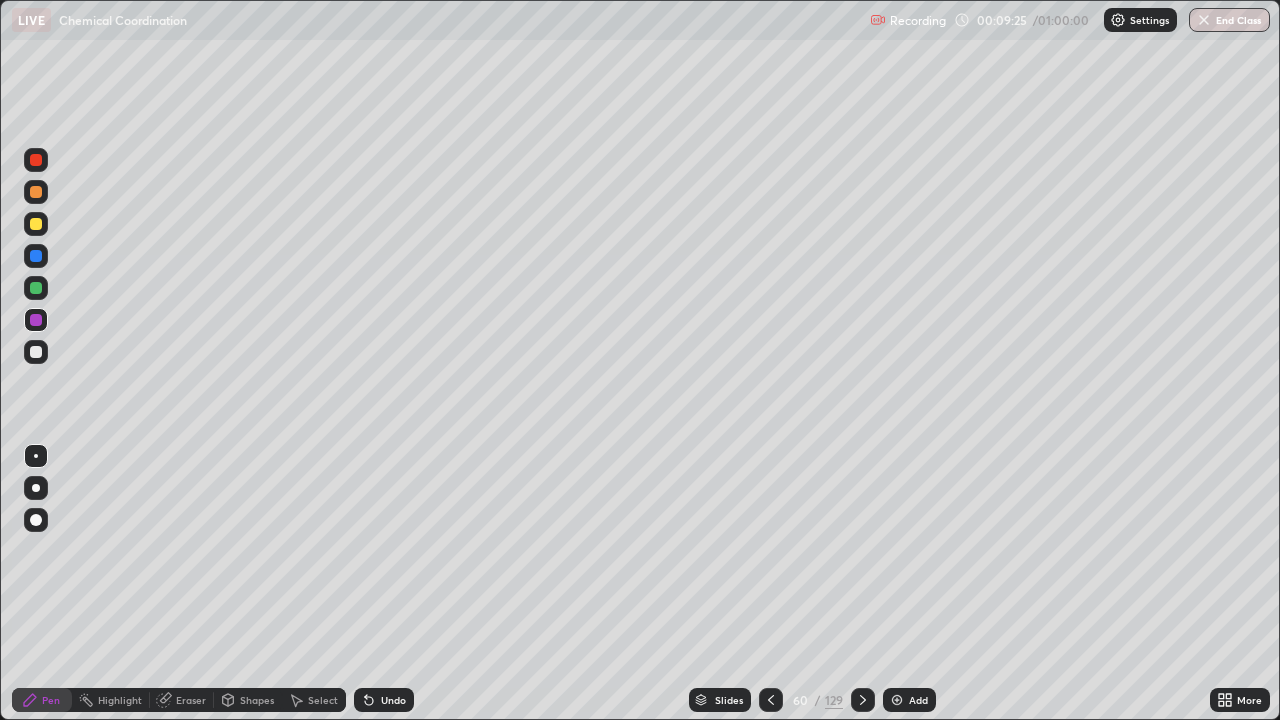 click at bounding box center [36, 352] 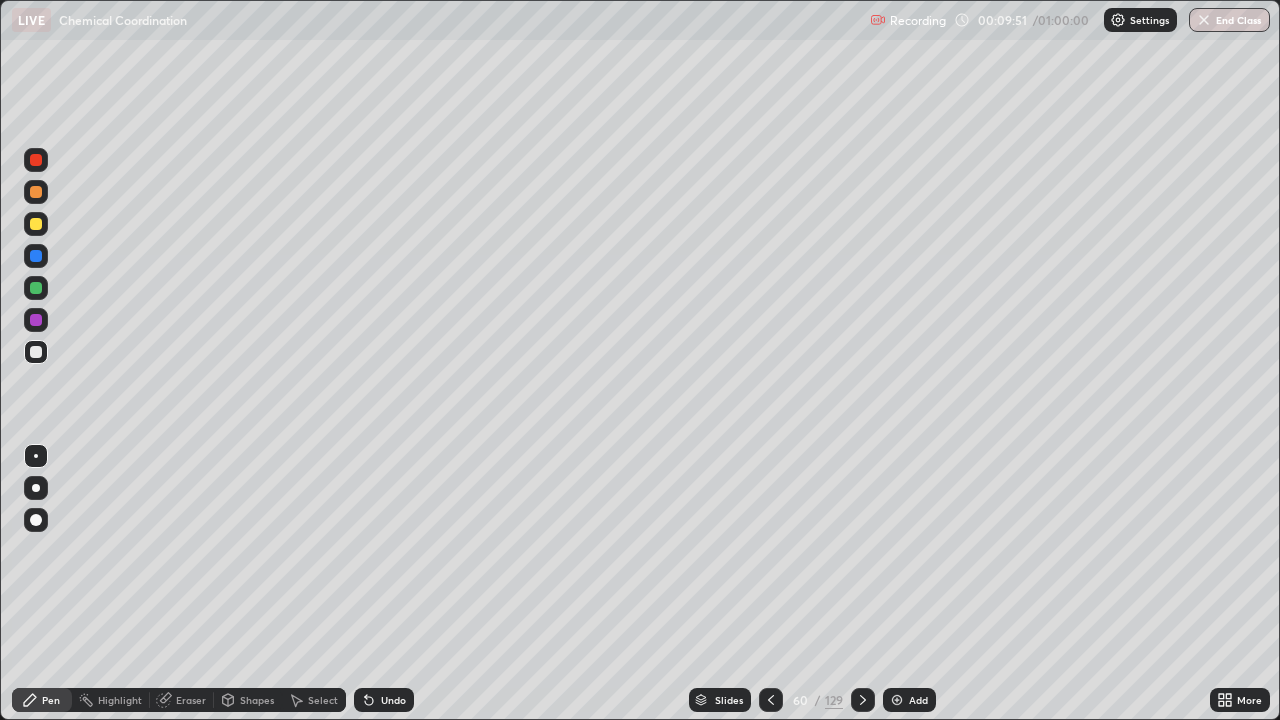 click at bounding box center (36, 288) 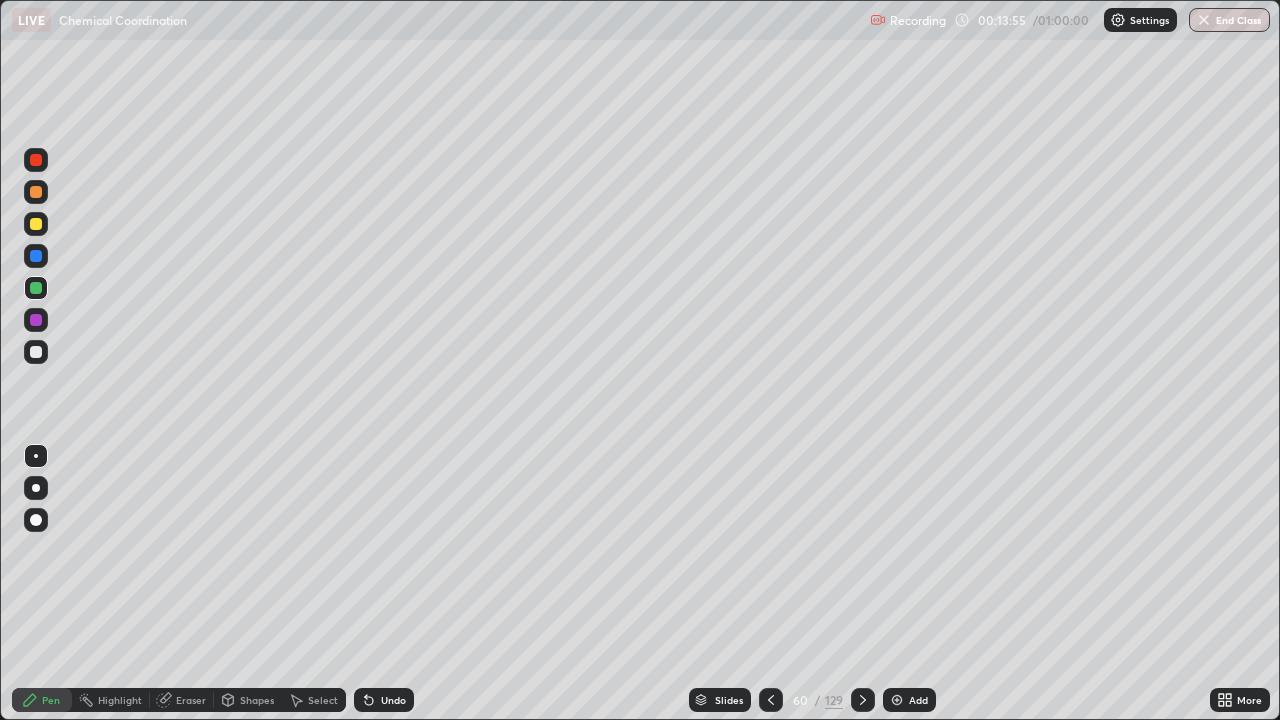 click at bounding box center (36, 224) 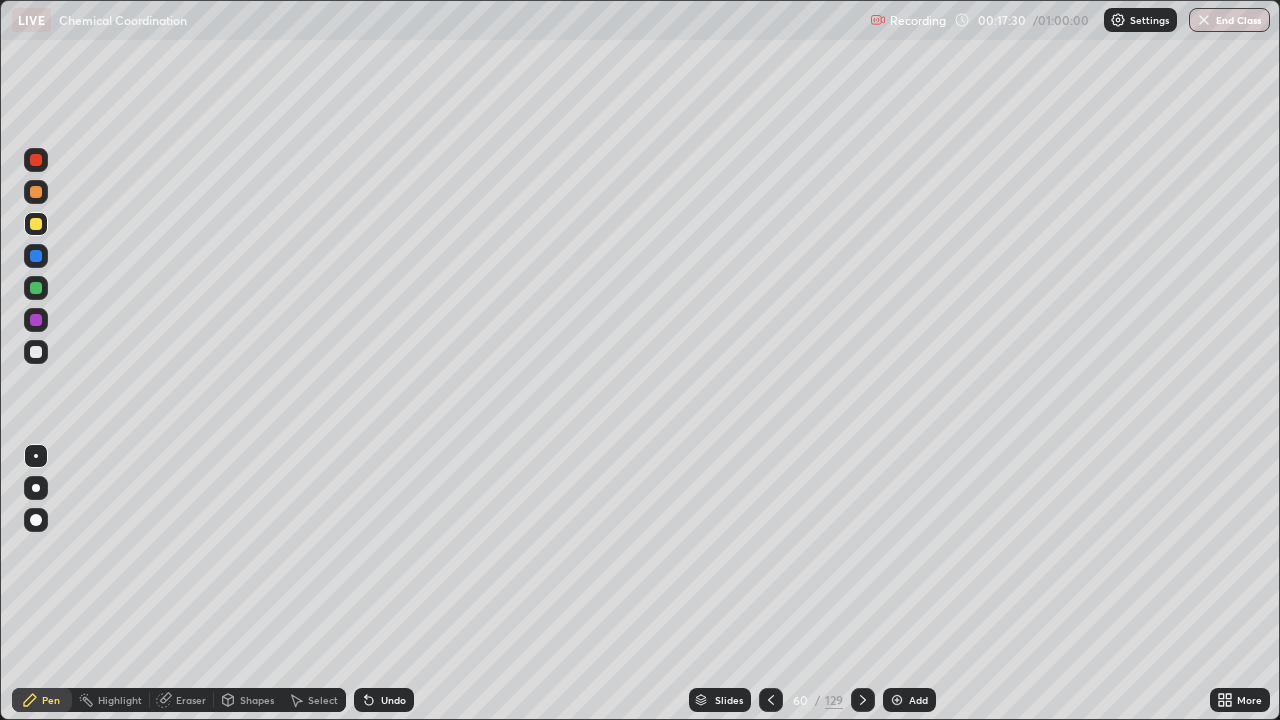 click on "Eraser" at bounding box center [191, 700] 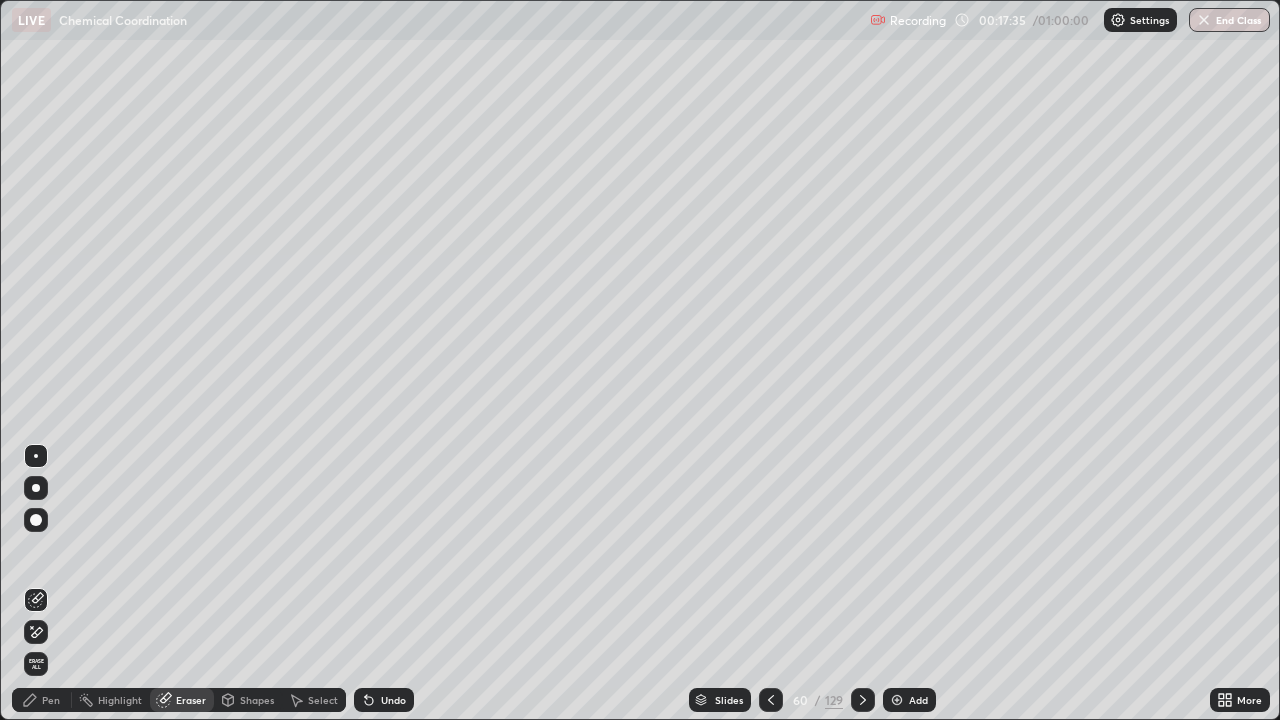 click 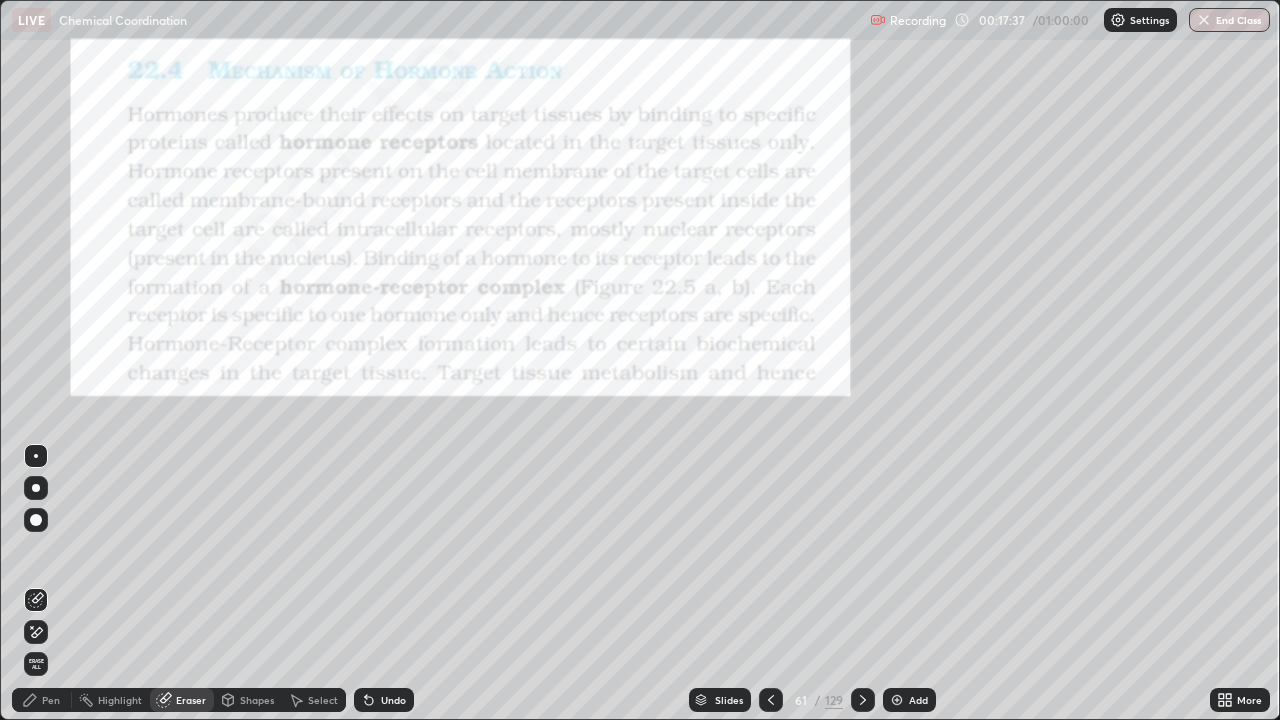 click 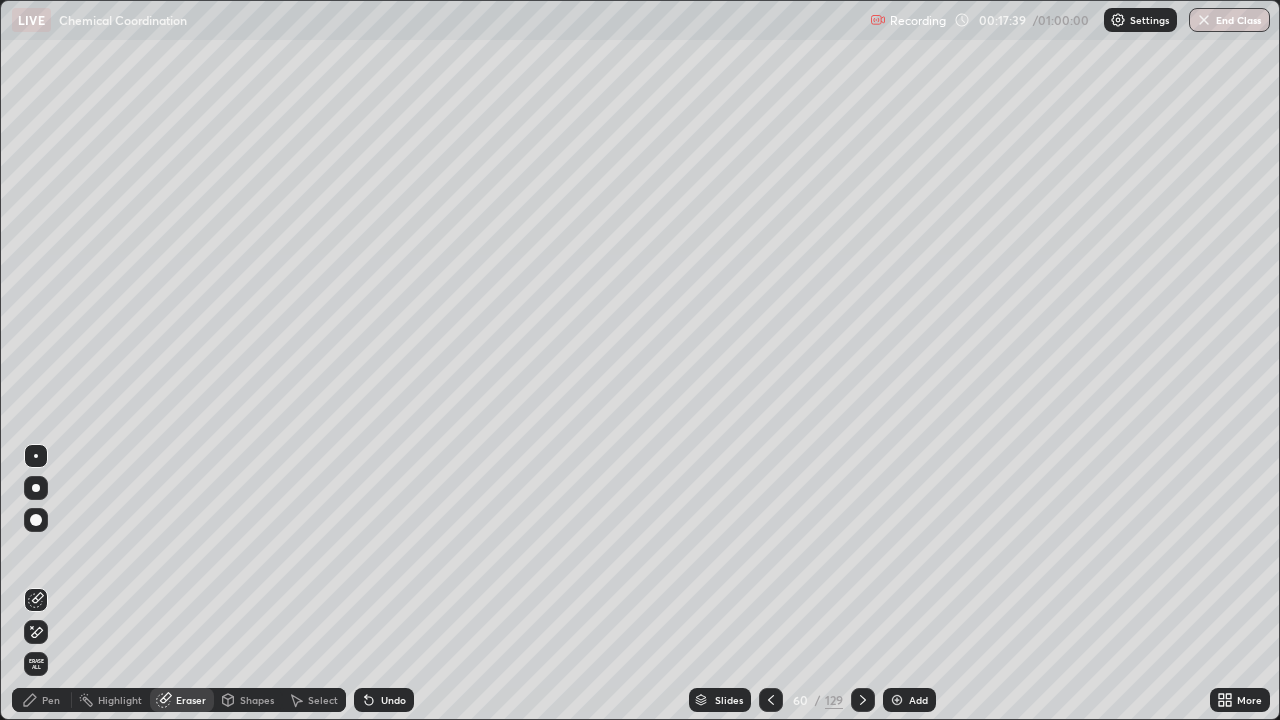 click 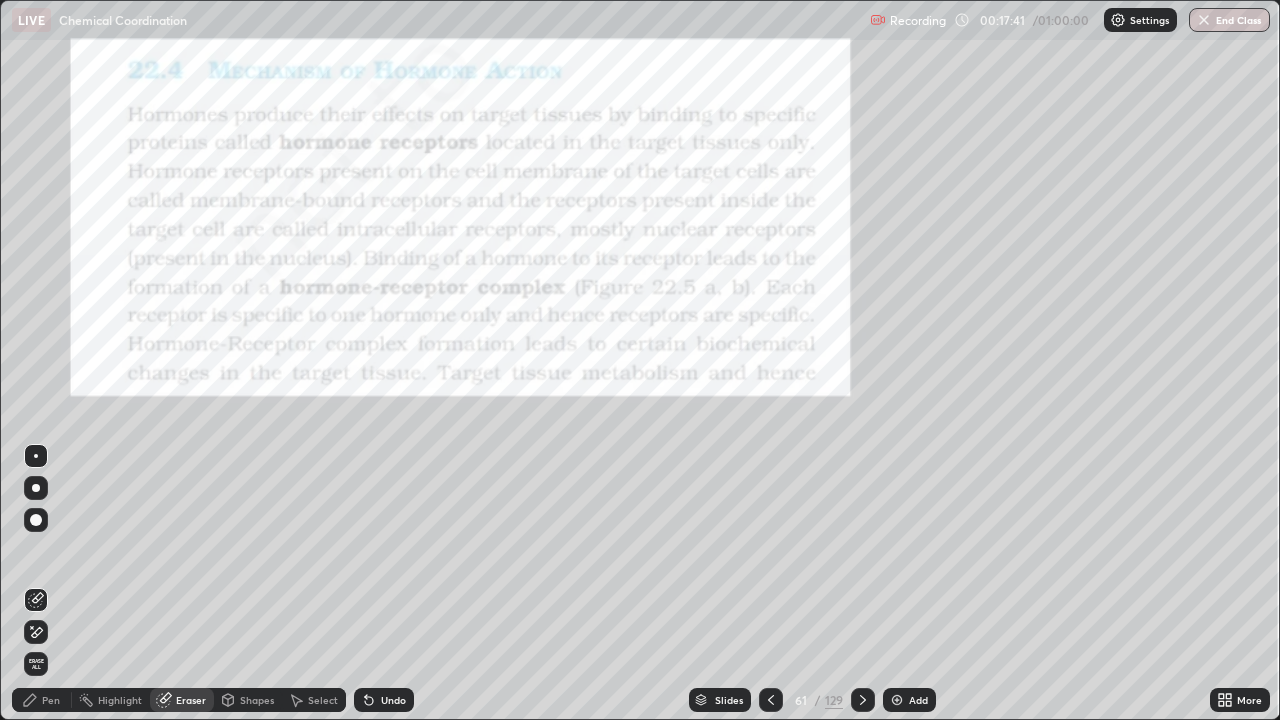 click at bounding box center (863, 700) 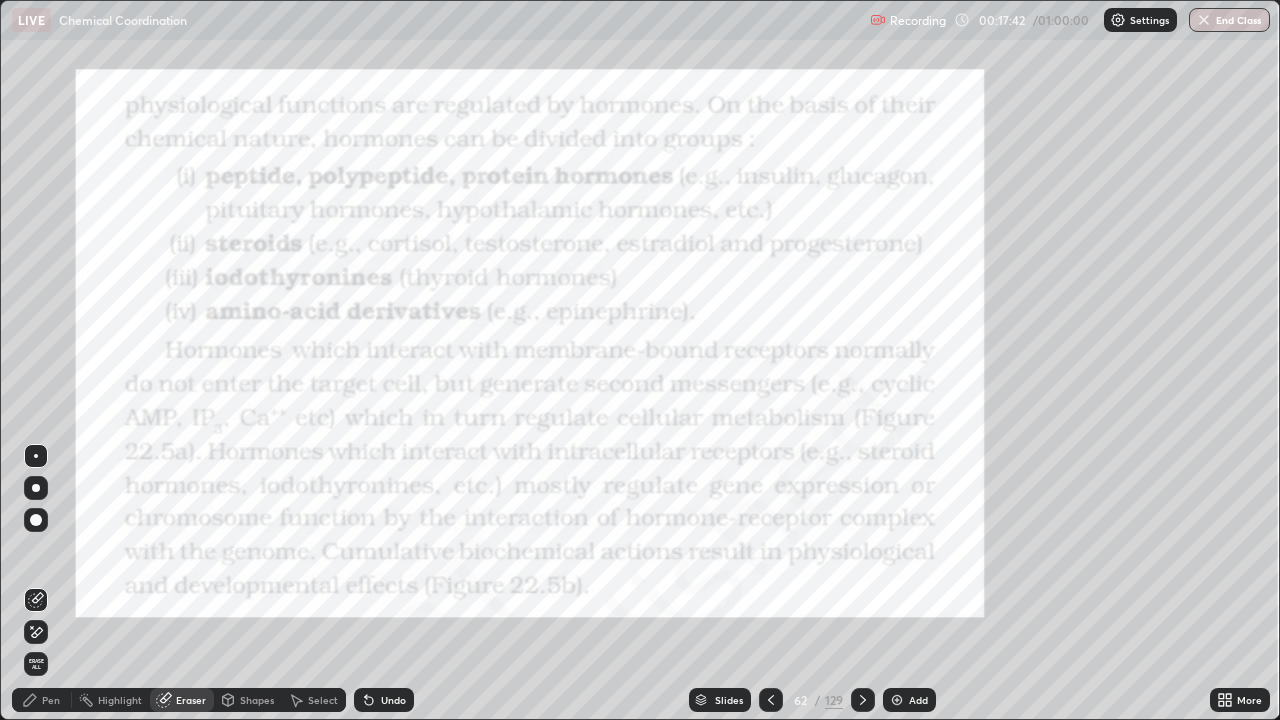 click 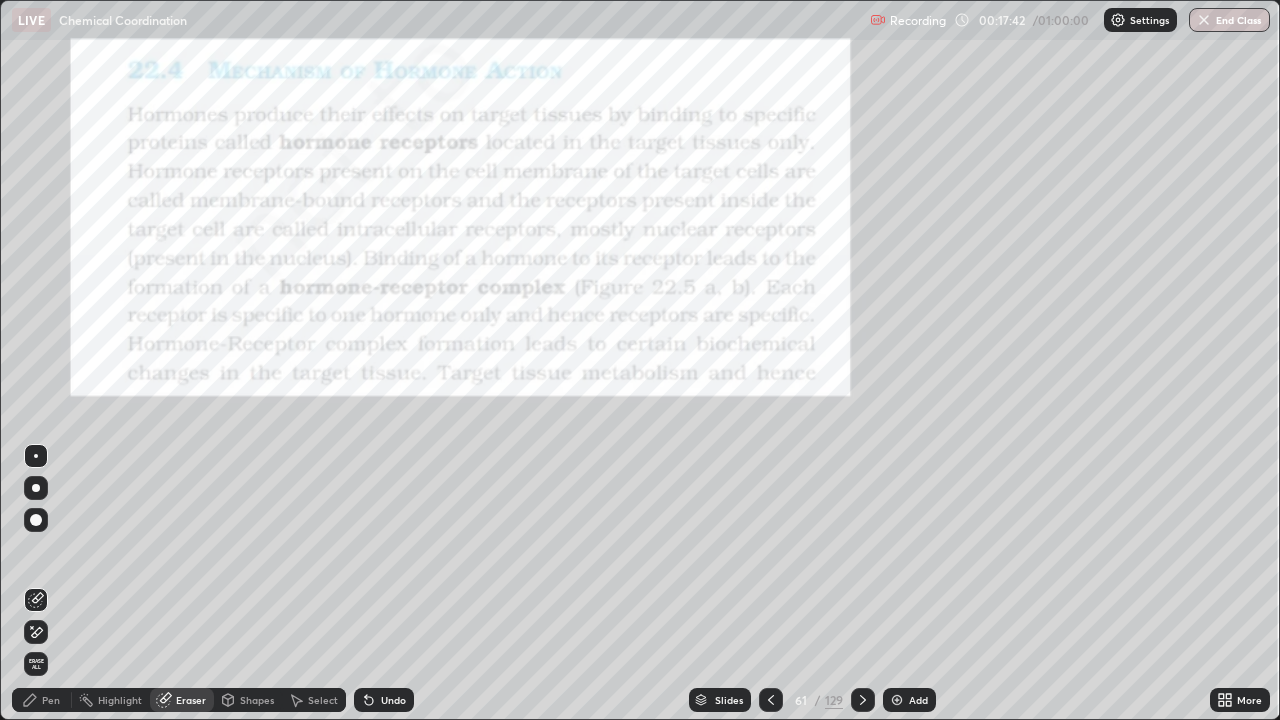 click on "Add" at bounding box center [909, 700] 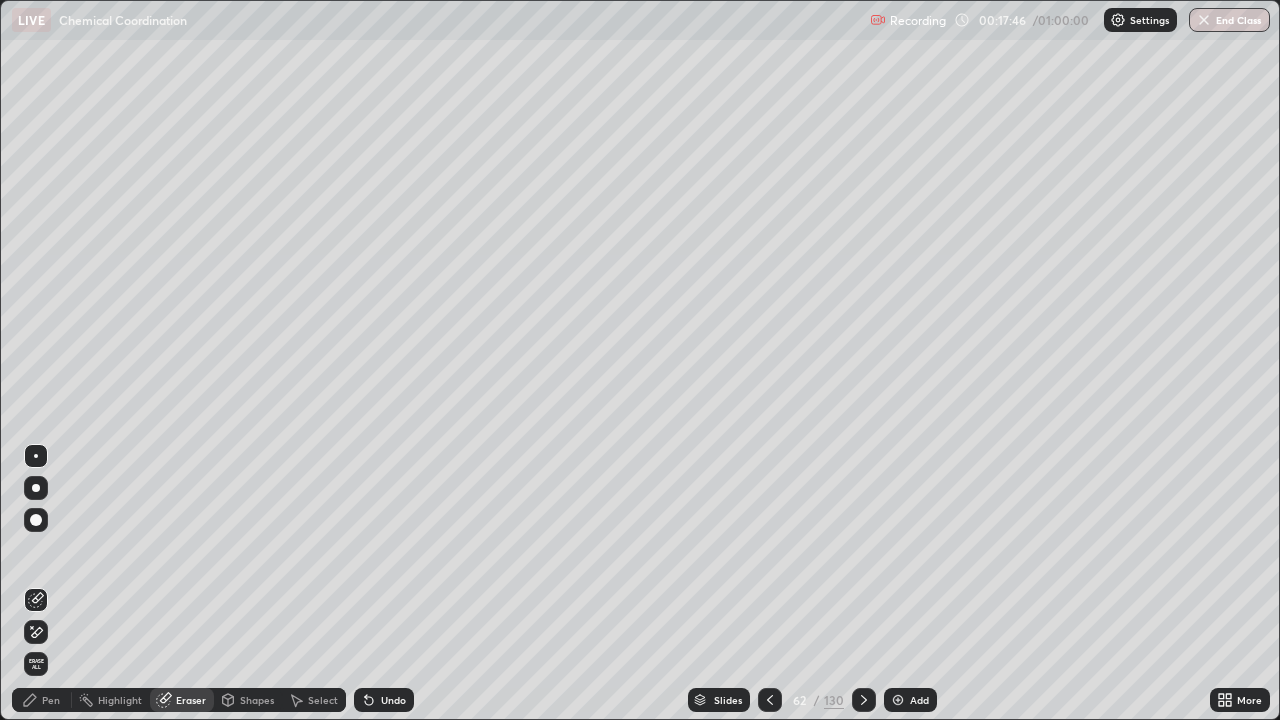click on "Pen" at bounding box center [51, 700] 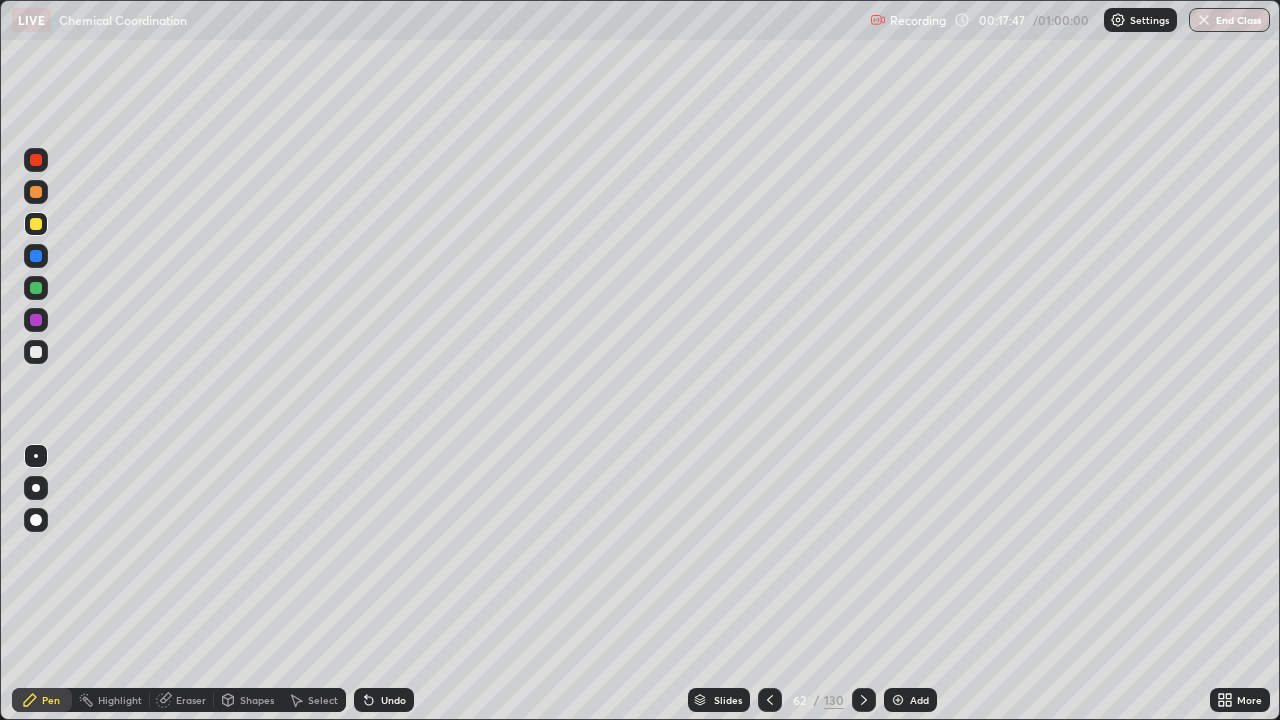 click at bounding box center (36, 192) 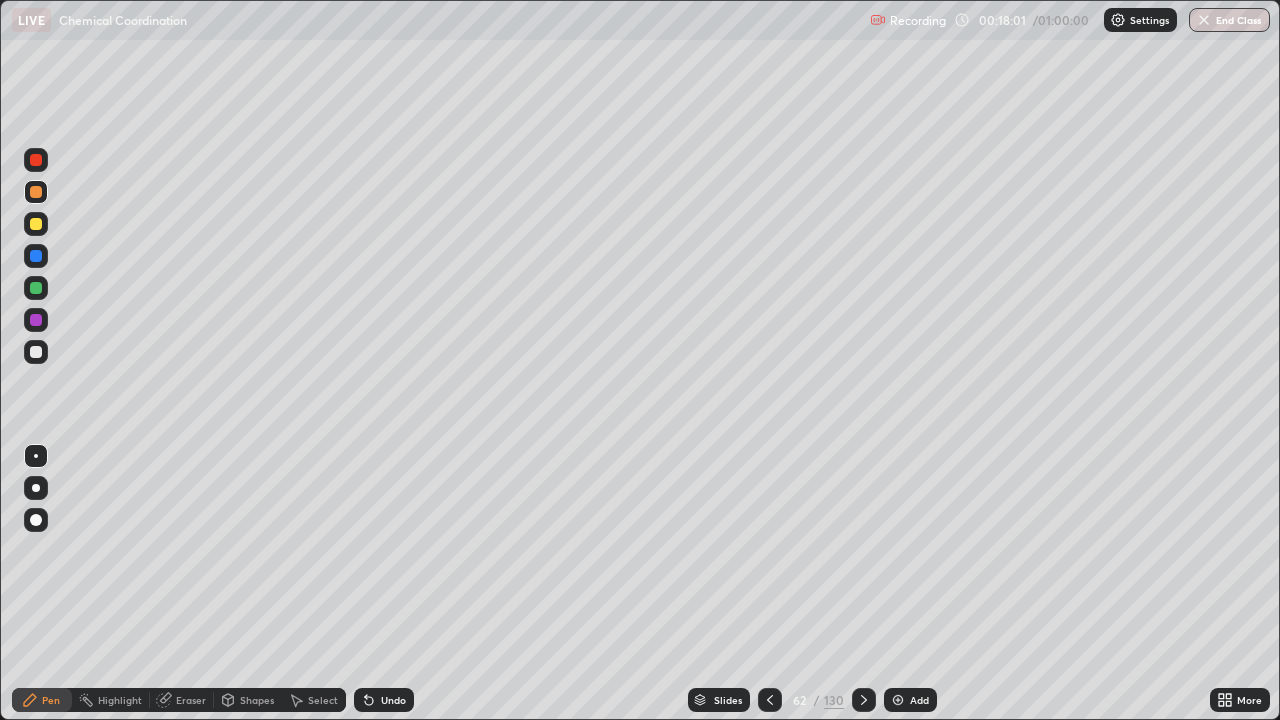 click at bounding box center [36, 352] 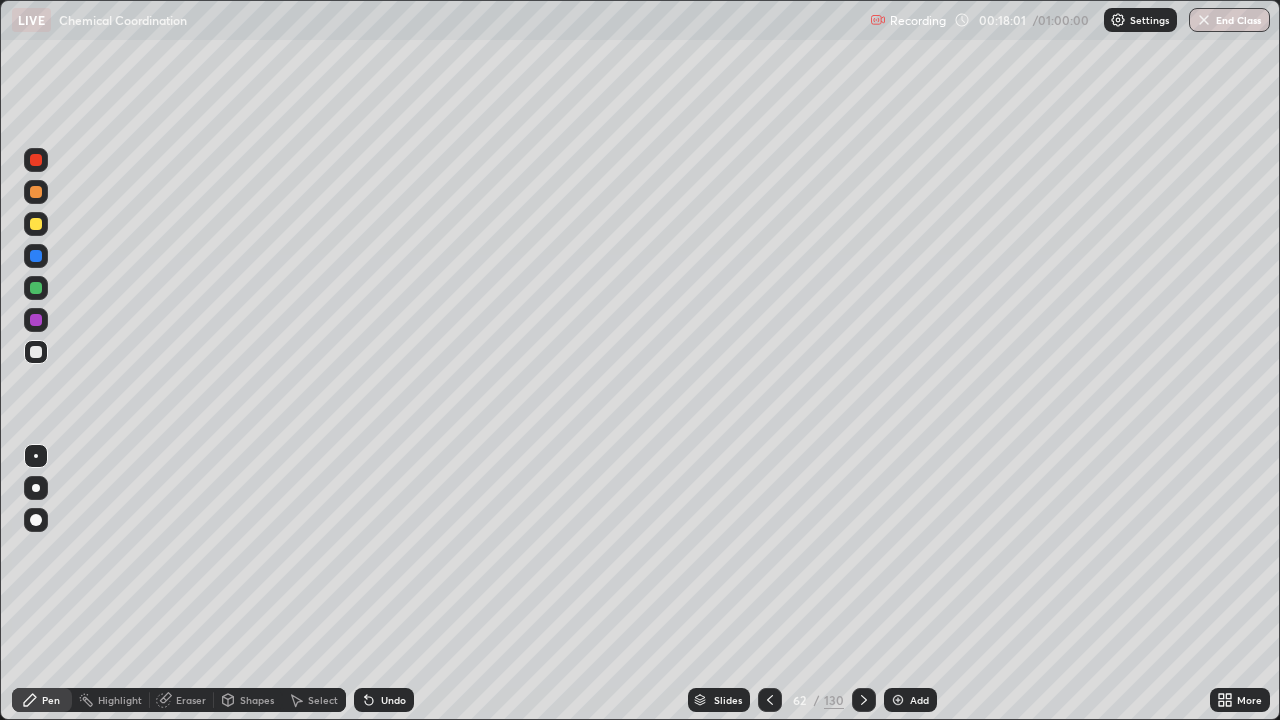 click at bounding box center (36, 288) 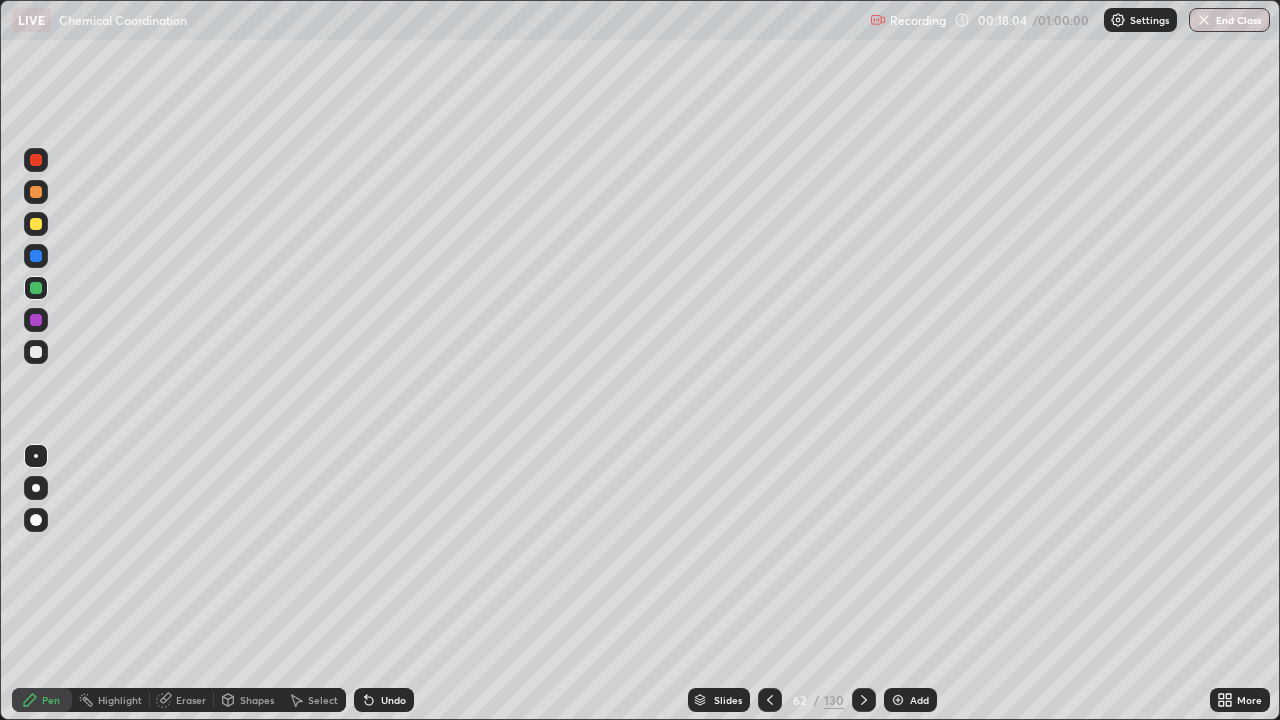 click on "Undo" at bounding box center (384, 700) 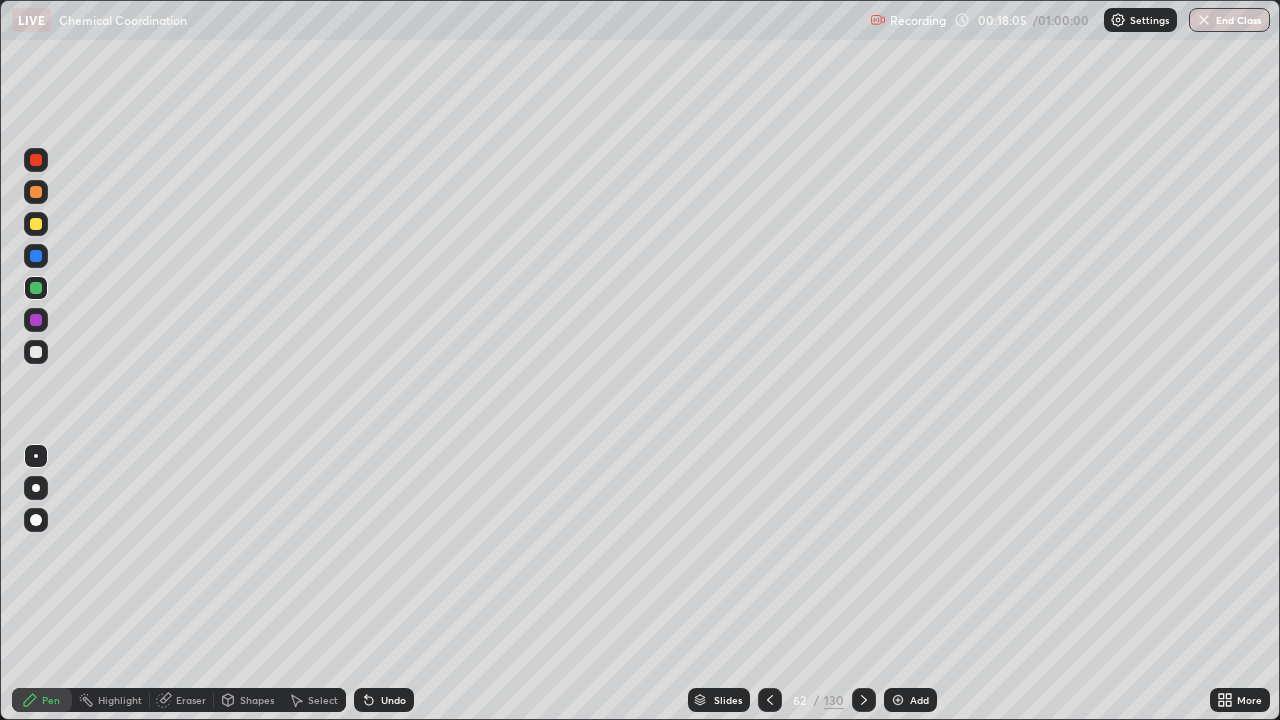 click on "Undo" at bounding box center [393, 700] 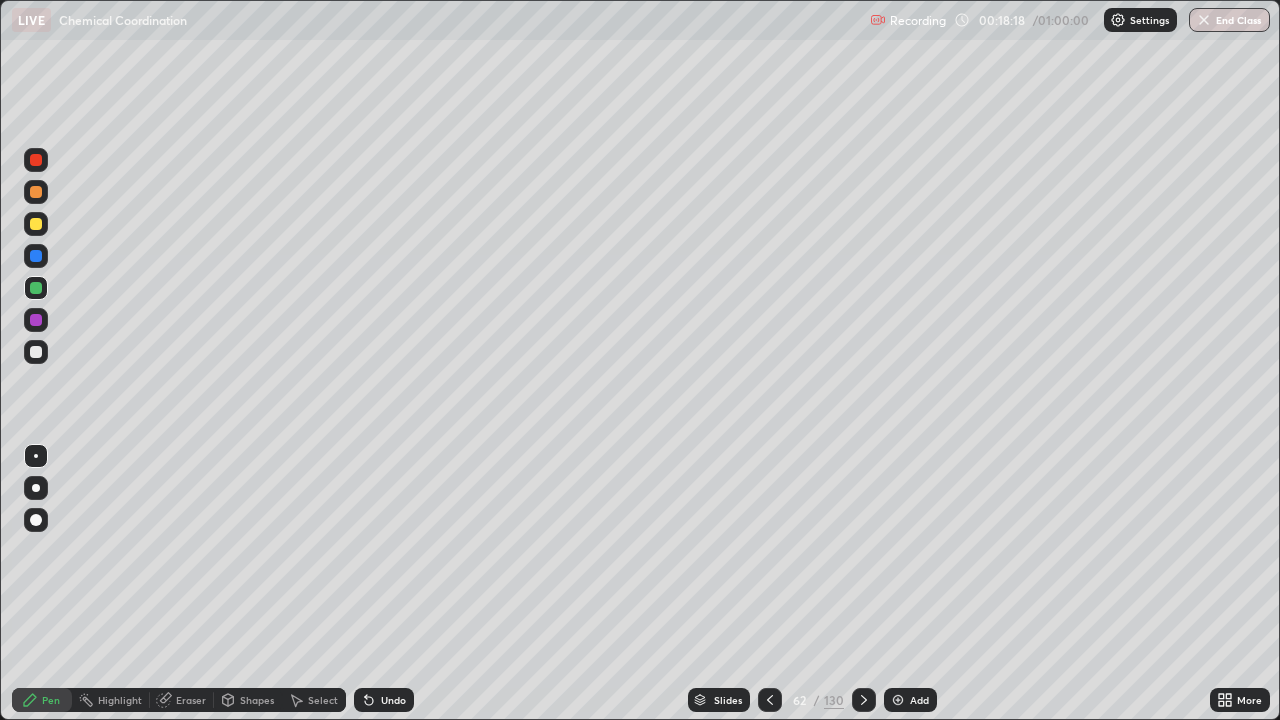 click at bounding box center [36, 224] 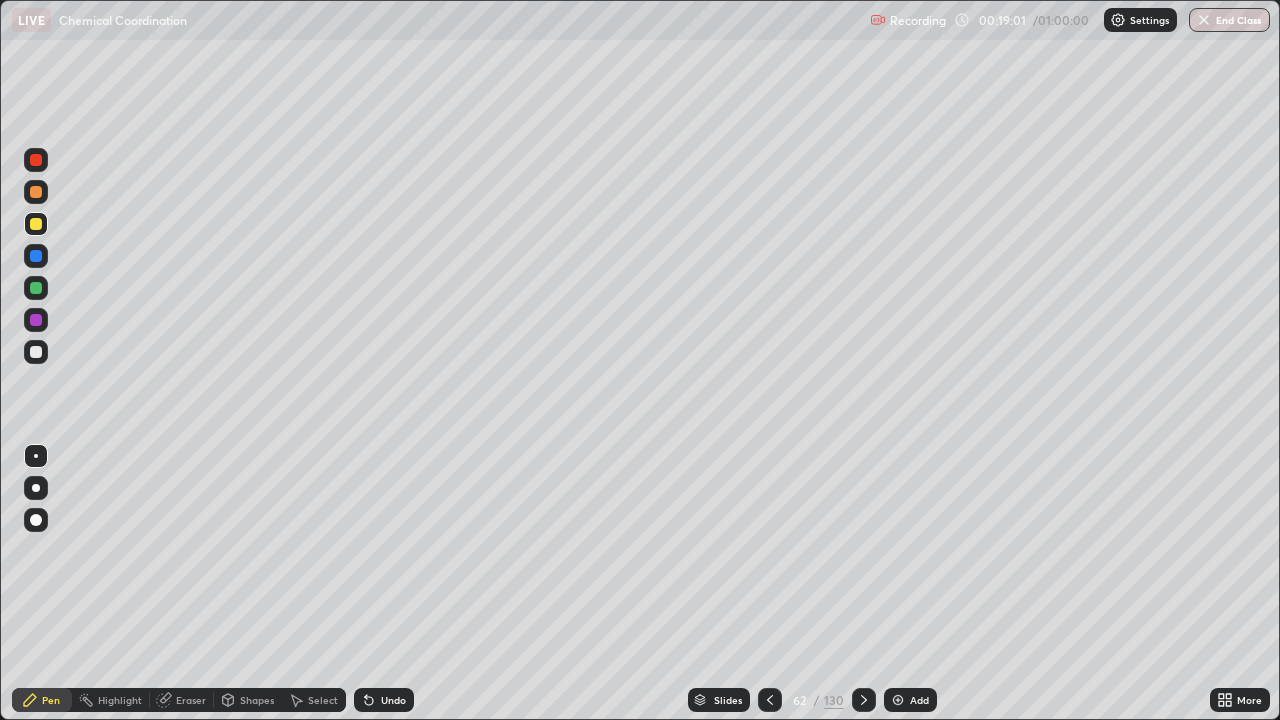 click at bounding box center [36, 288] 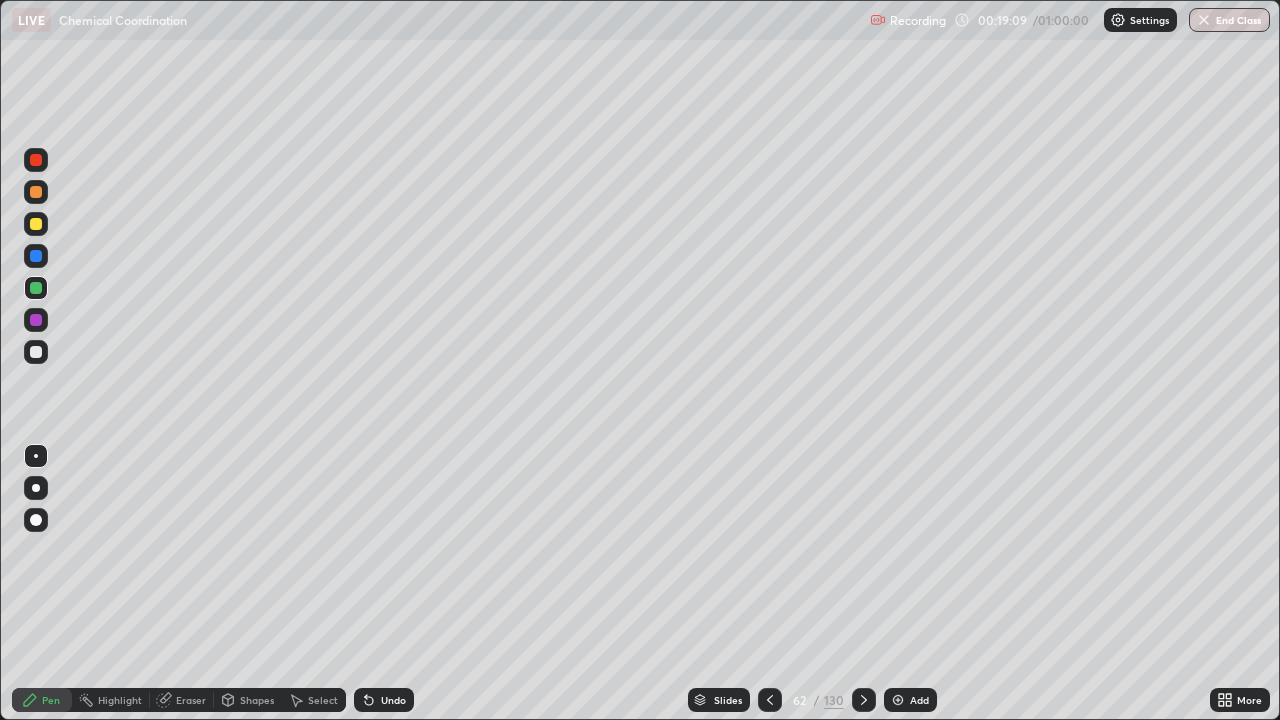 click at bounding box center (36, 224) 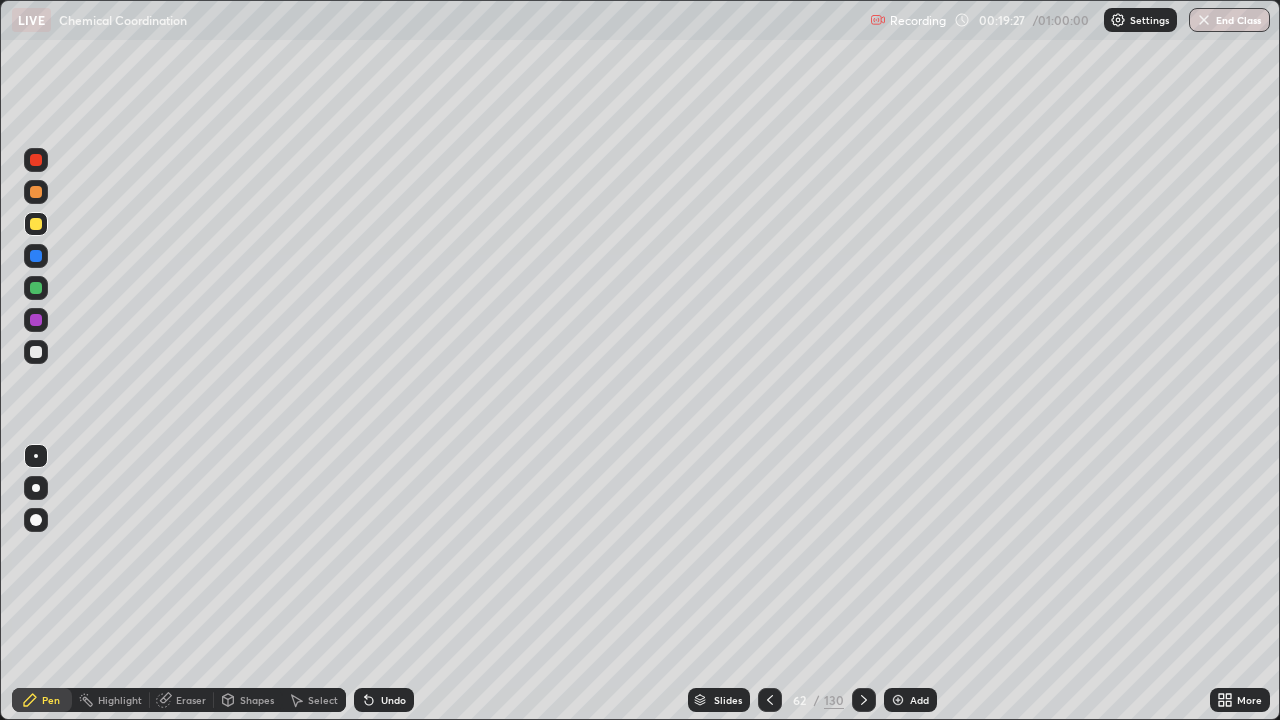 click at bounding box center (36, 192) 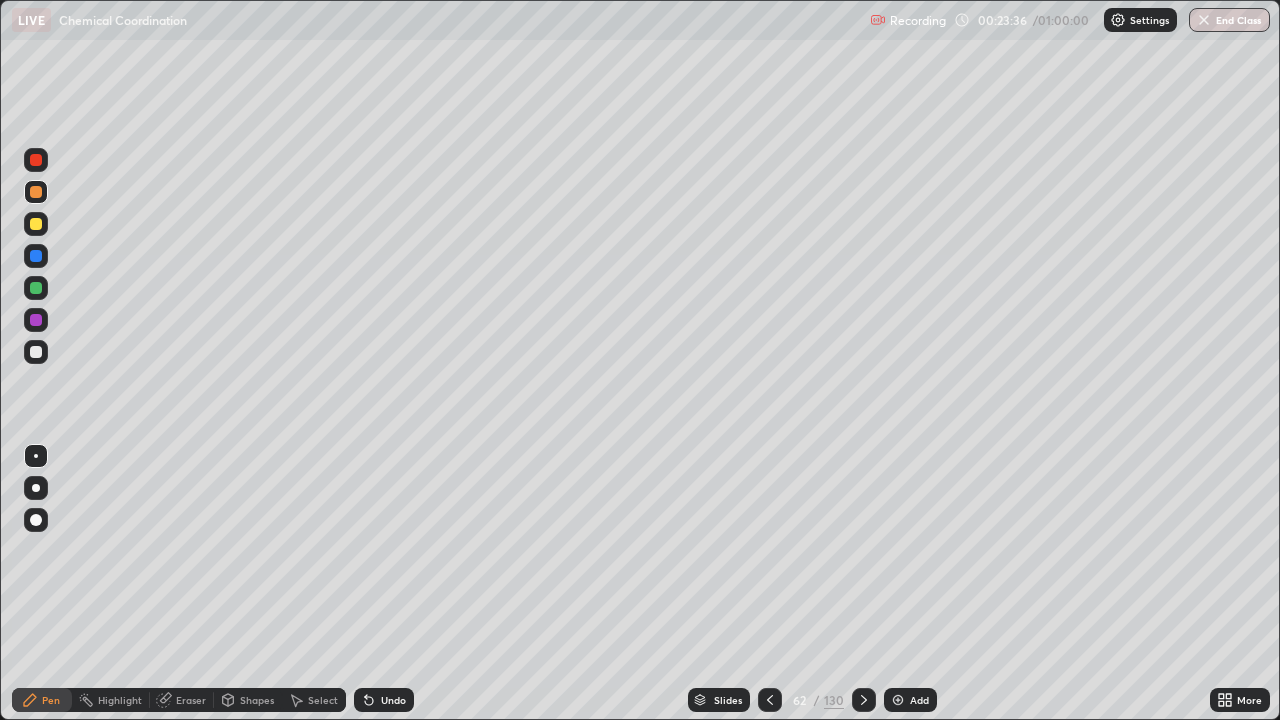 click at bounding box center (36, 352) 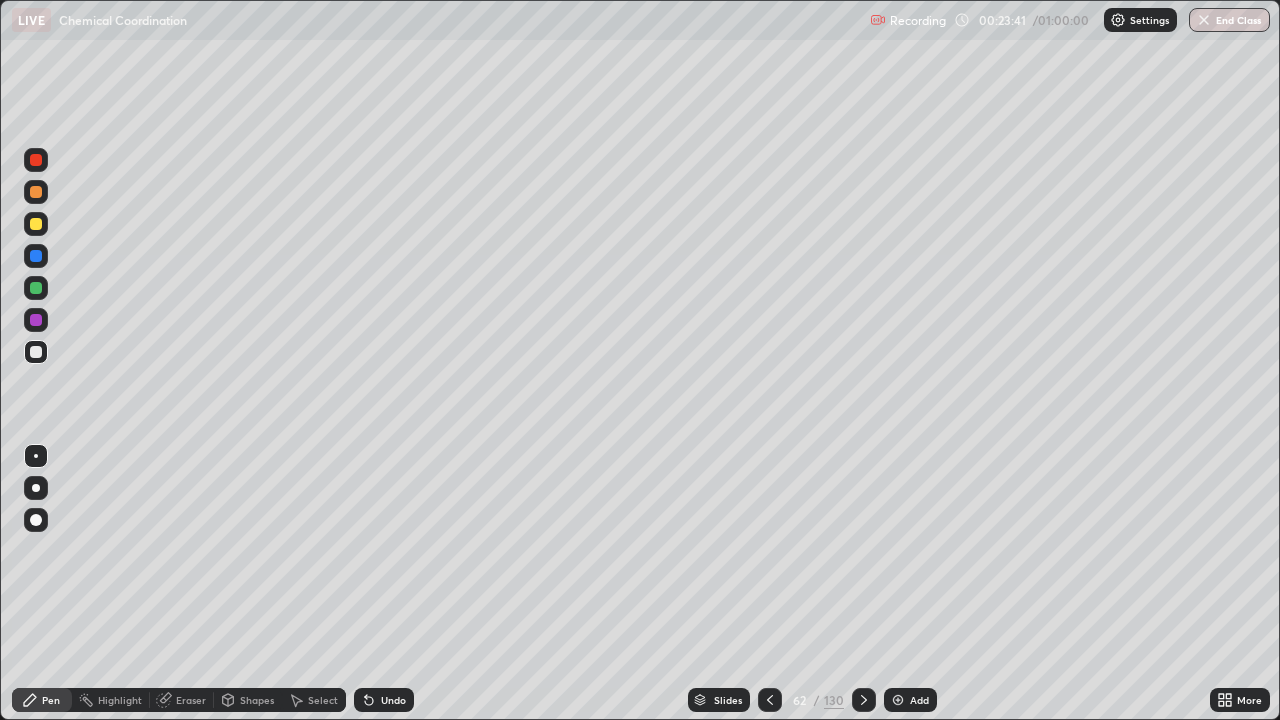 click at bounding box center [36, 224] 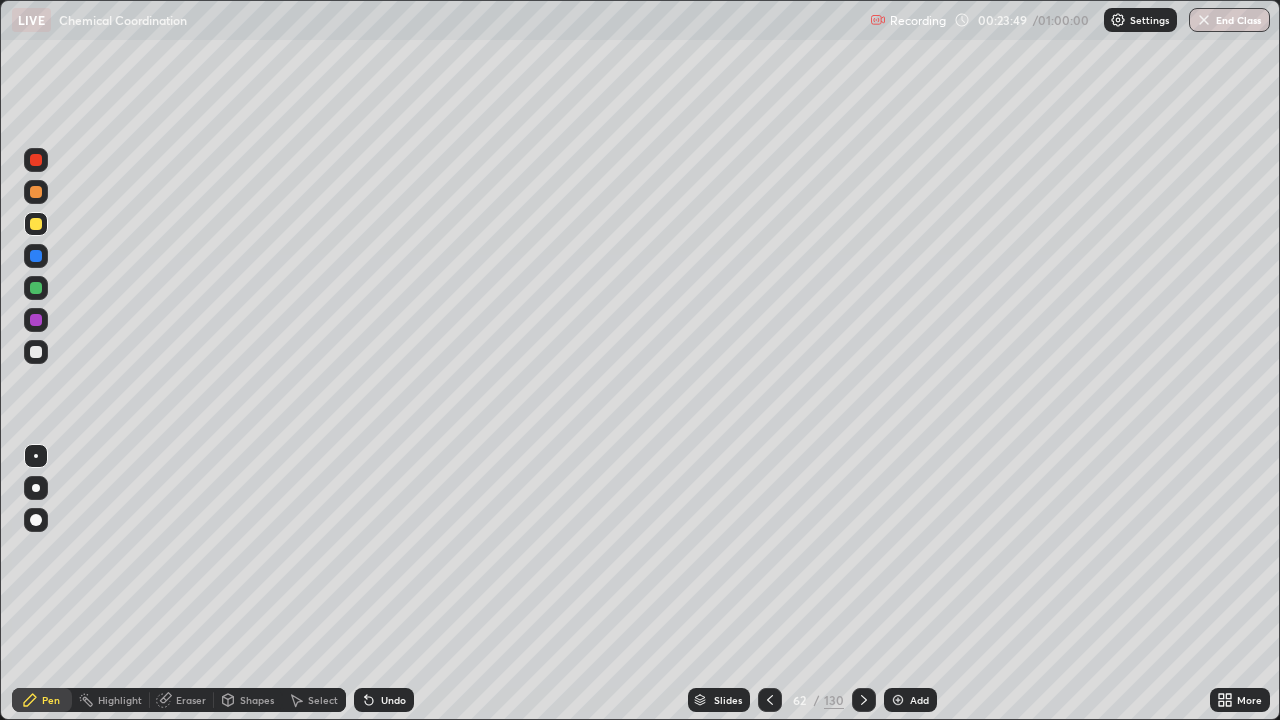 click at bounding box center [36, 352] 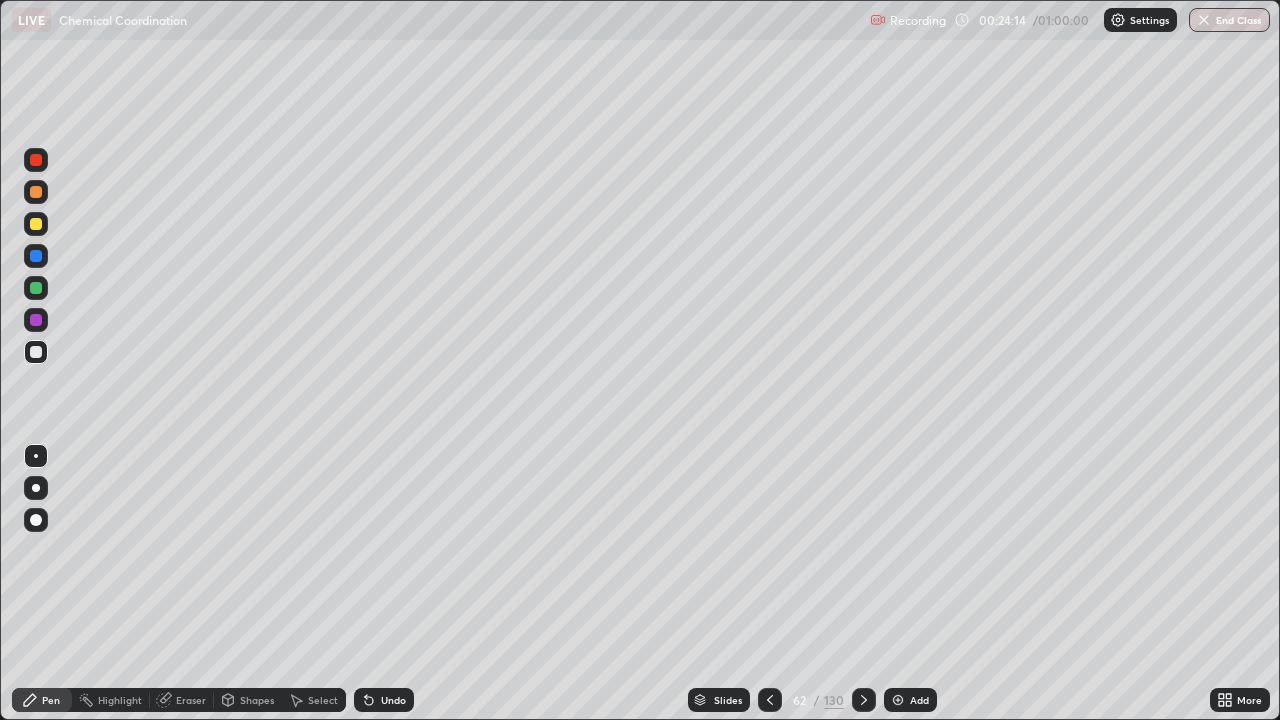 click at bounding box center [36, 224] 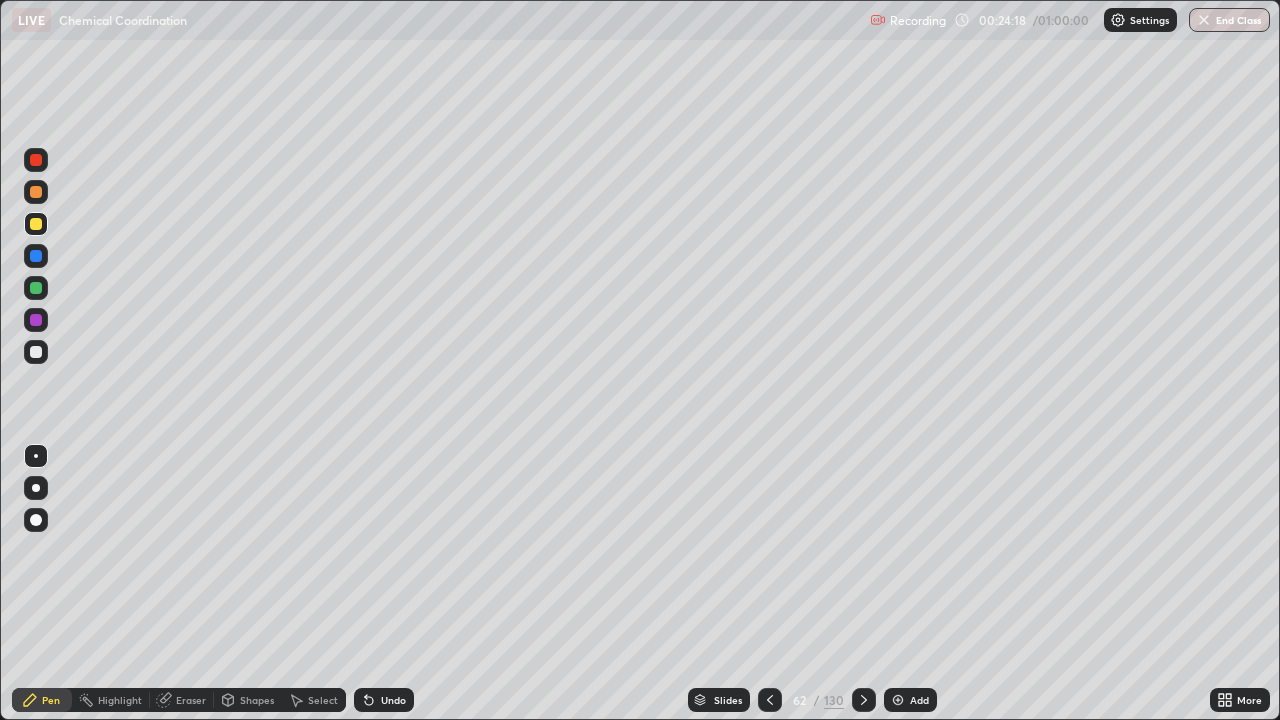 click on "Undo" at bounding box center [393, 700] 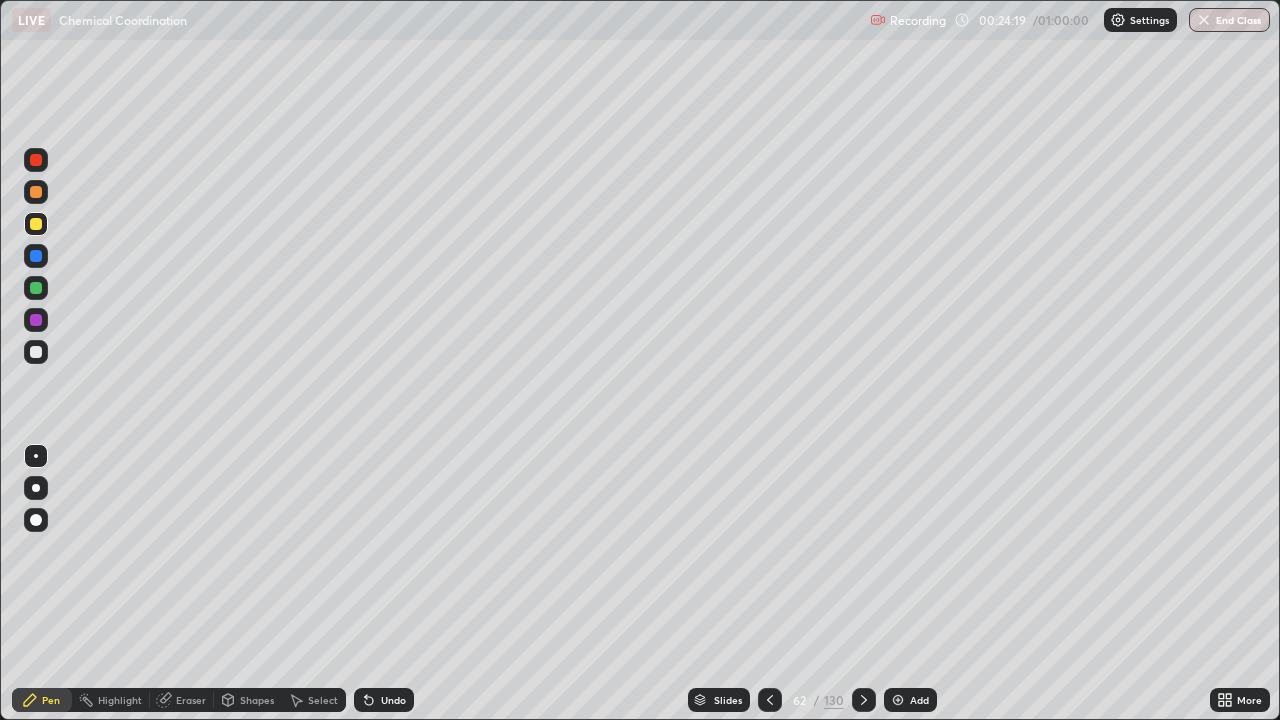click on "Undo" at bounding box center [384, 700] 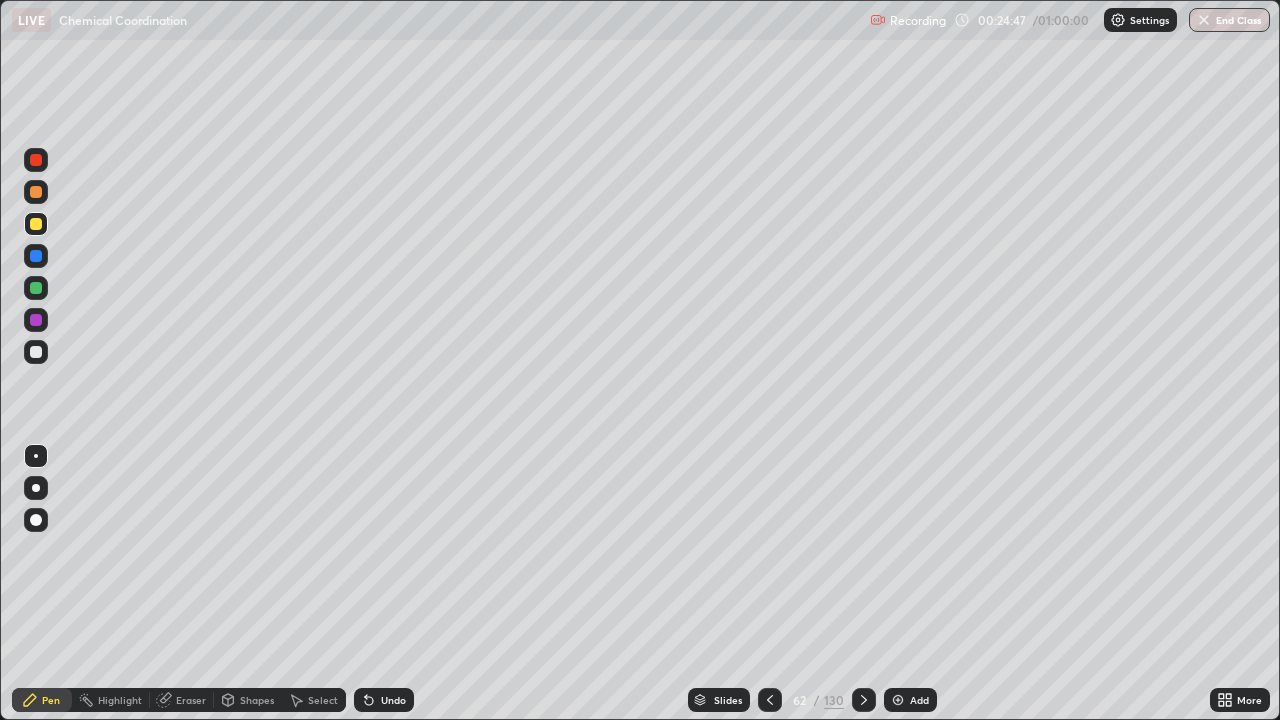 click at bounding box center [36, 192] 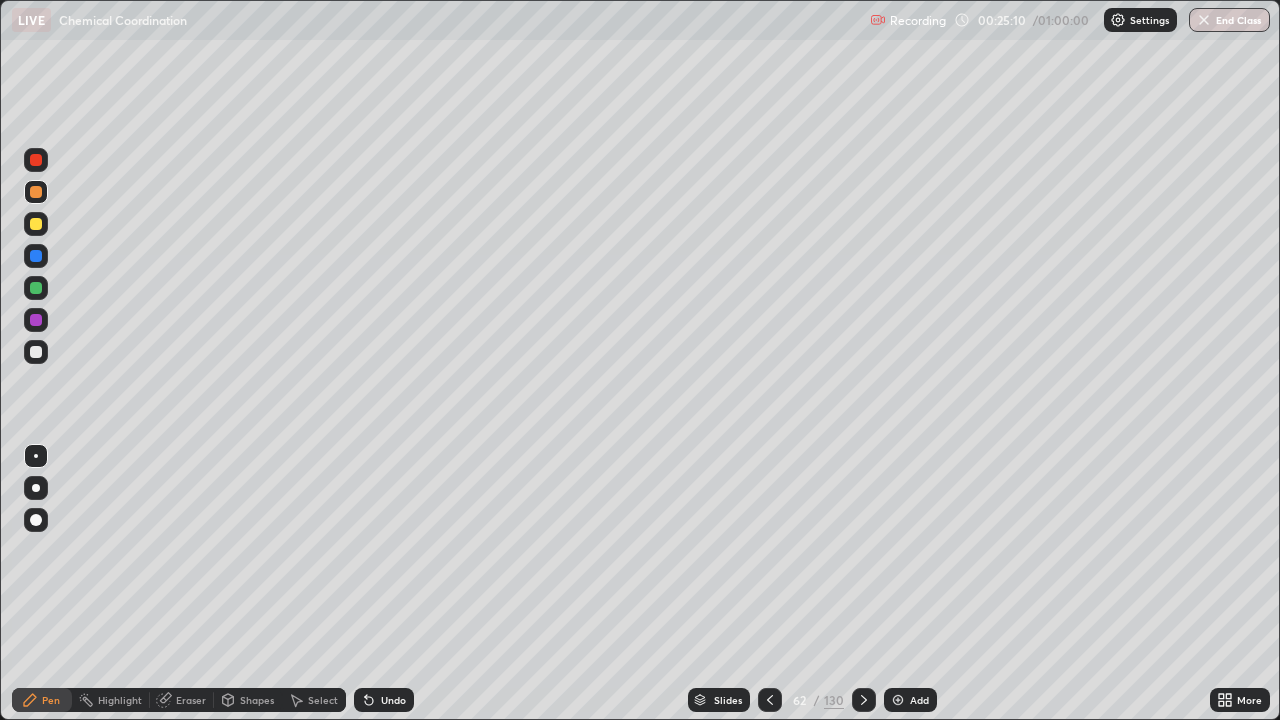 click 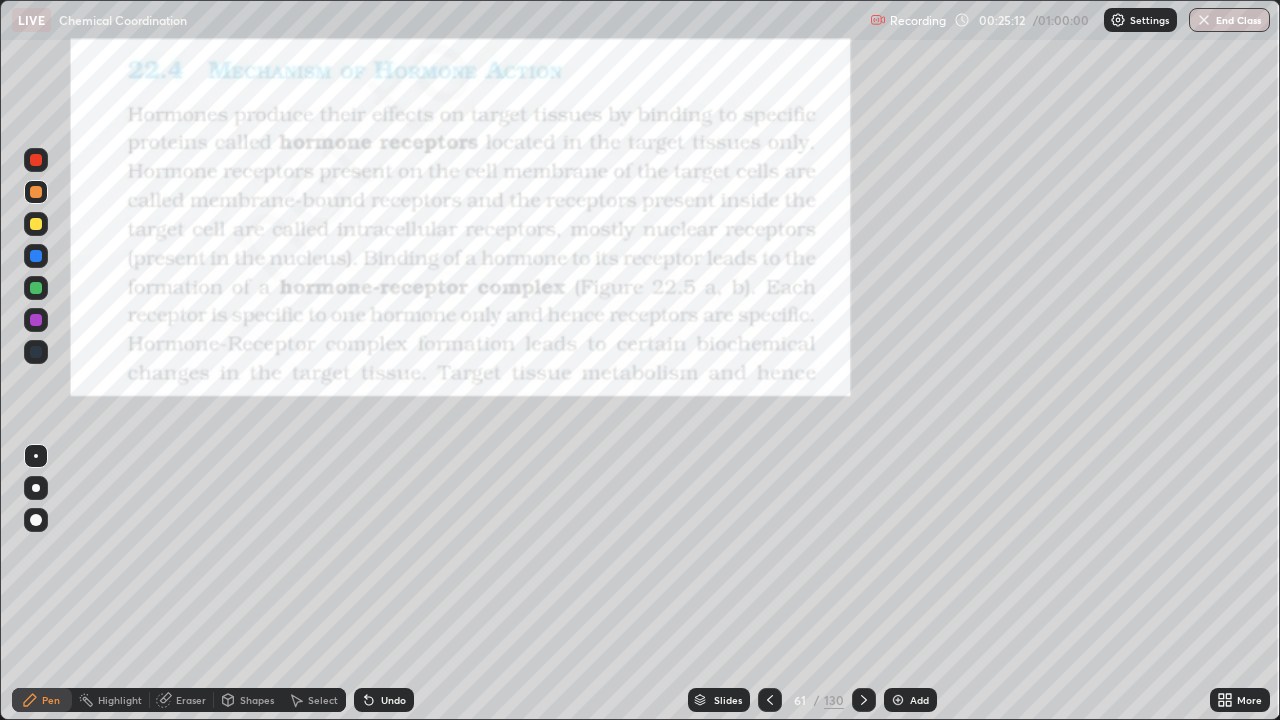 click 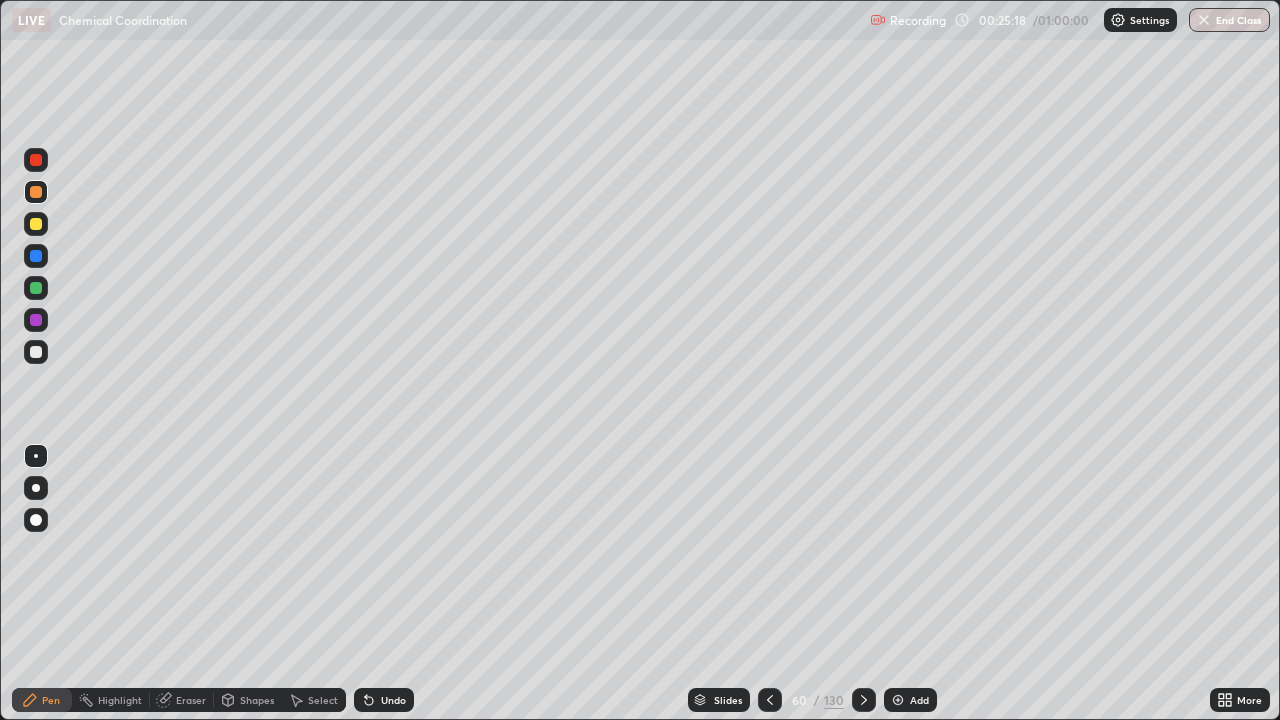 click 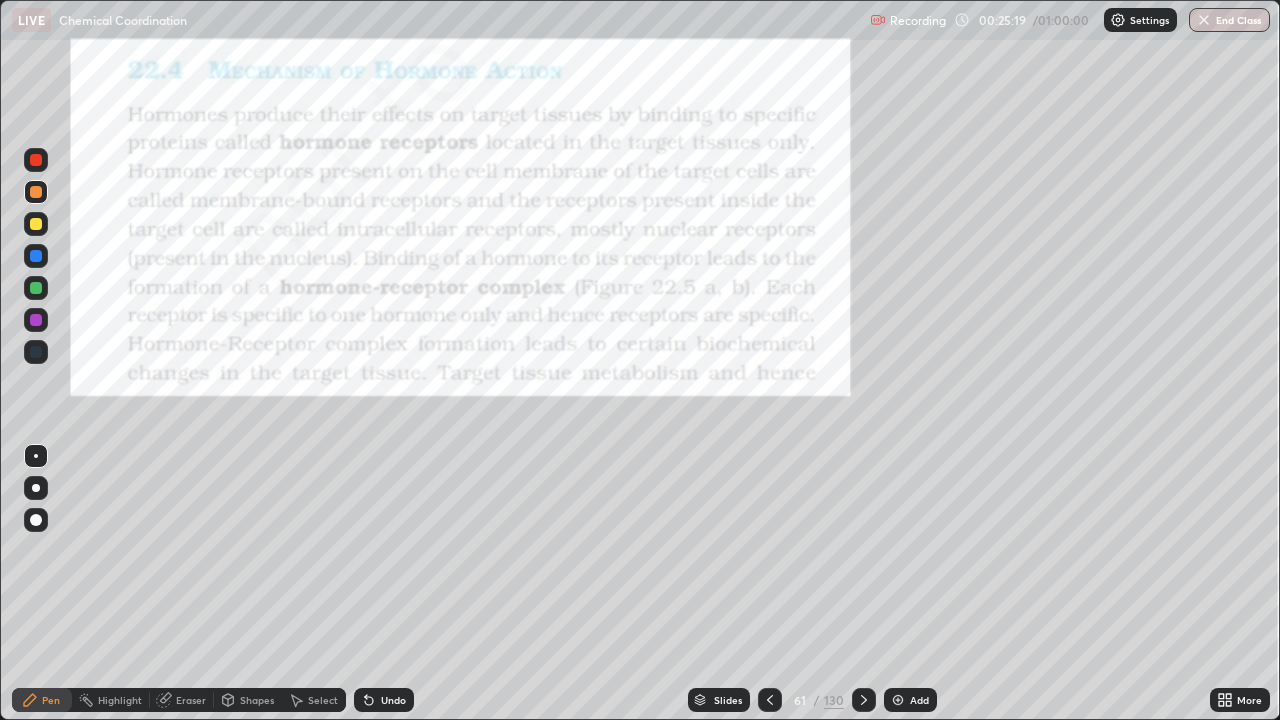 click 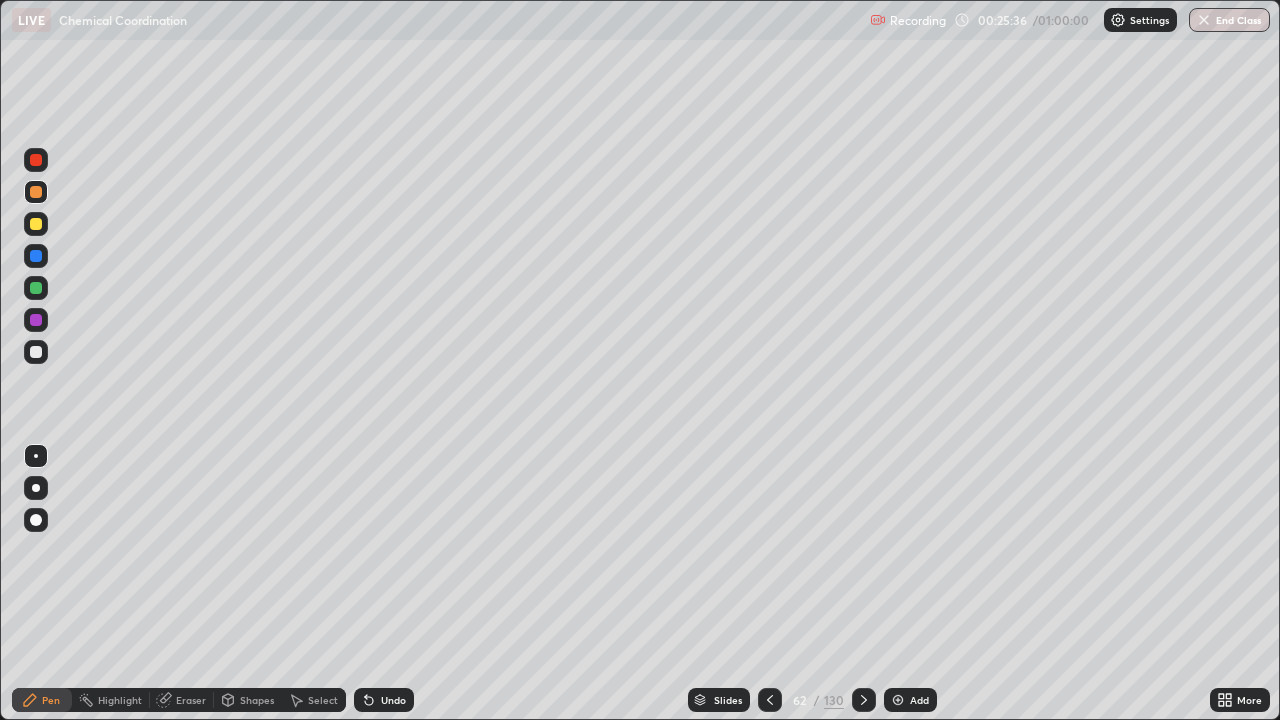 click at bounding box center (36, 224) 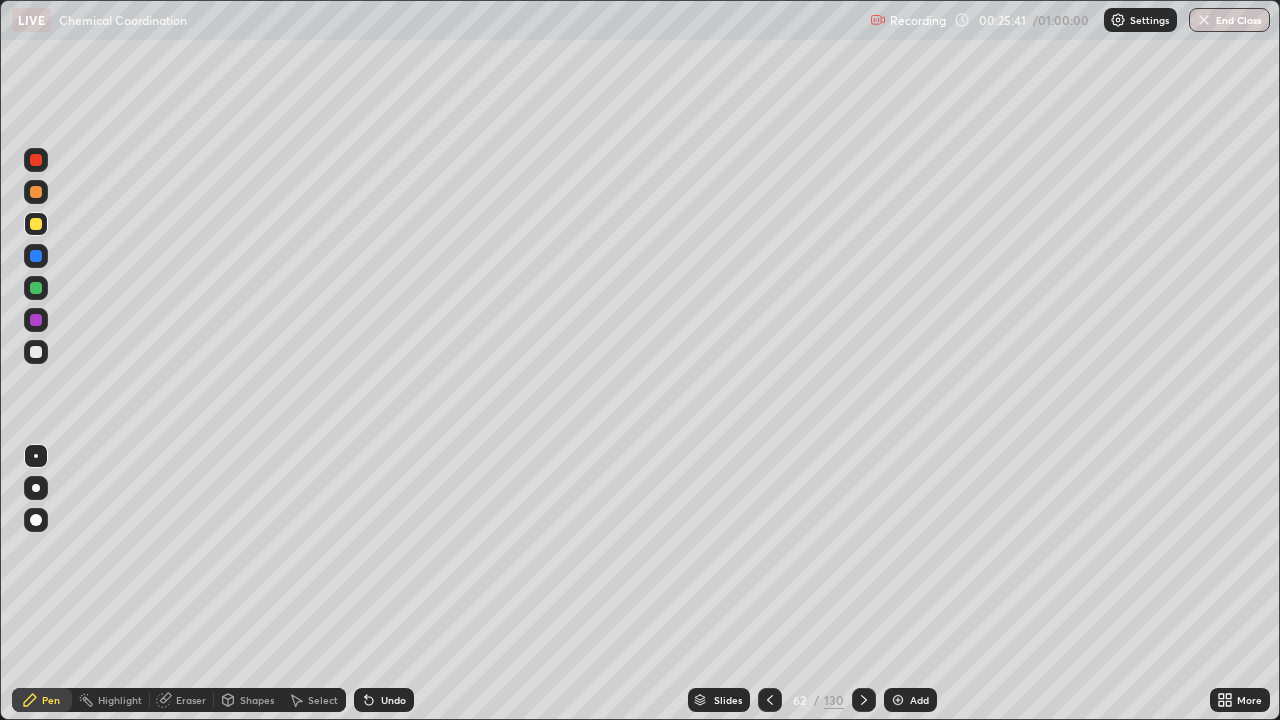 click at bounding box center (36, 192) 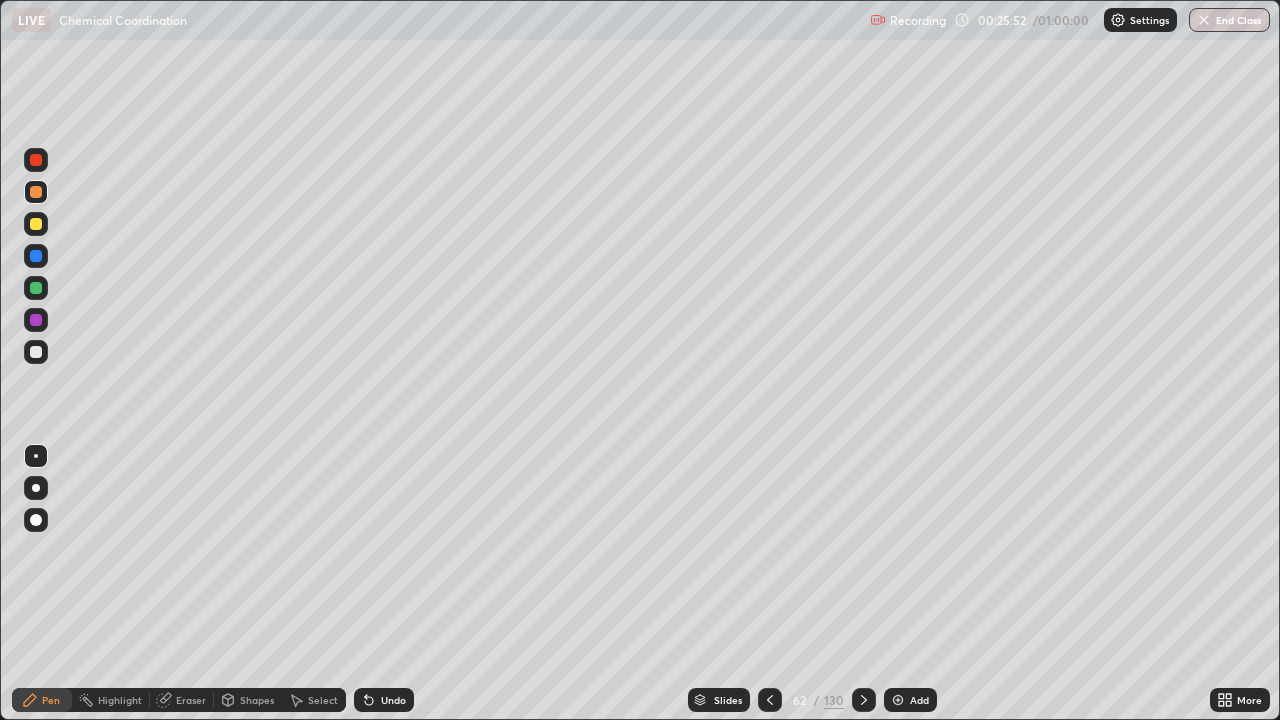 click at bounding box center (36, 224) 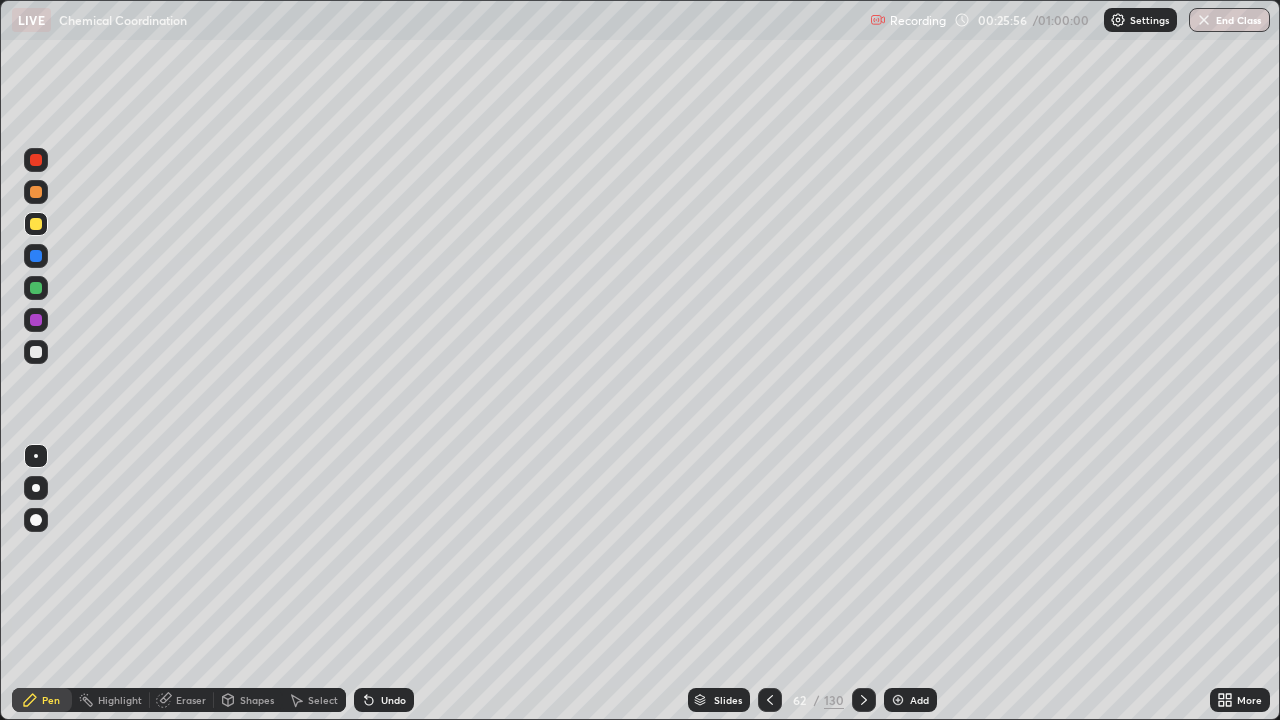 click at bounding box center (36, 192) 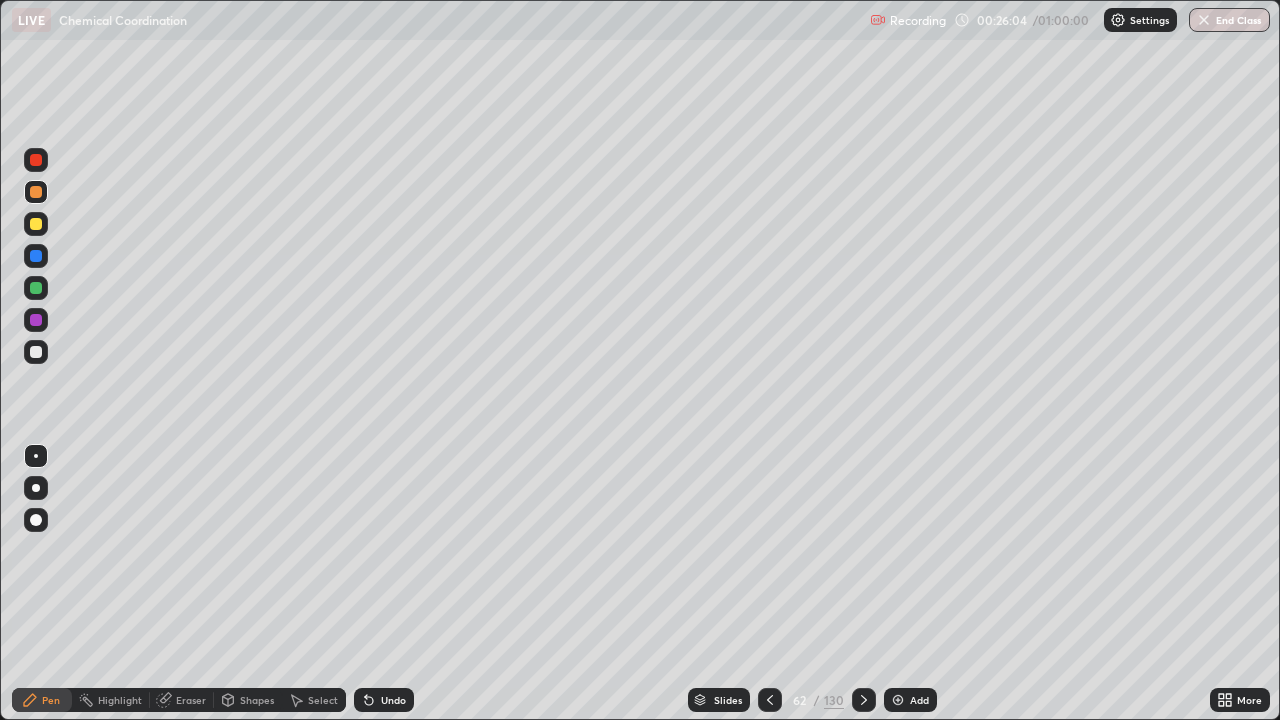 click at bounding box center [36, 224] 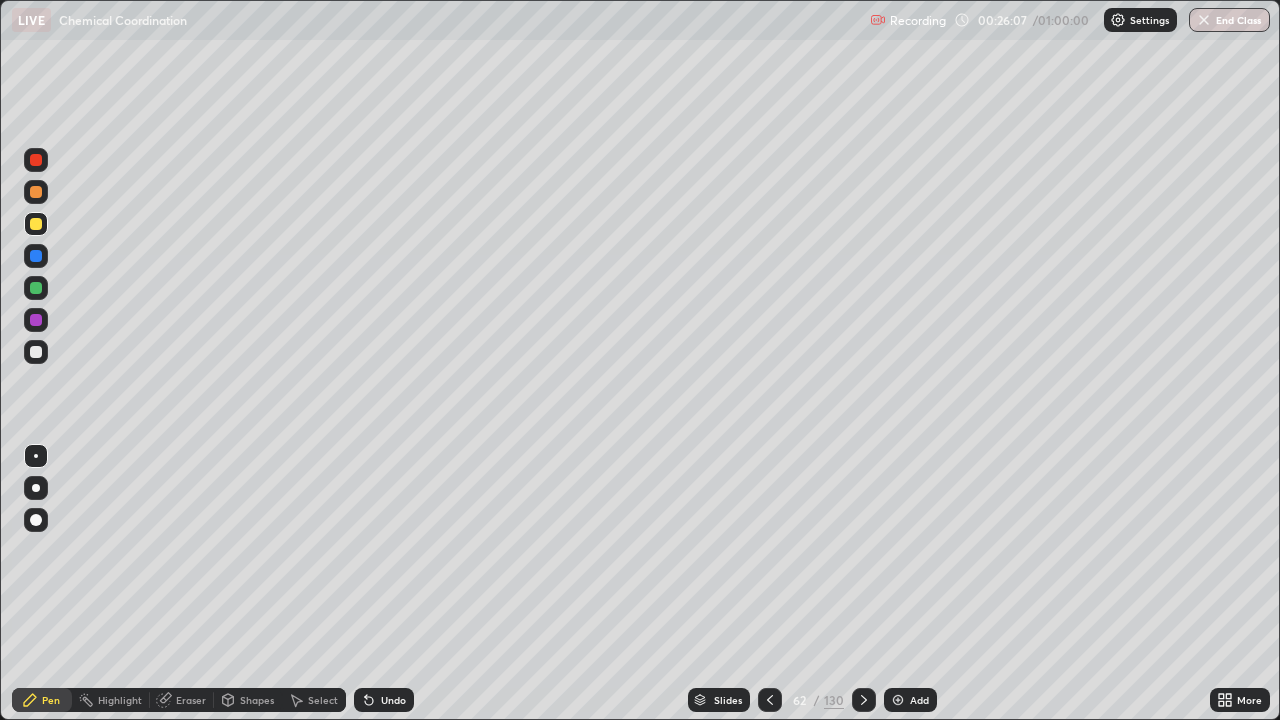 click at bounding box center (36, 352) 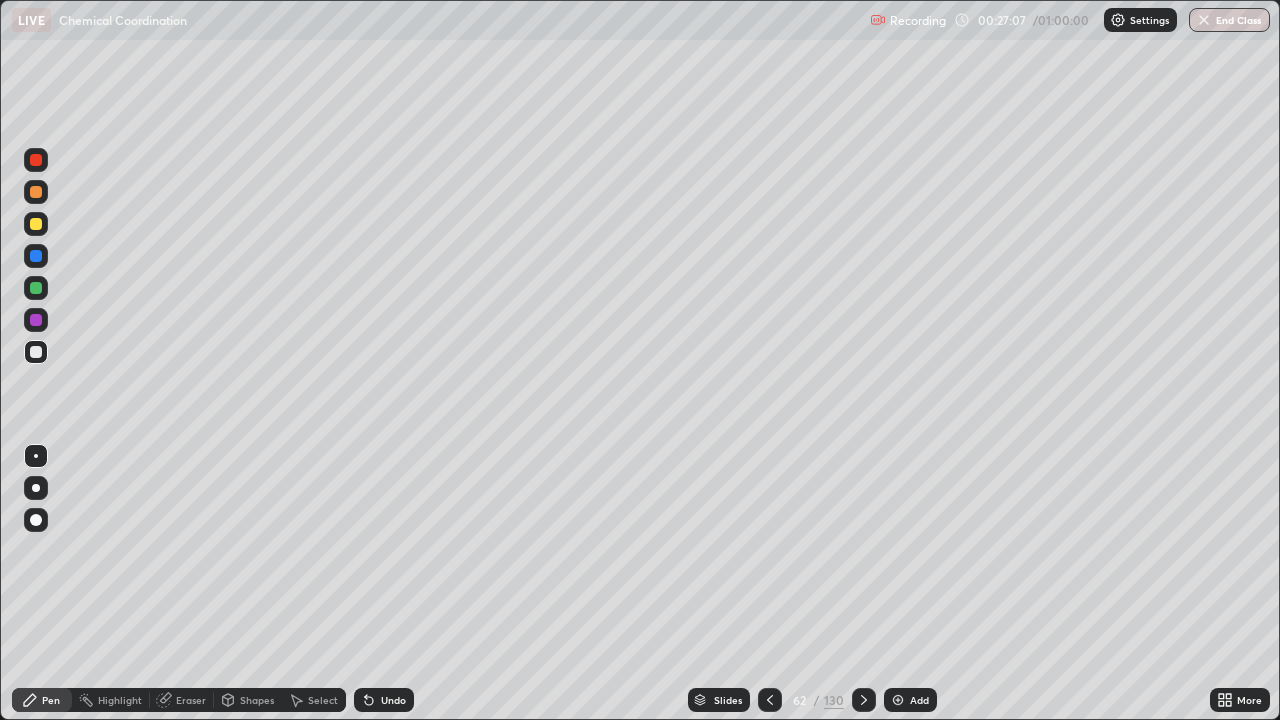 click on "Undo" at bounding box center [393, 700] 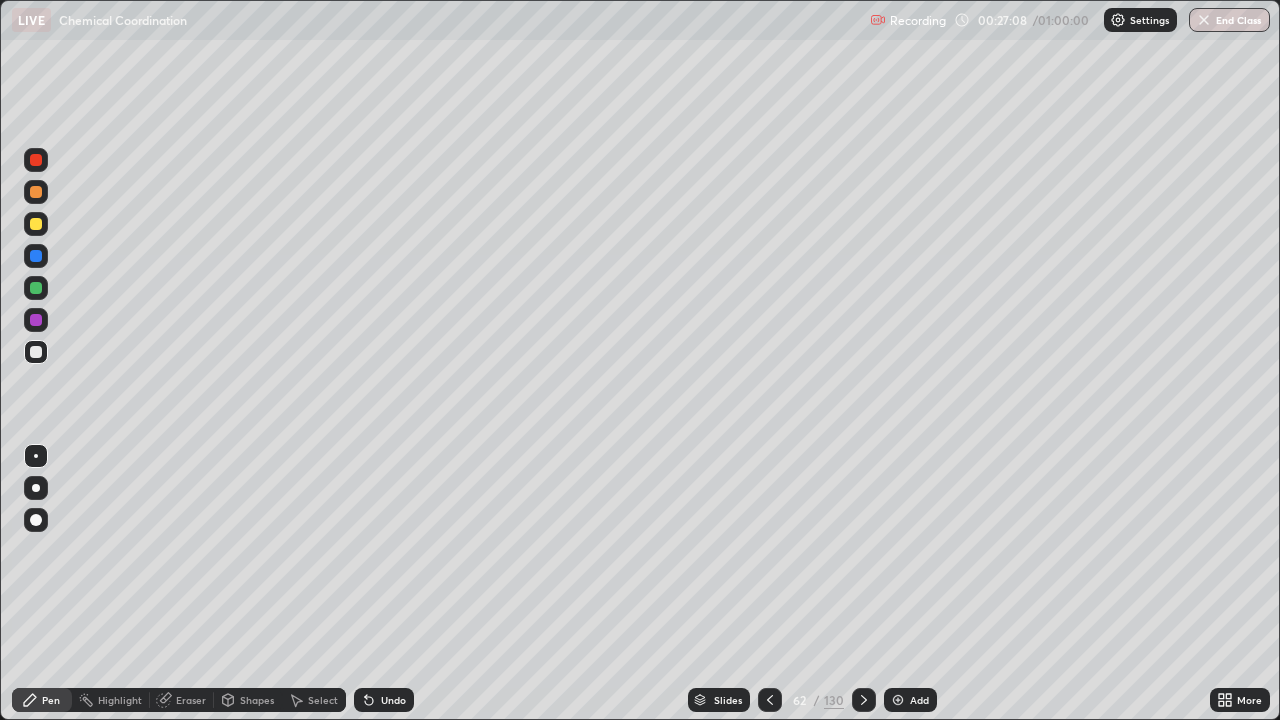 click on "Select" at bounding box center (323, 700) 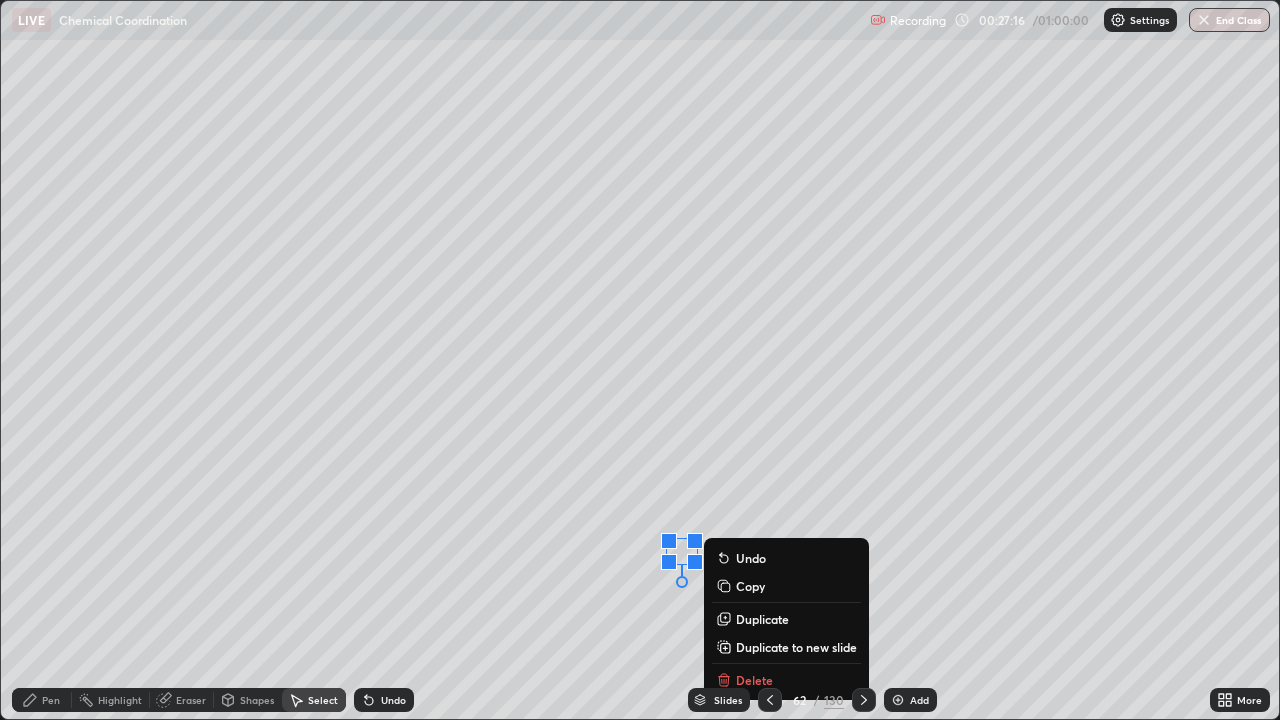 click on "0 ° Undo Copy Duplicate Duplicate to new slide Delete" at bounding box center [640, 360] 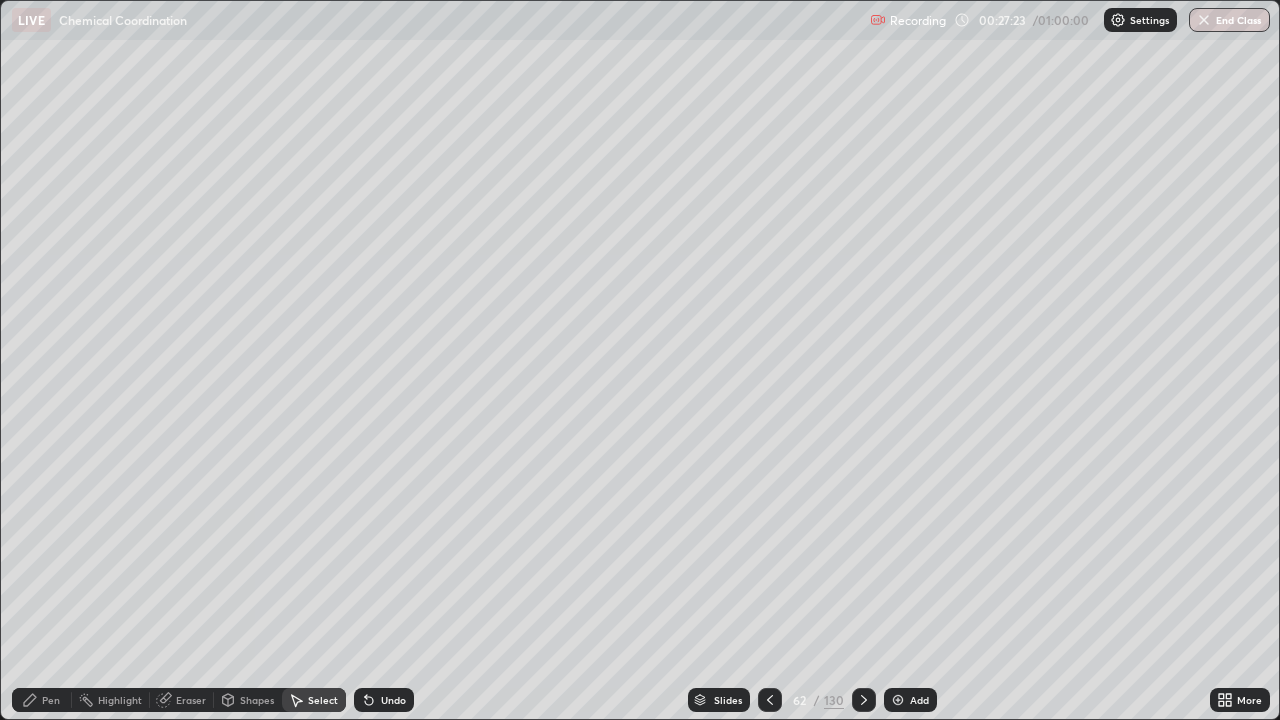 click on "Pen" at bounding box center [51, 700] 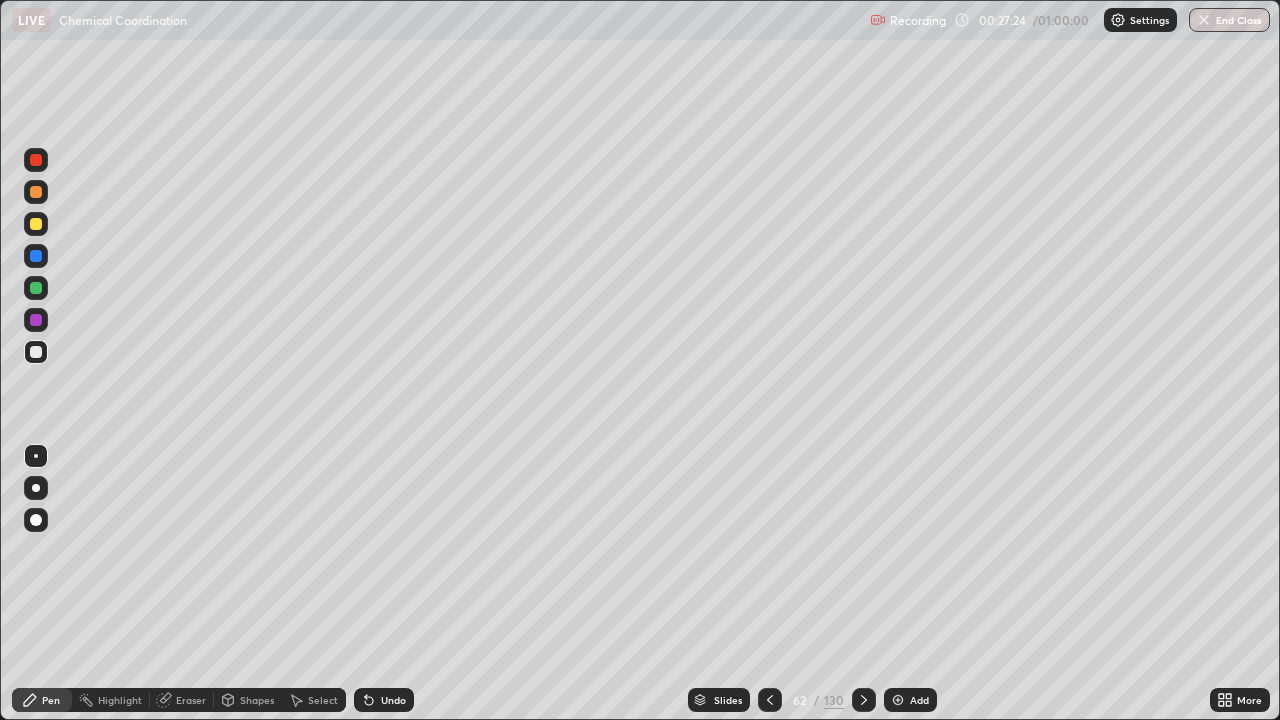 click at bounding box center [36, 288] 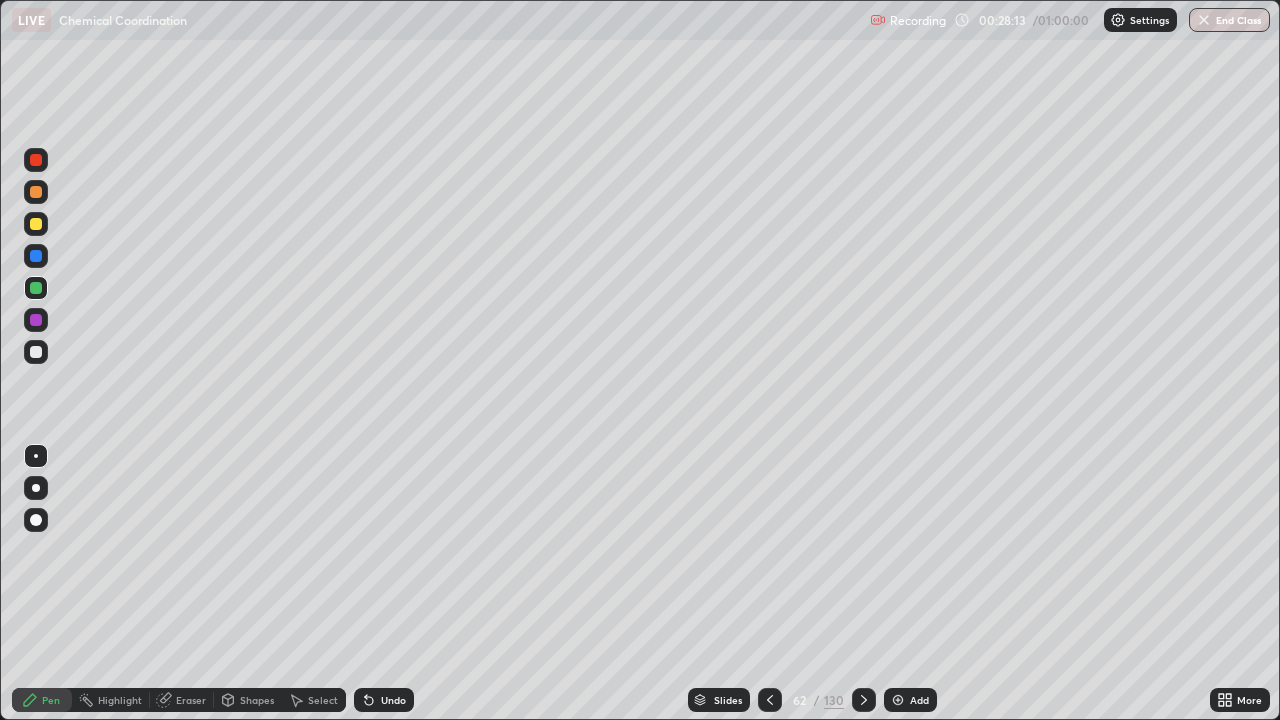 click on "Add" at bounding box center (919, 700) 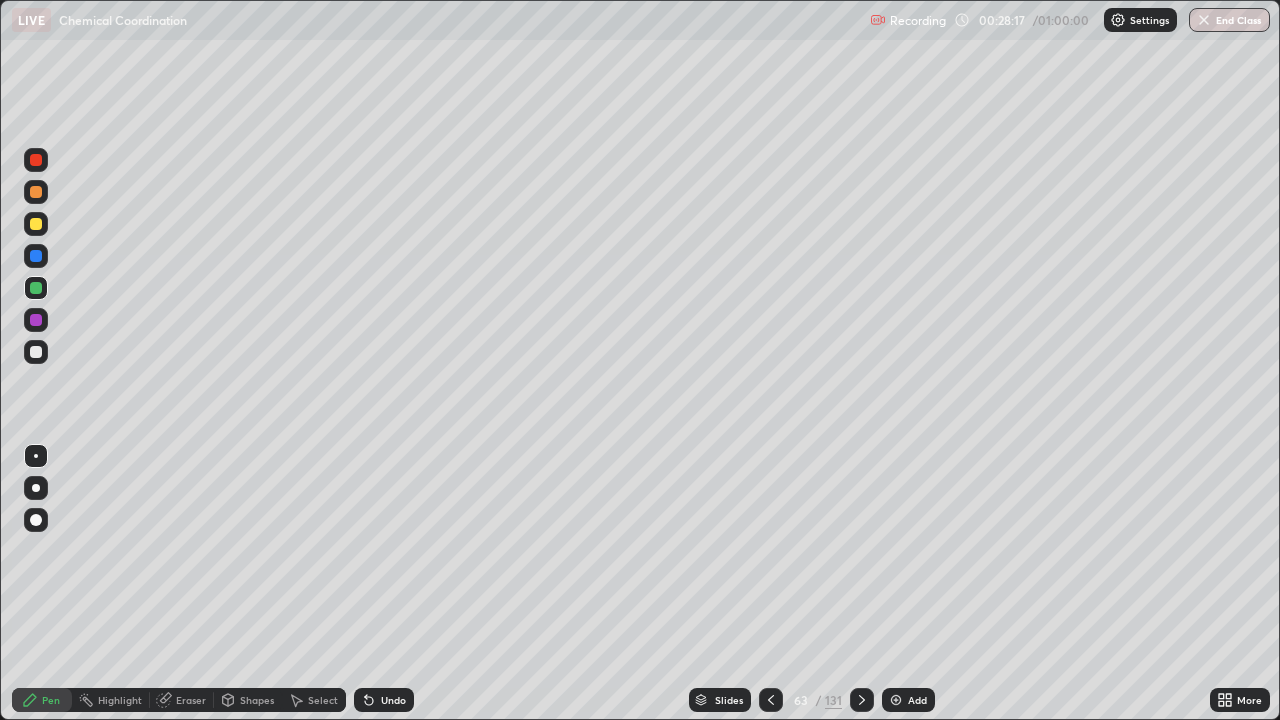 click at bounding box center [36, 352] 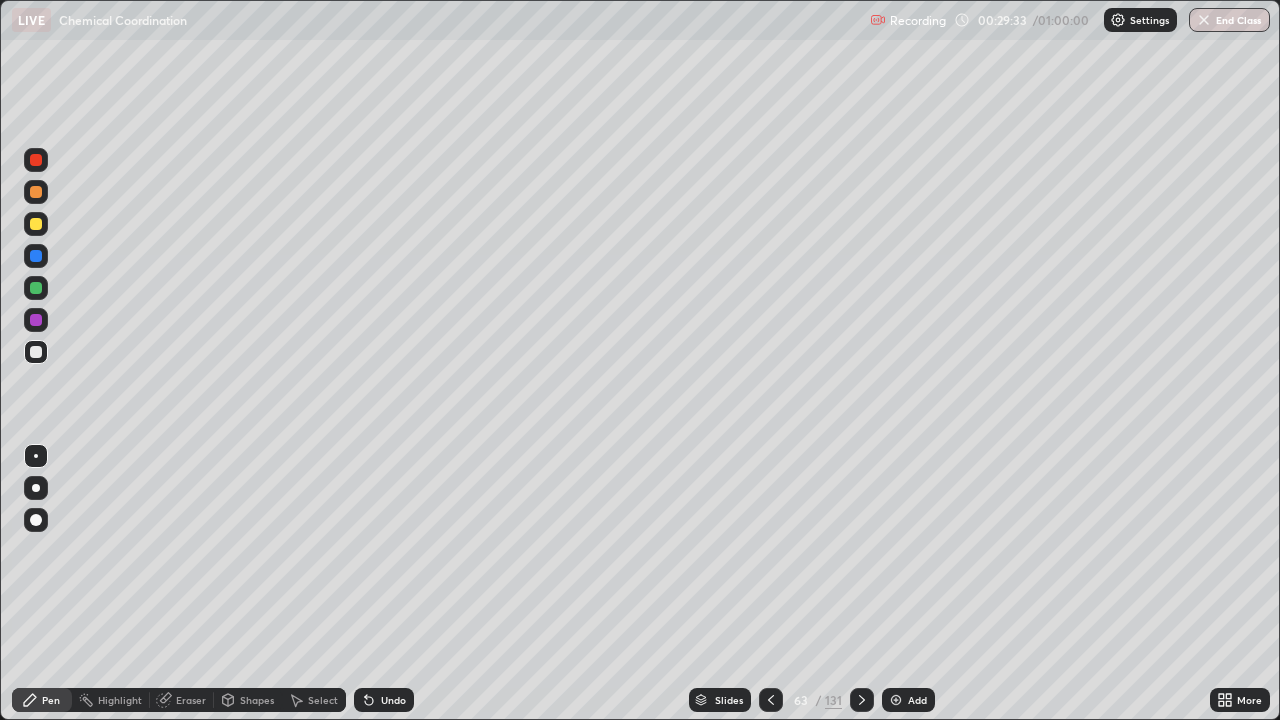 click 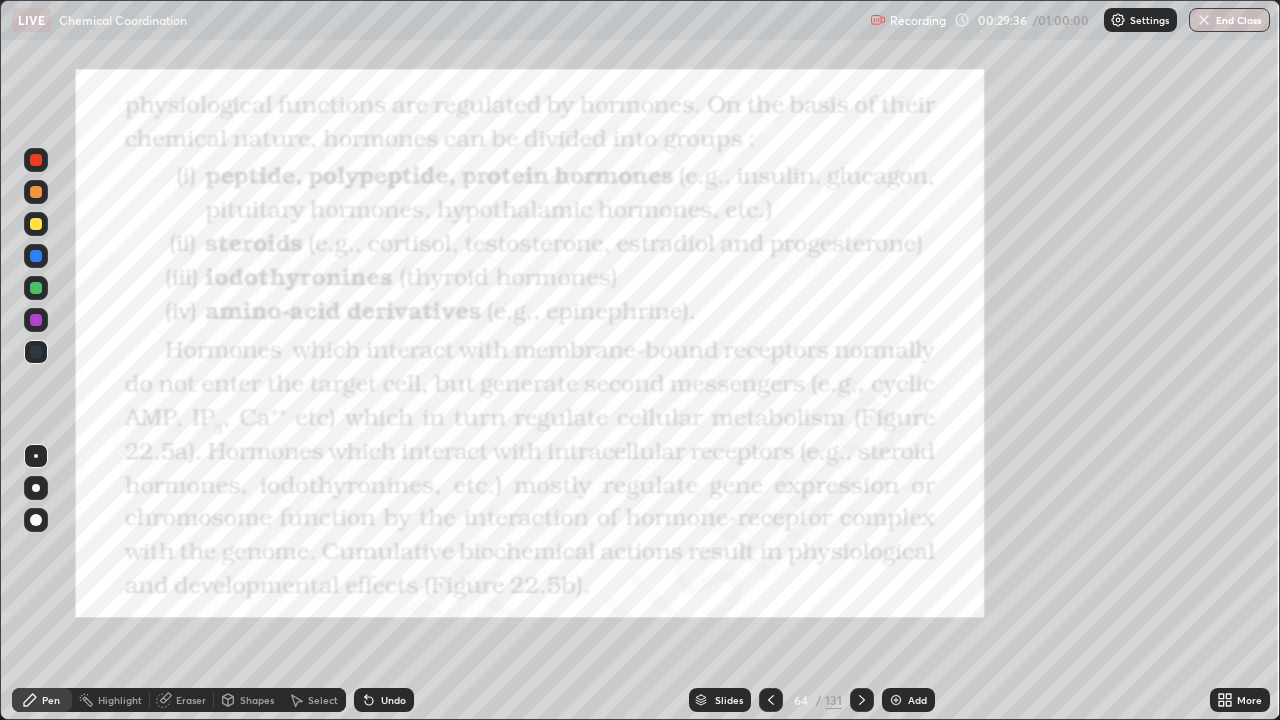 click 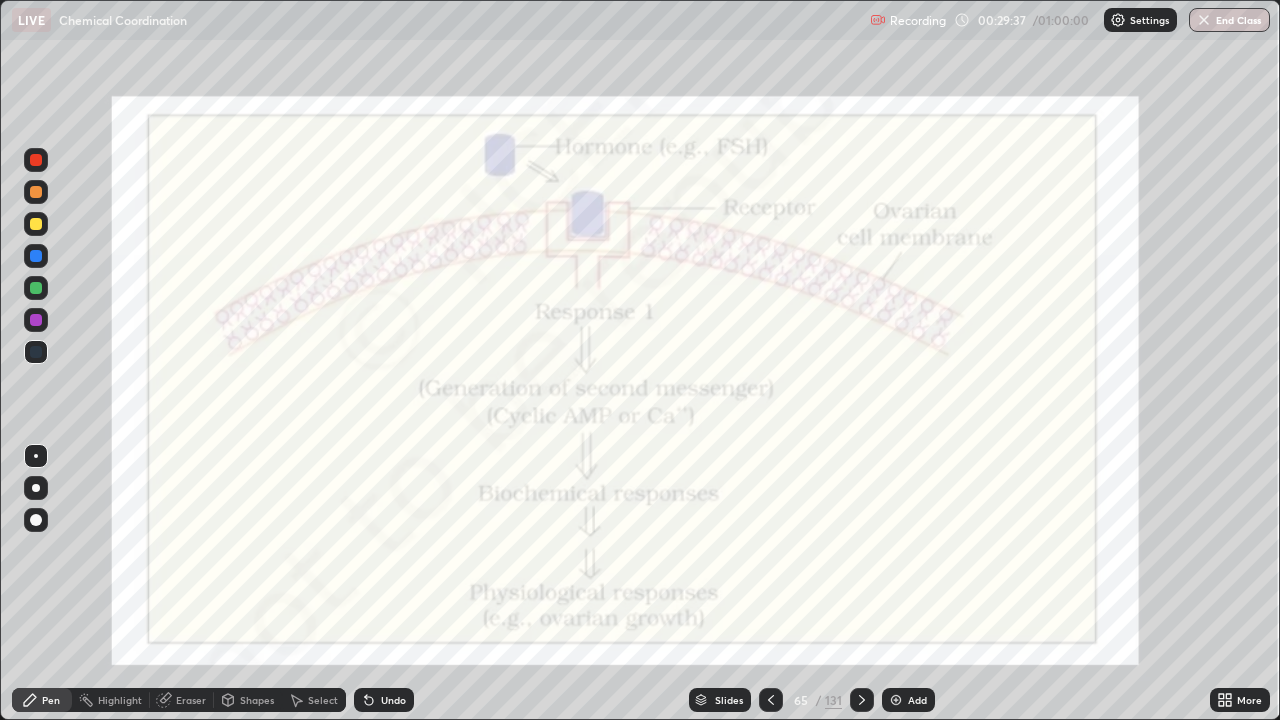 click 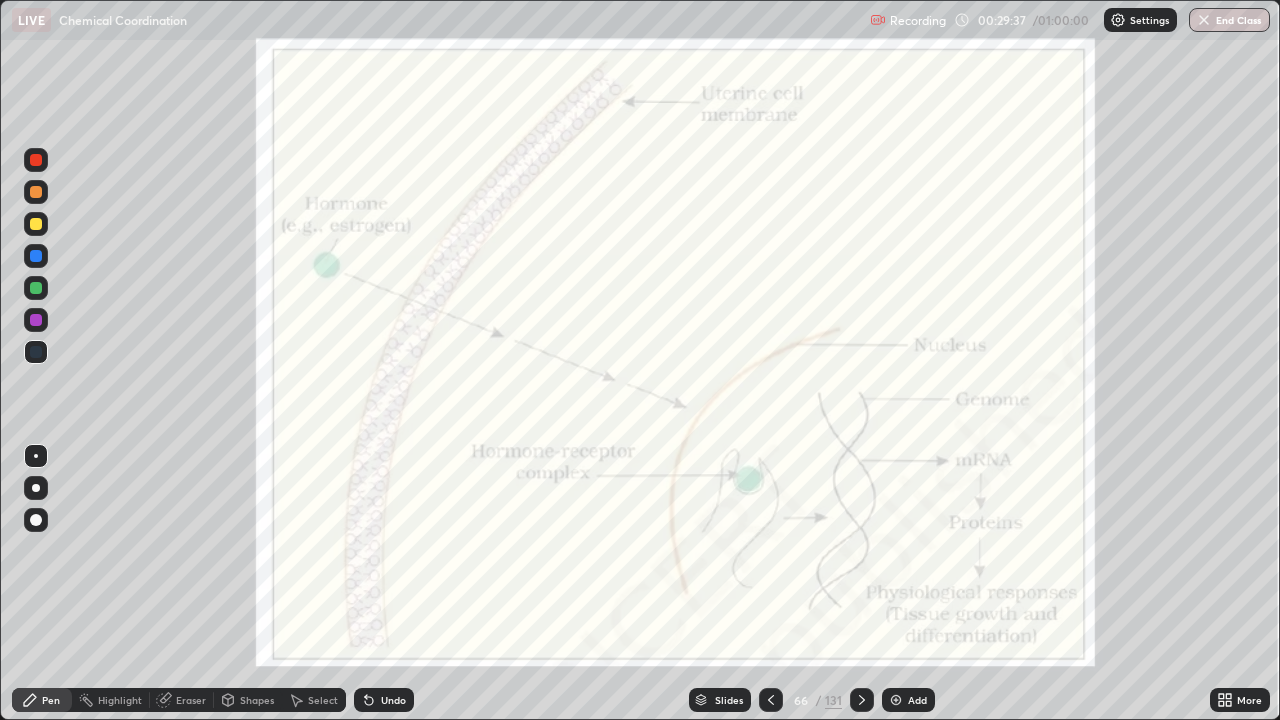 click 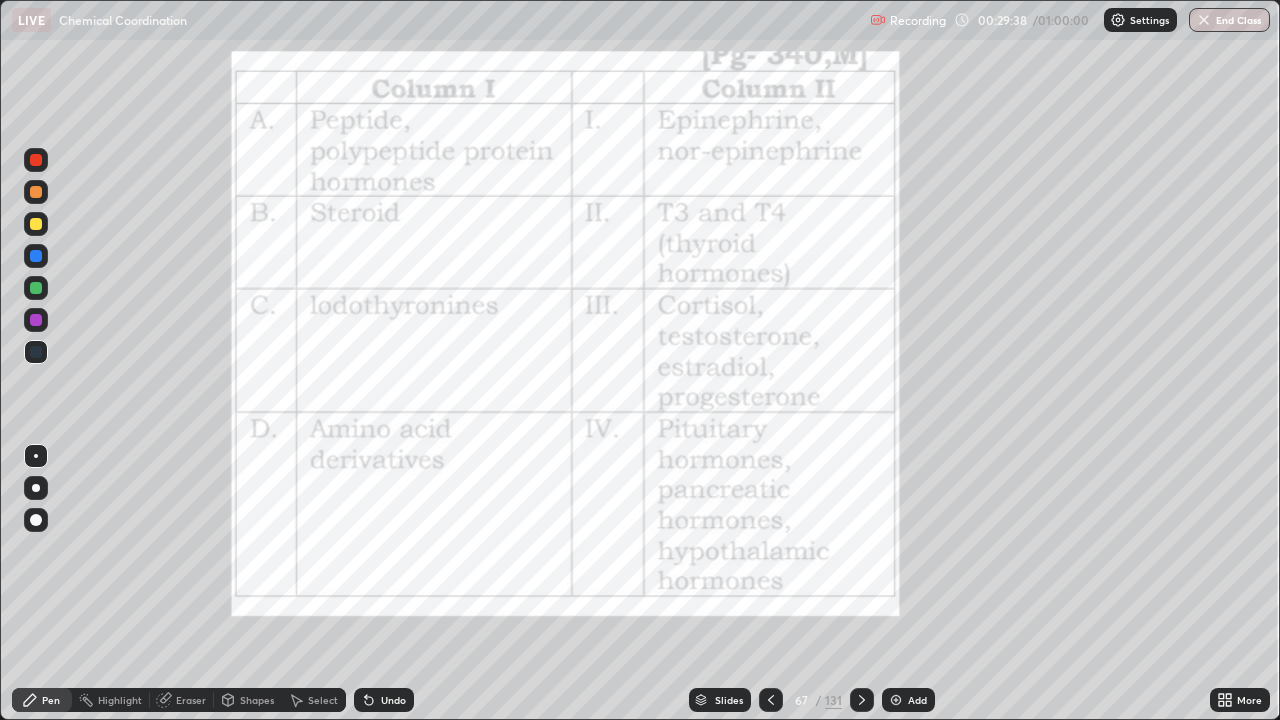 click 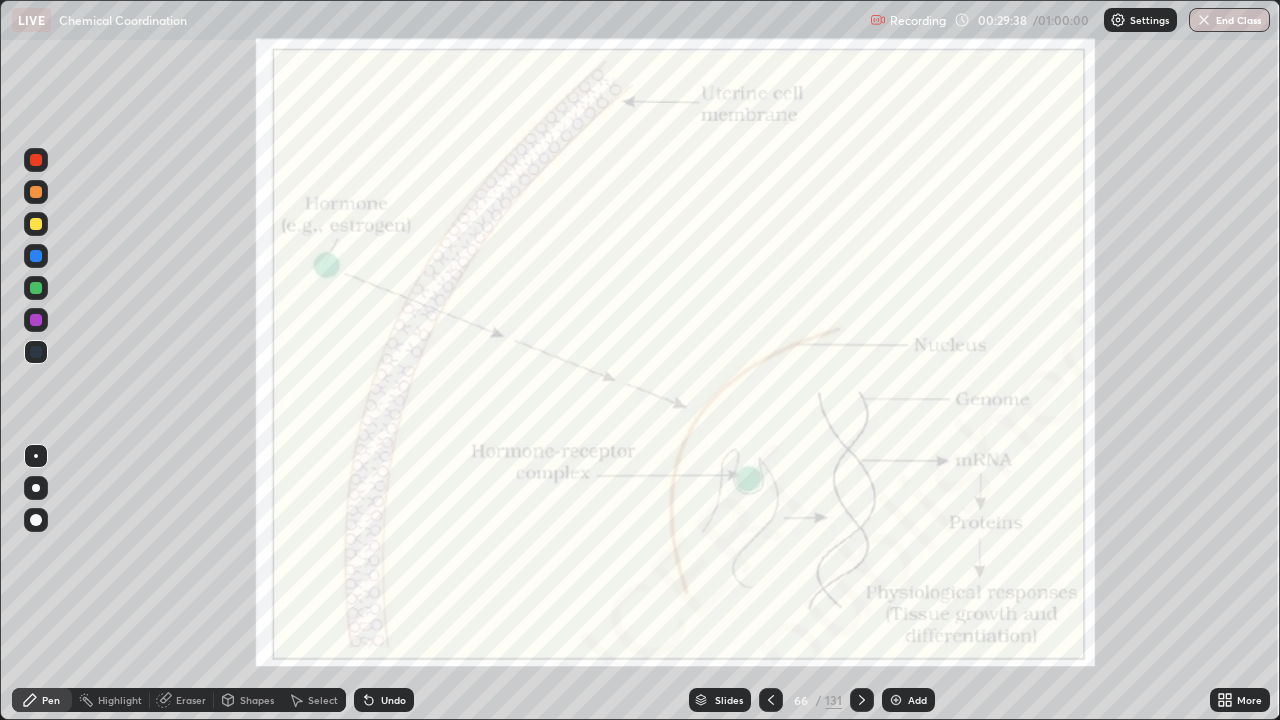 click 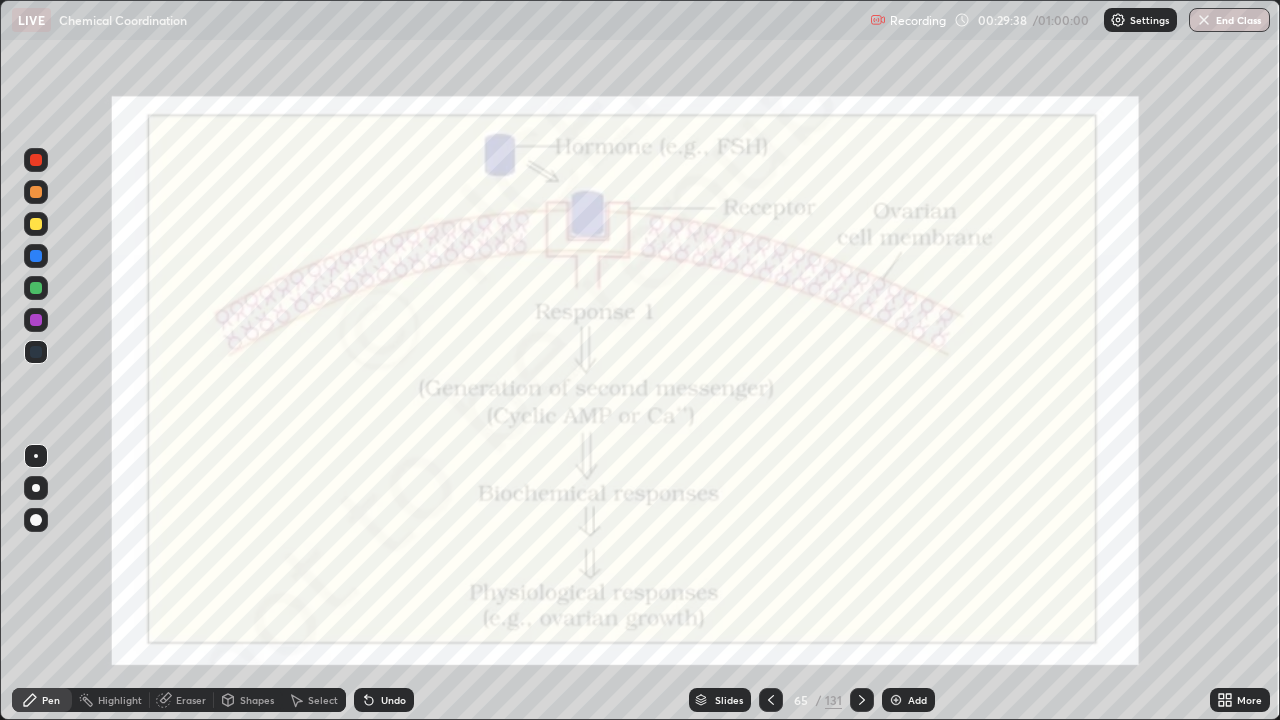 click 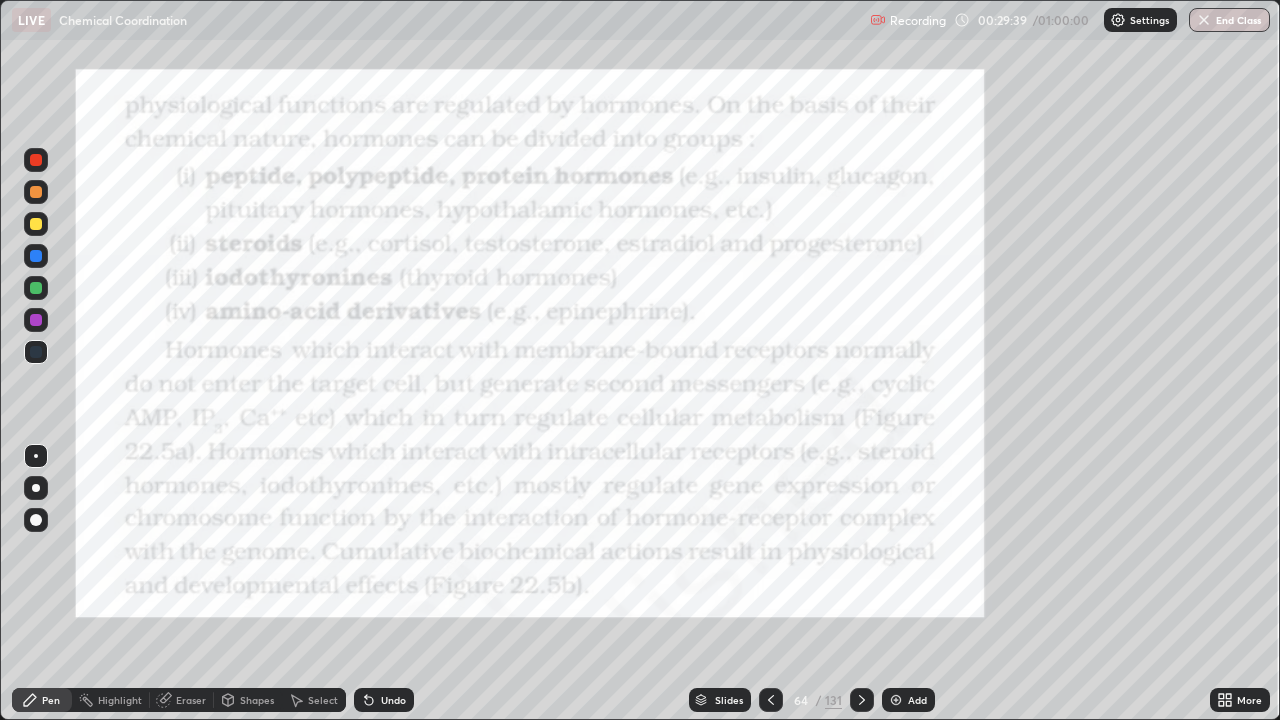 click 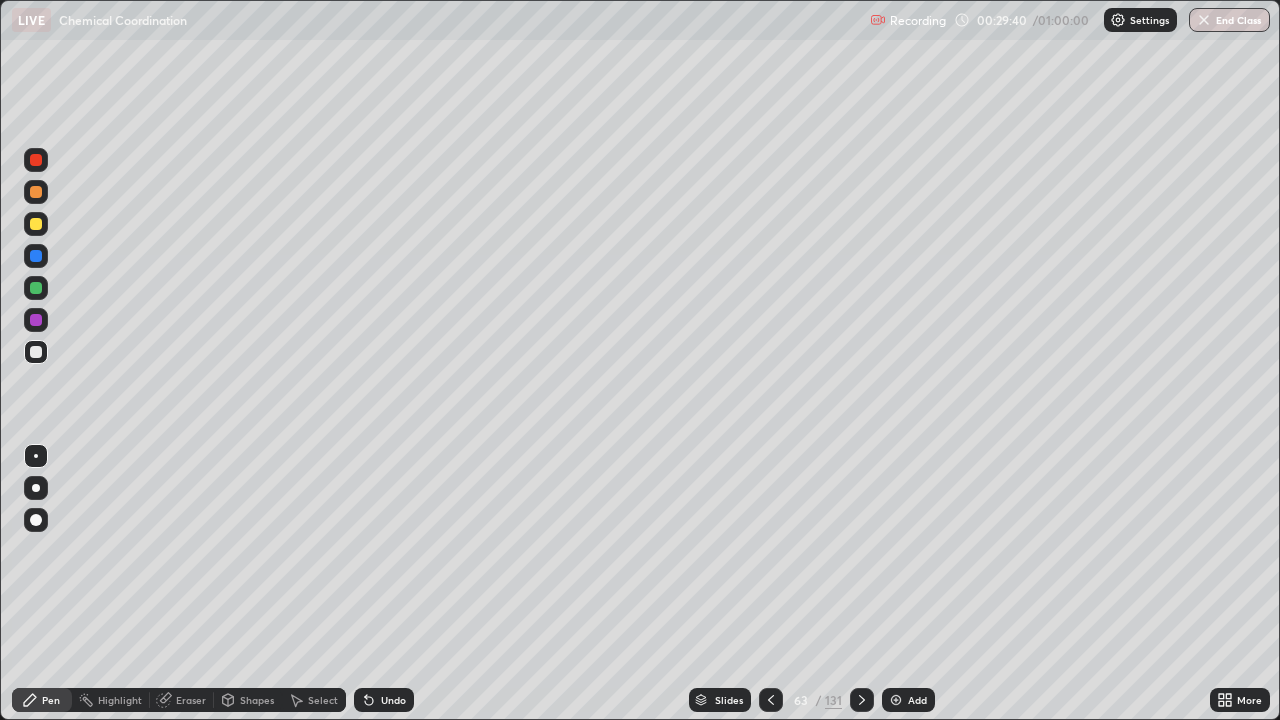 click at bounding box center (771, 700) 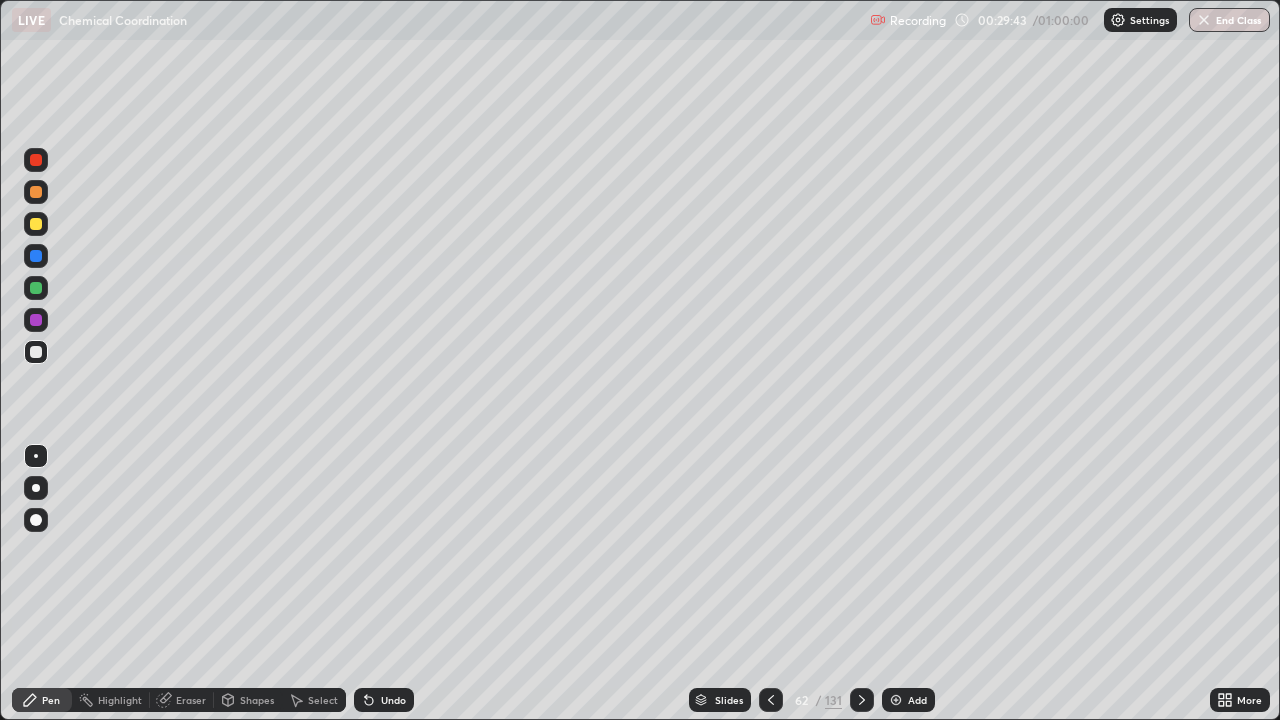 click at bounding box center [36, 224] 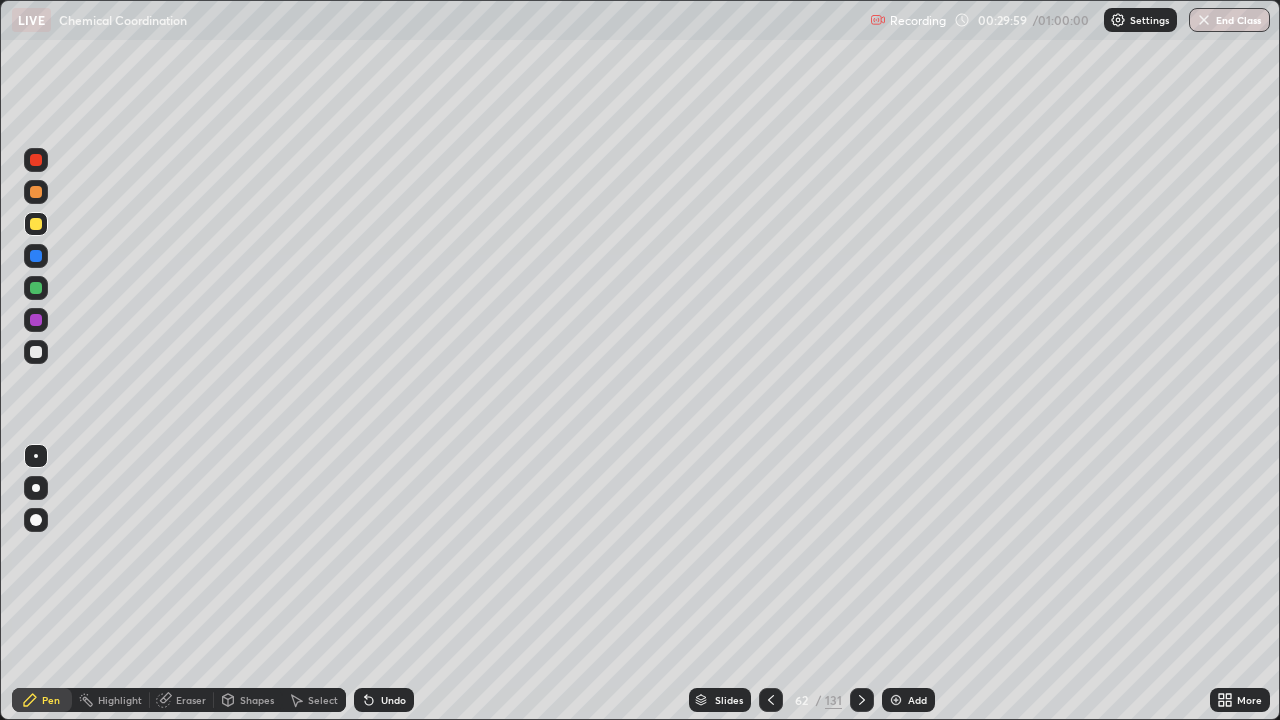 click at bounding box center (36, 192) 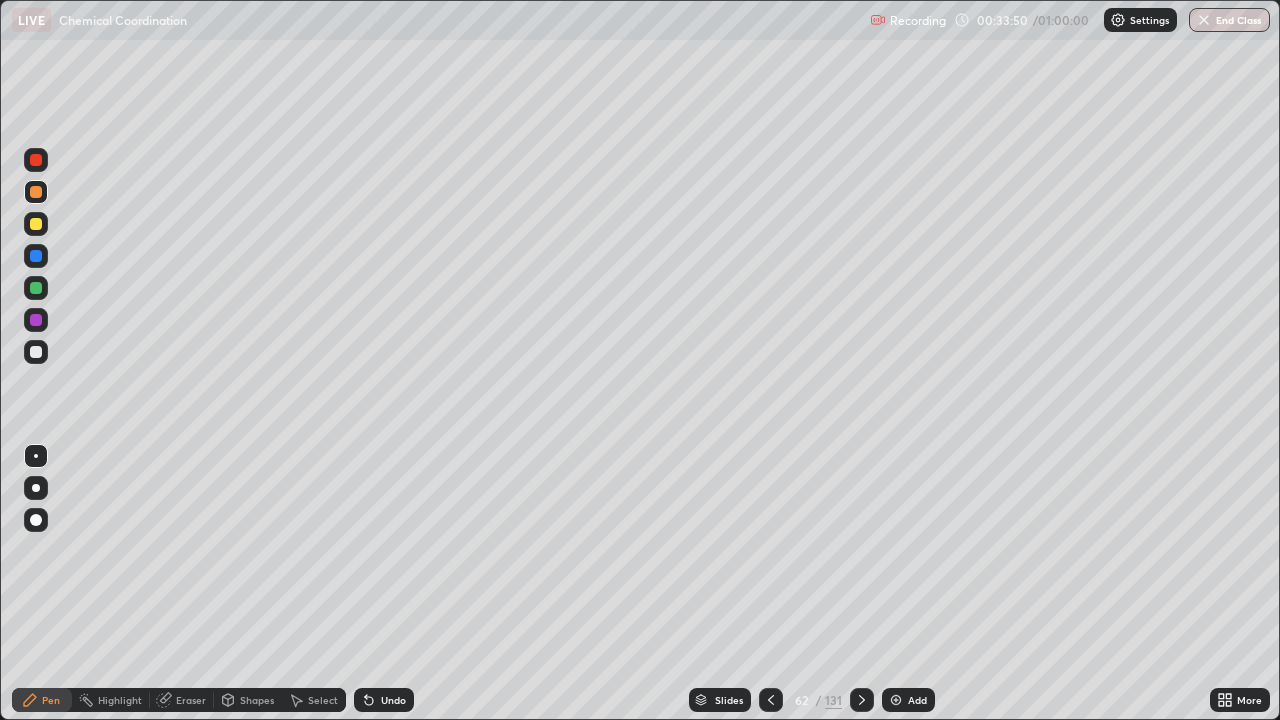 click at bounding box center (36, 288) 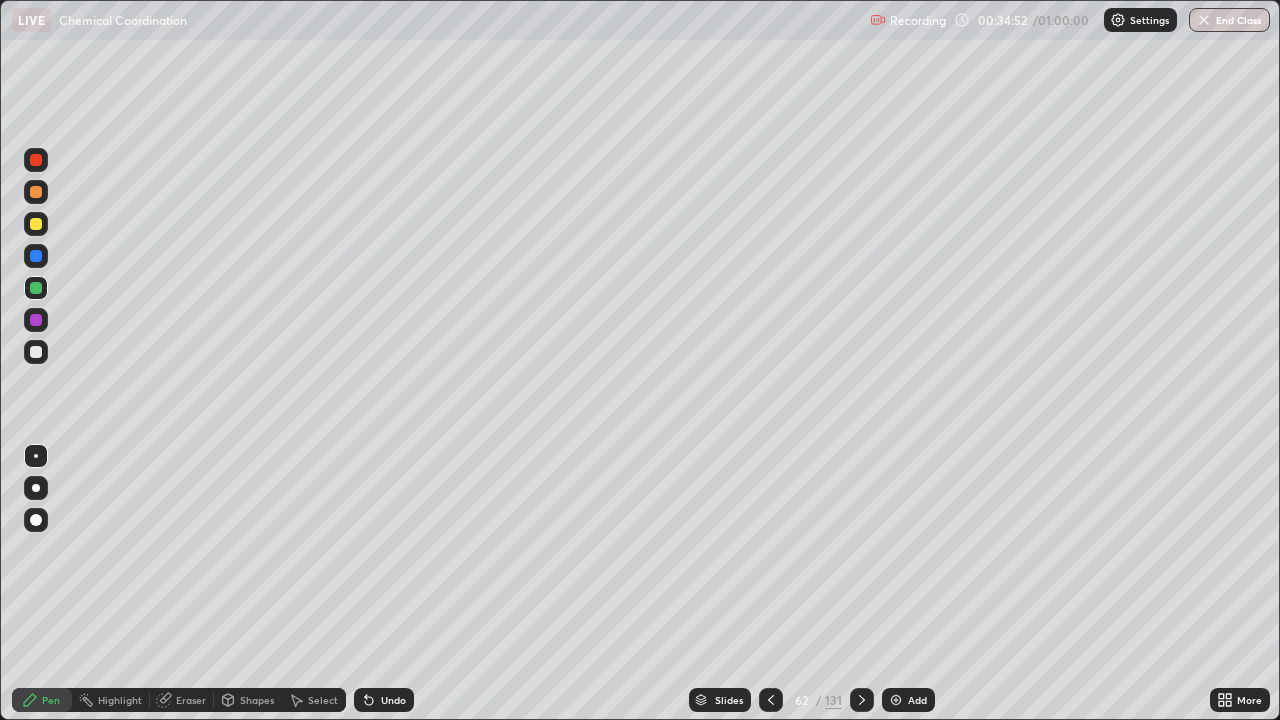 click at bounding box center [36, 352] 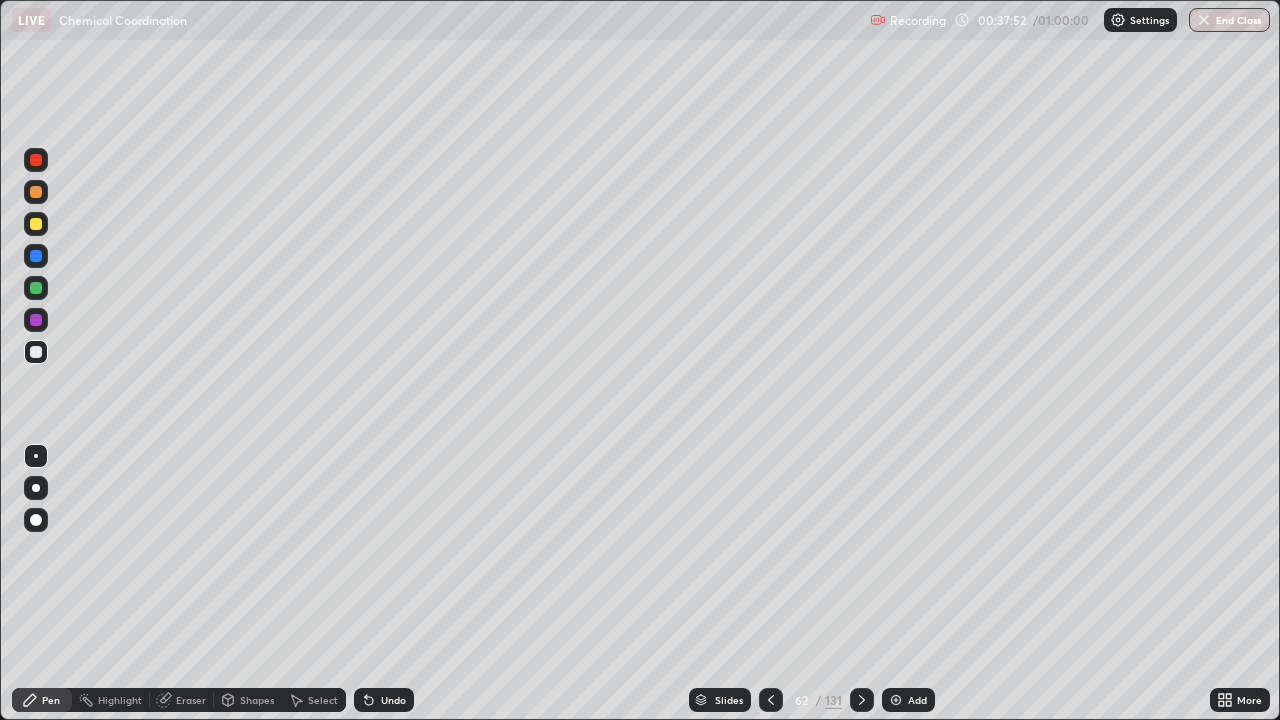 click 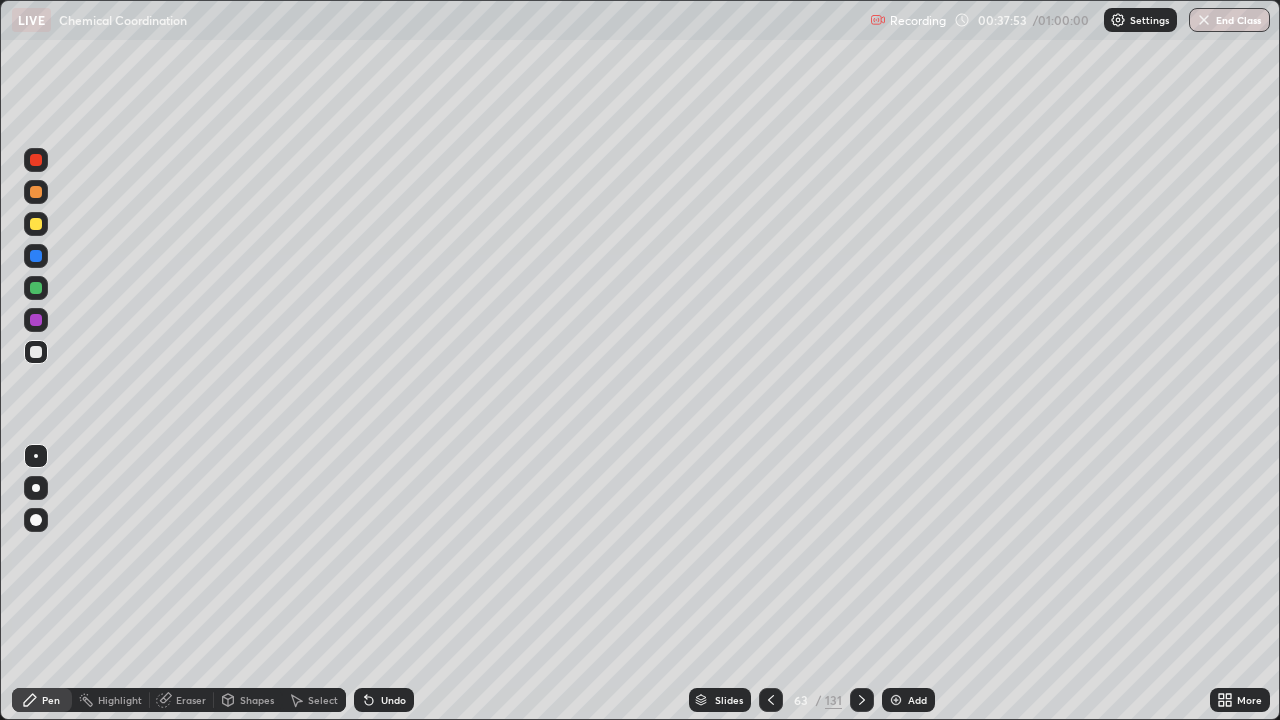 click 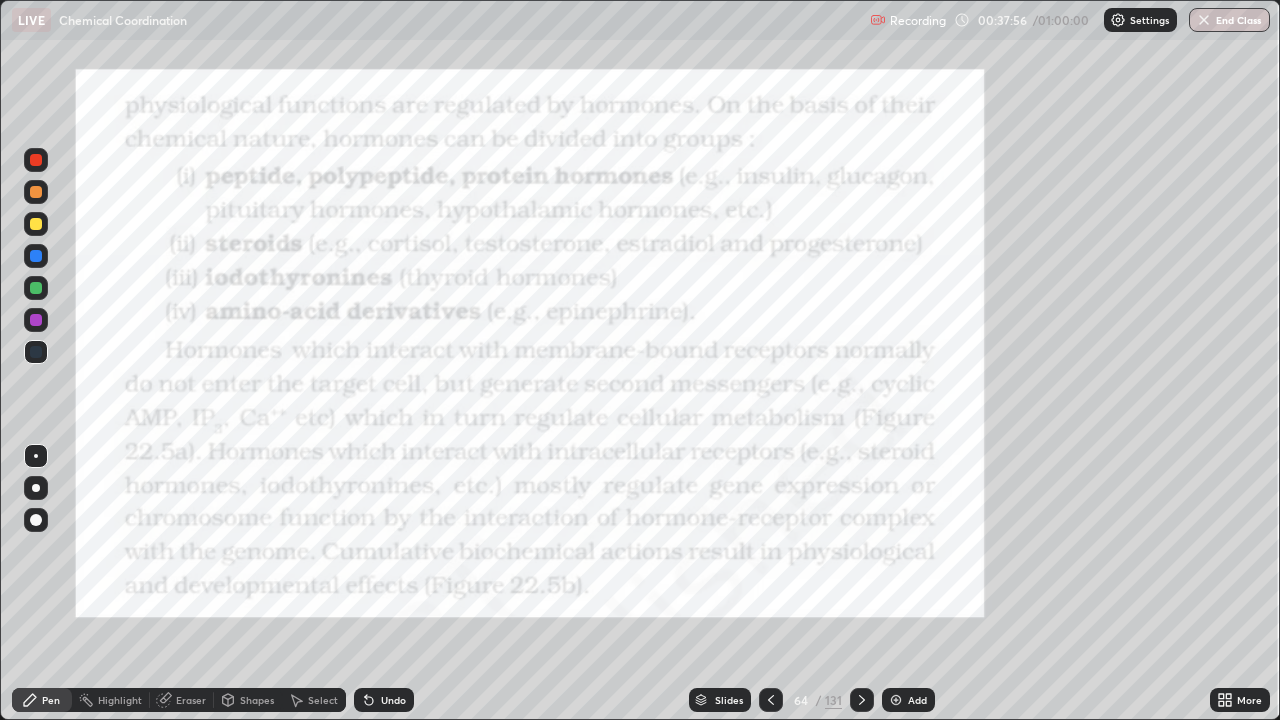 click 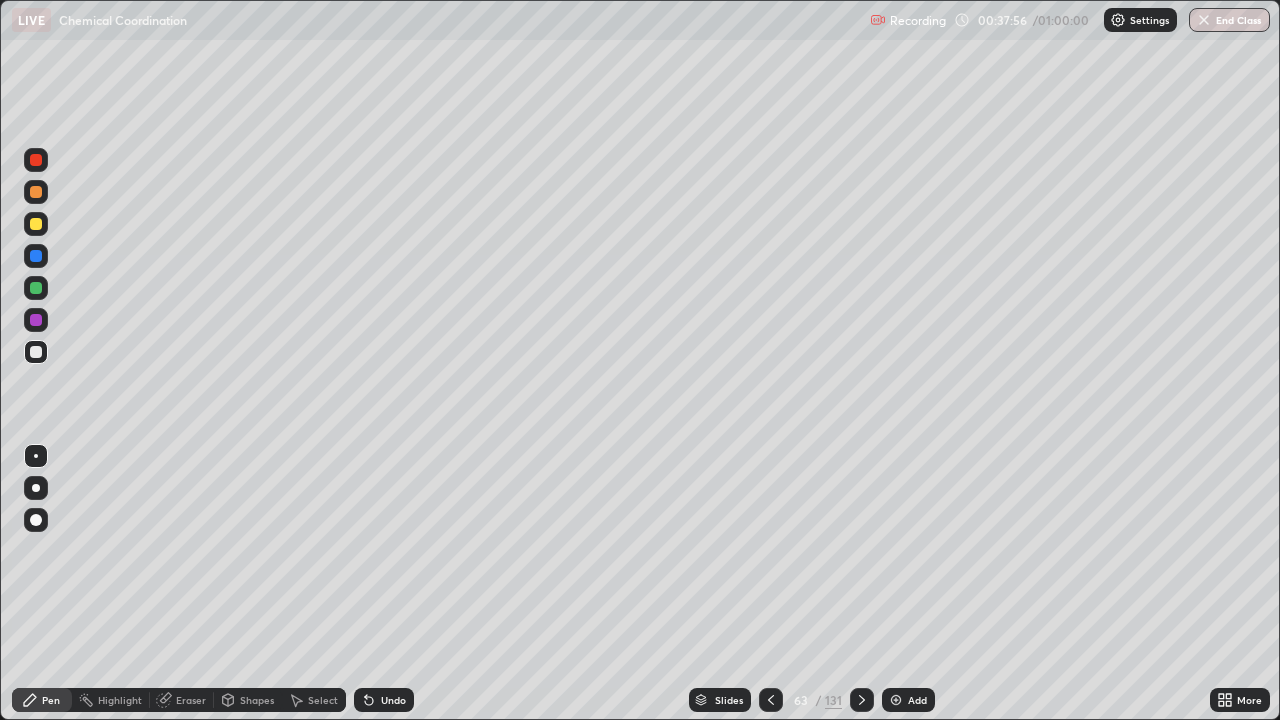 click 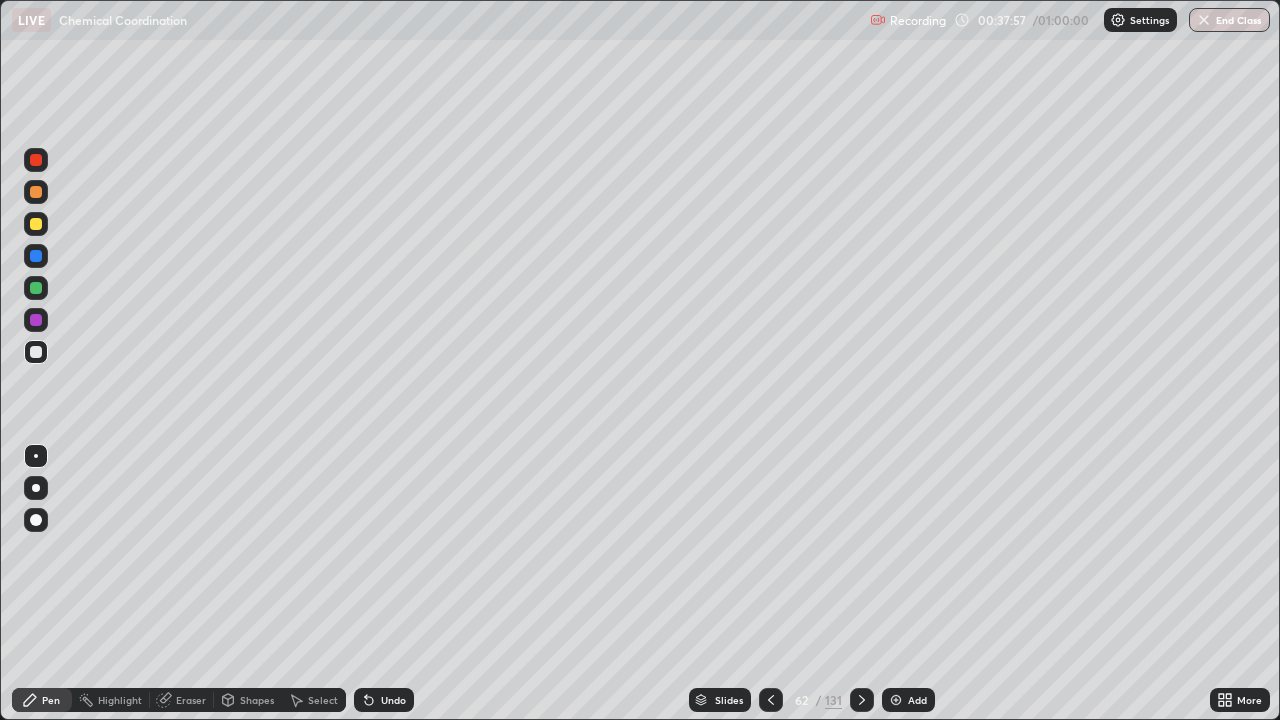 click 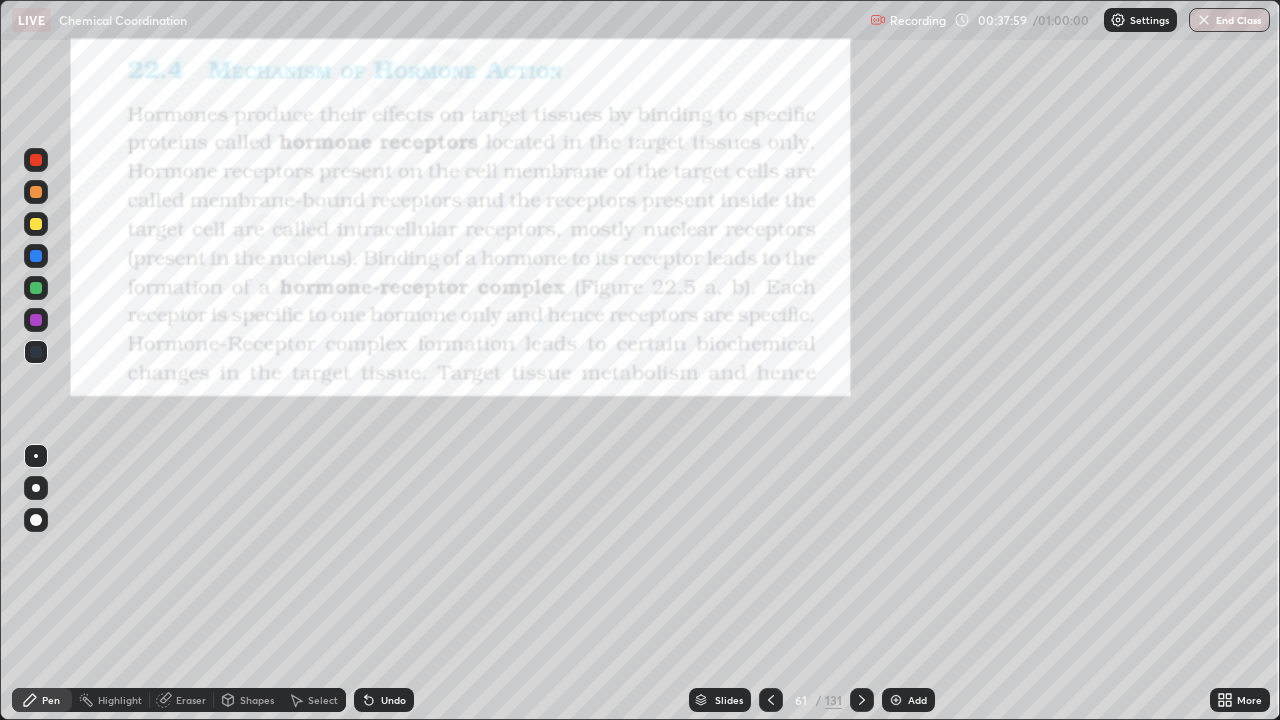 click on "Highlight" at bounding box center (120, 700) 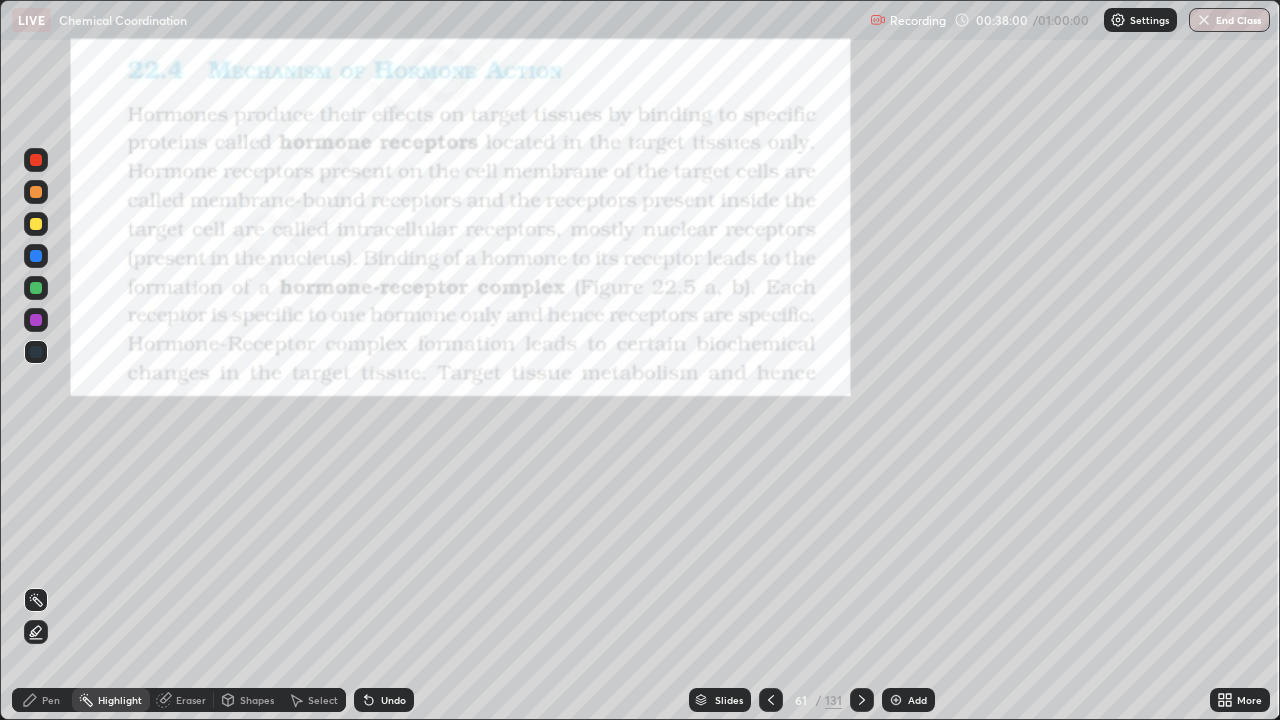 click at bounding box center (36, 160) 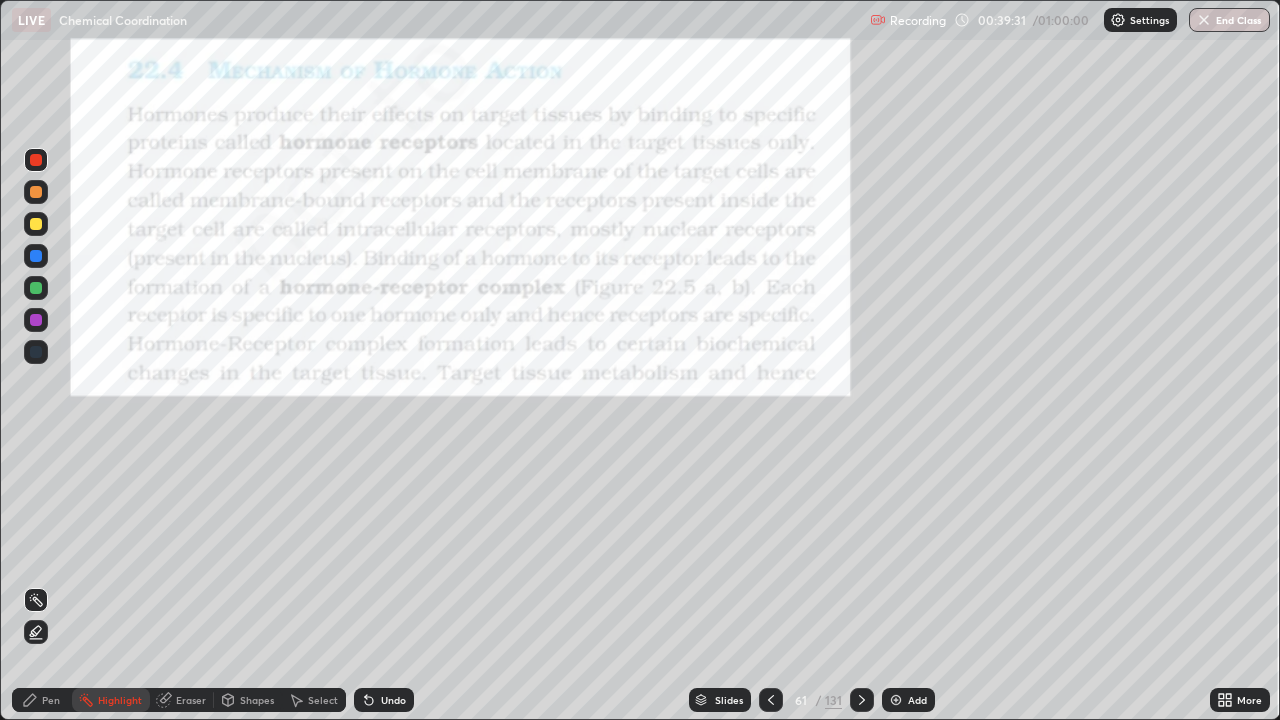 click 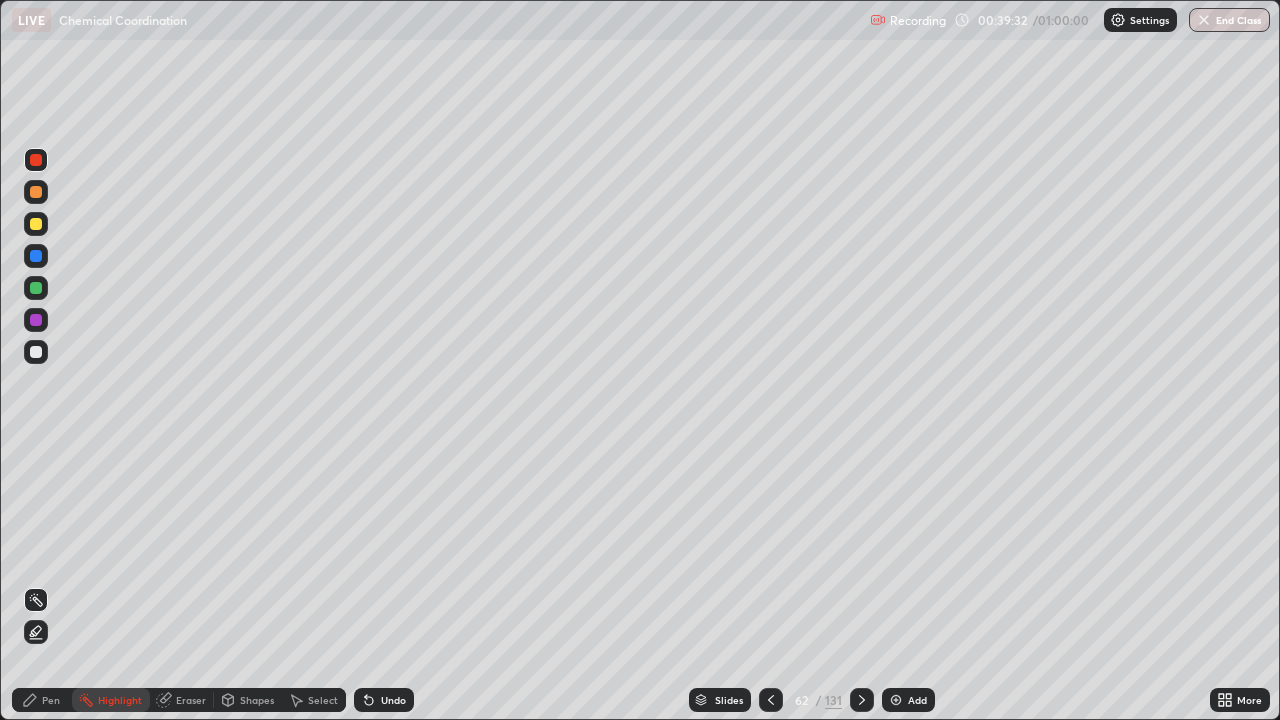 click 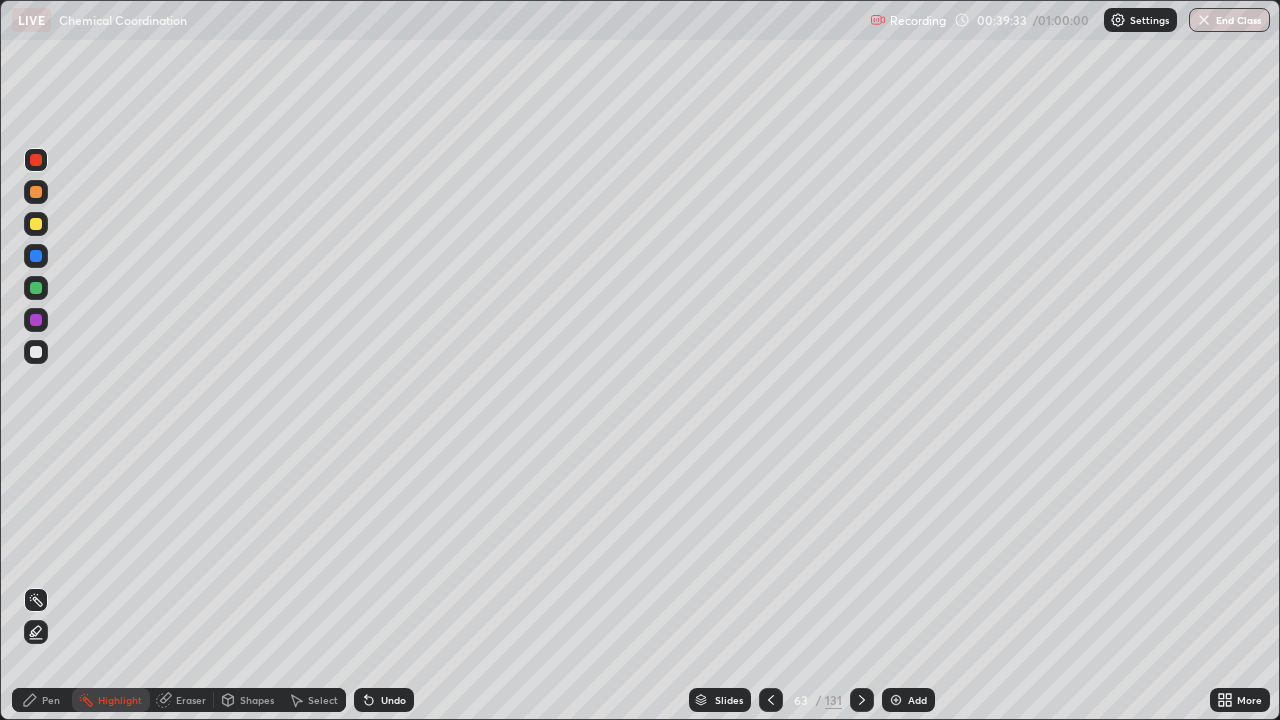 click at bounding box center [862, 700] 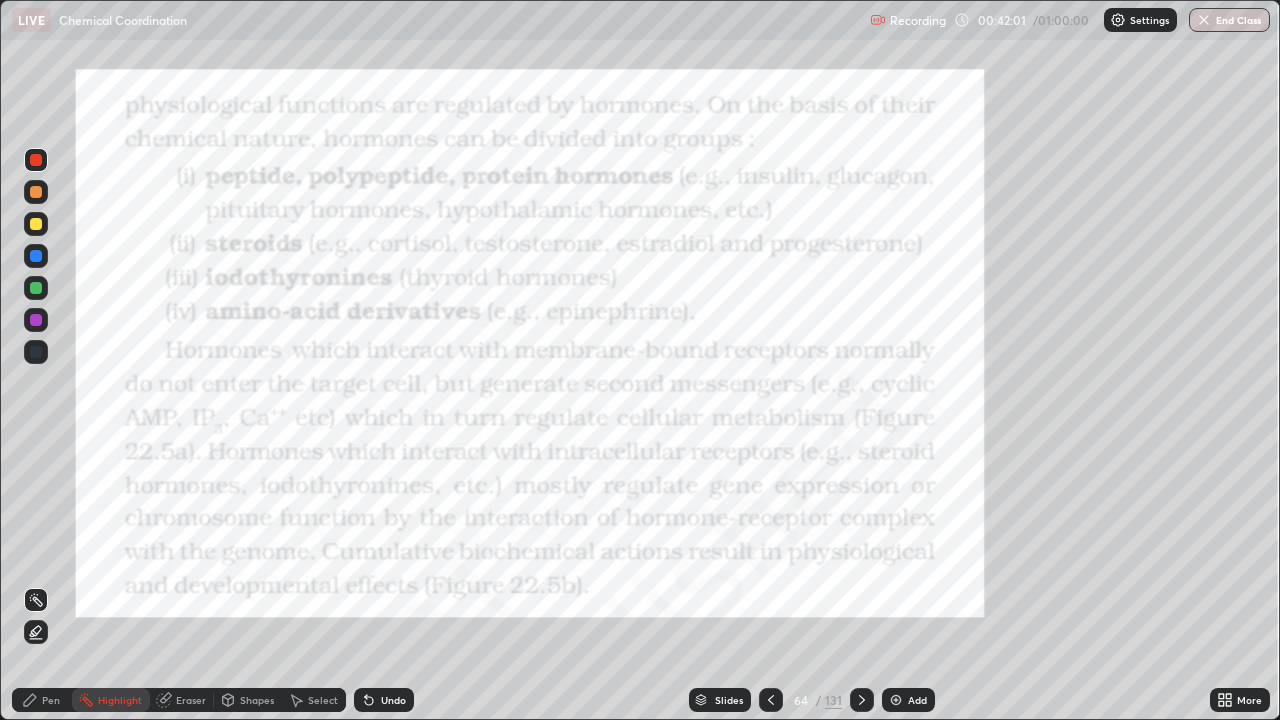 click 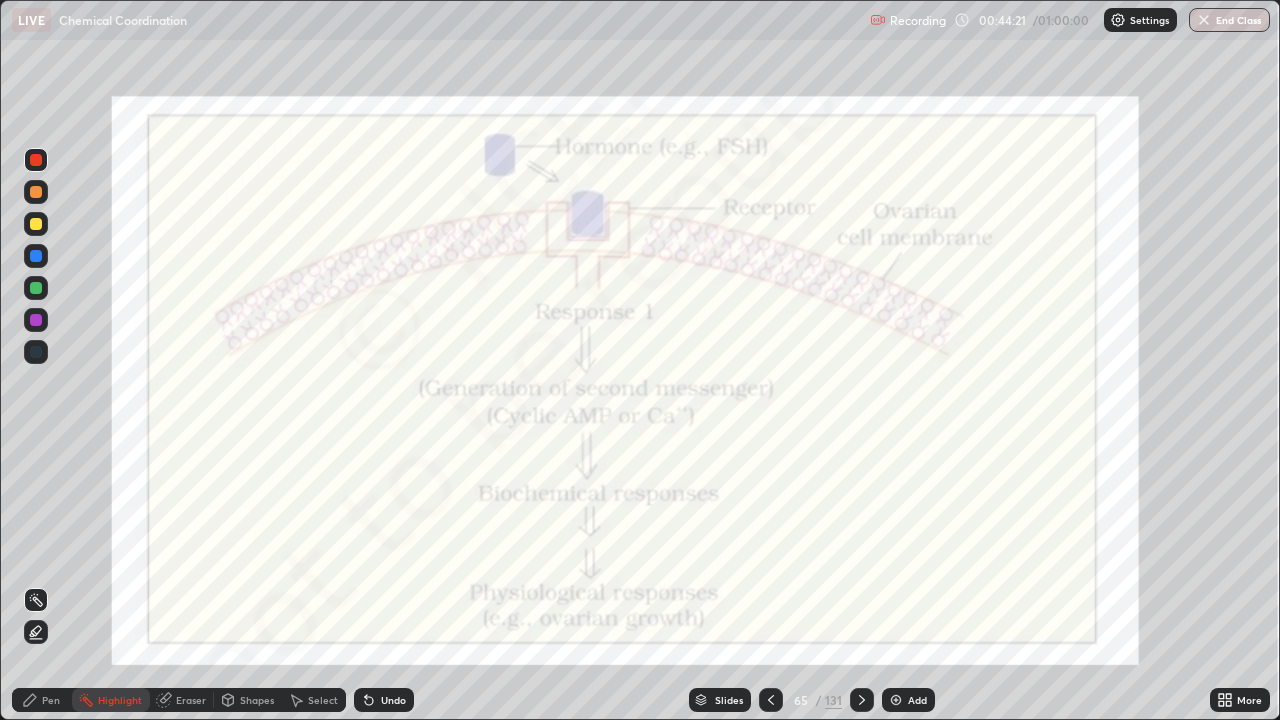 click at bounding box center [862, 700] 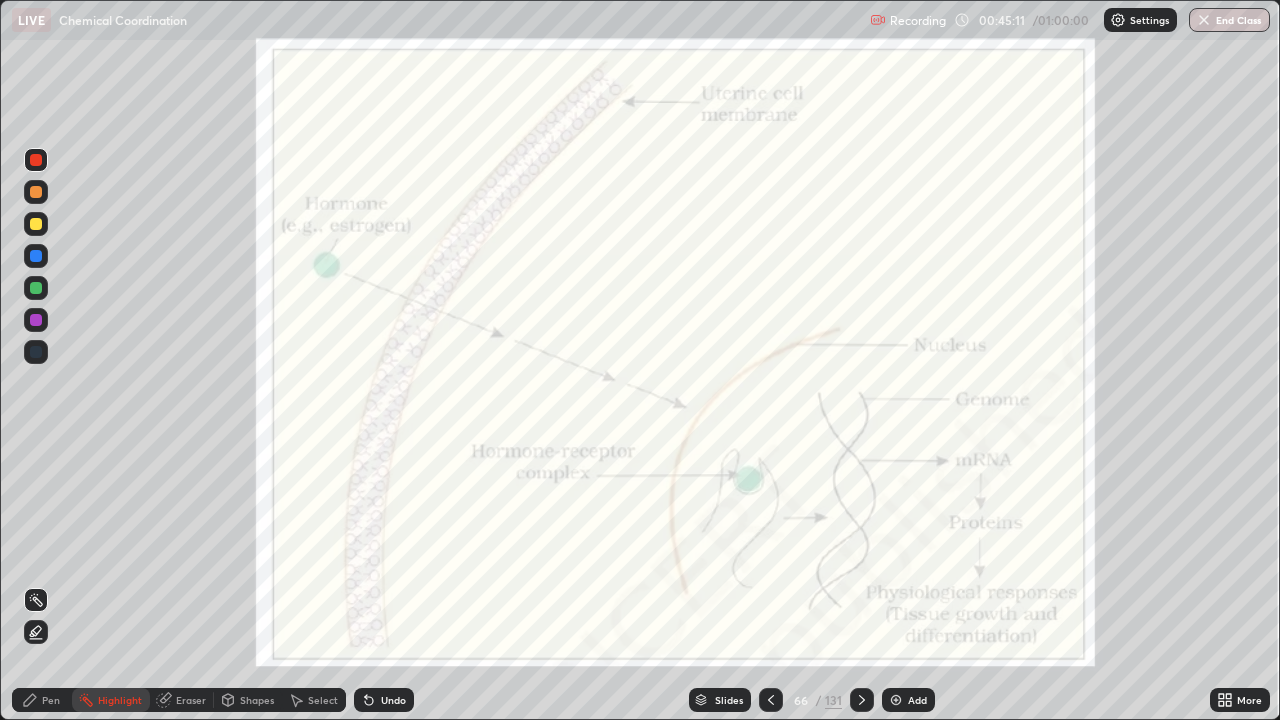 click at bounding box center (862, 700) 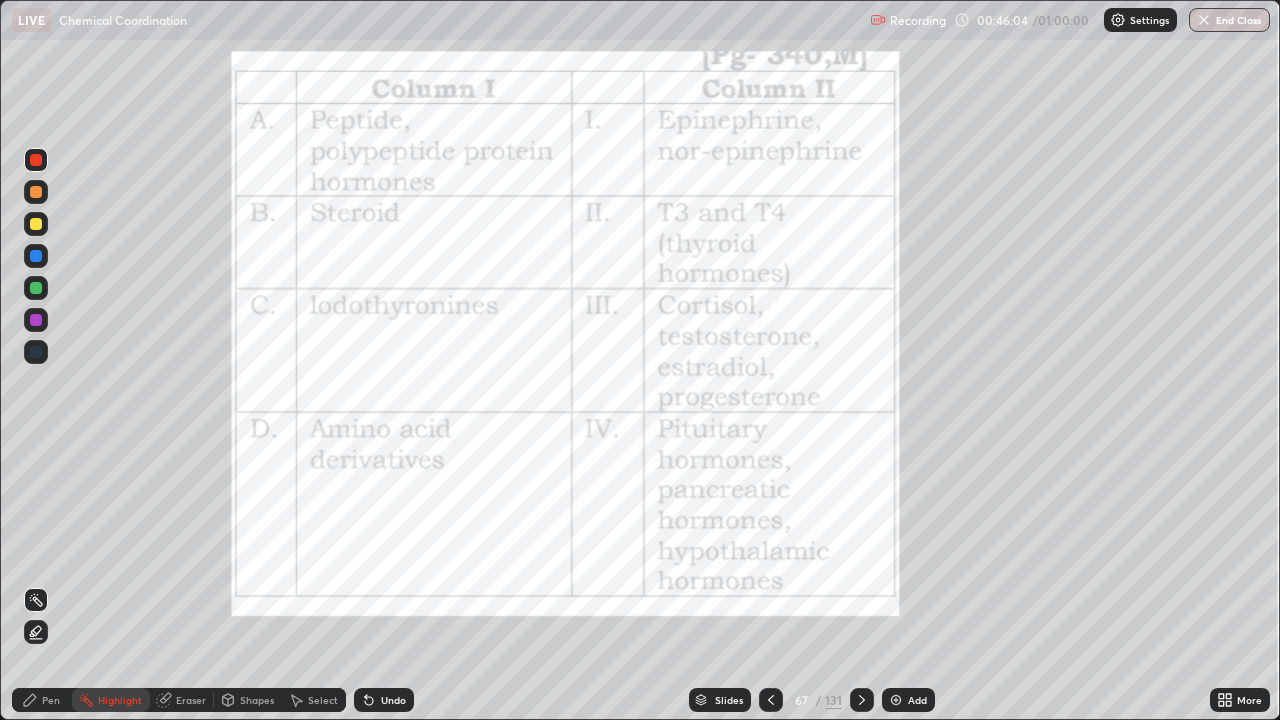 click on "Pen" at bounding box center [51, 700] 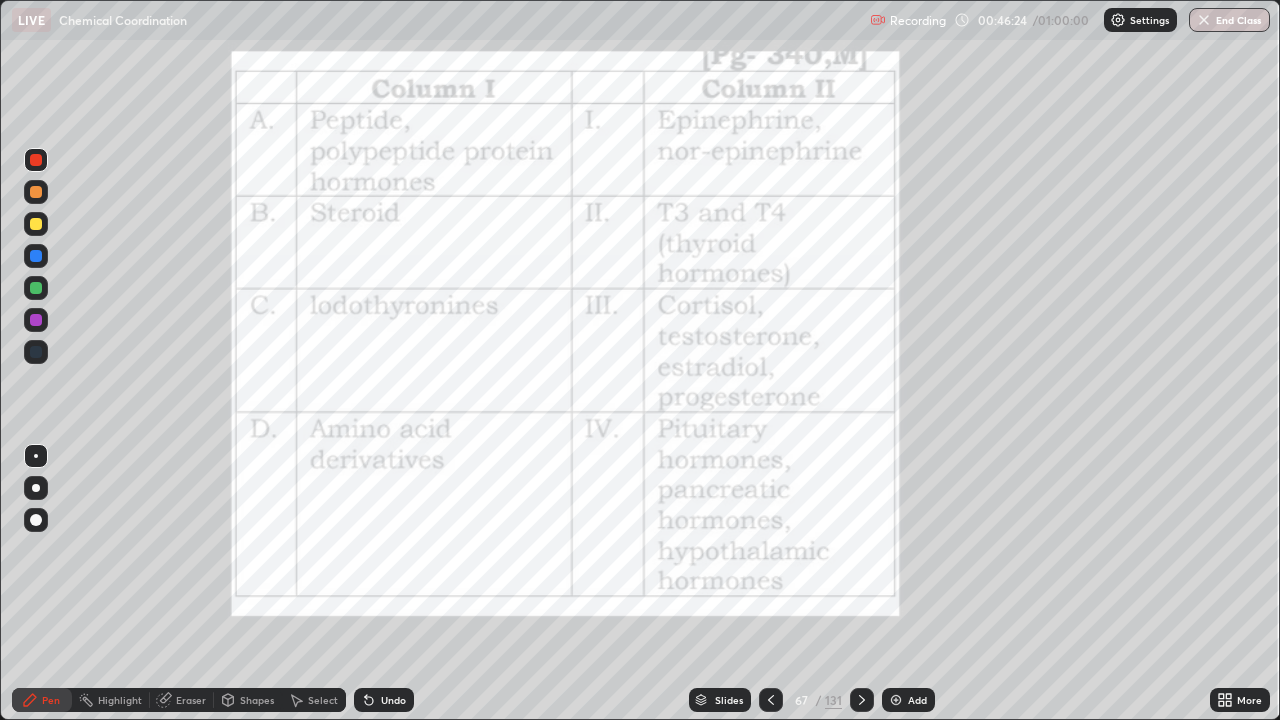 click 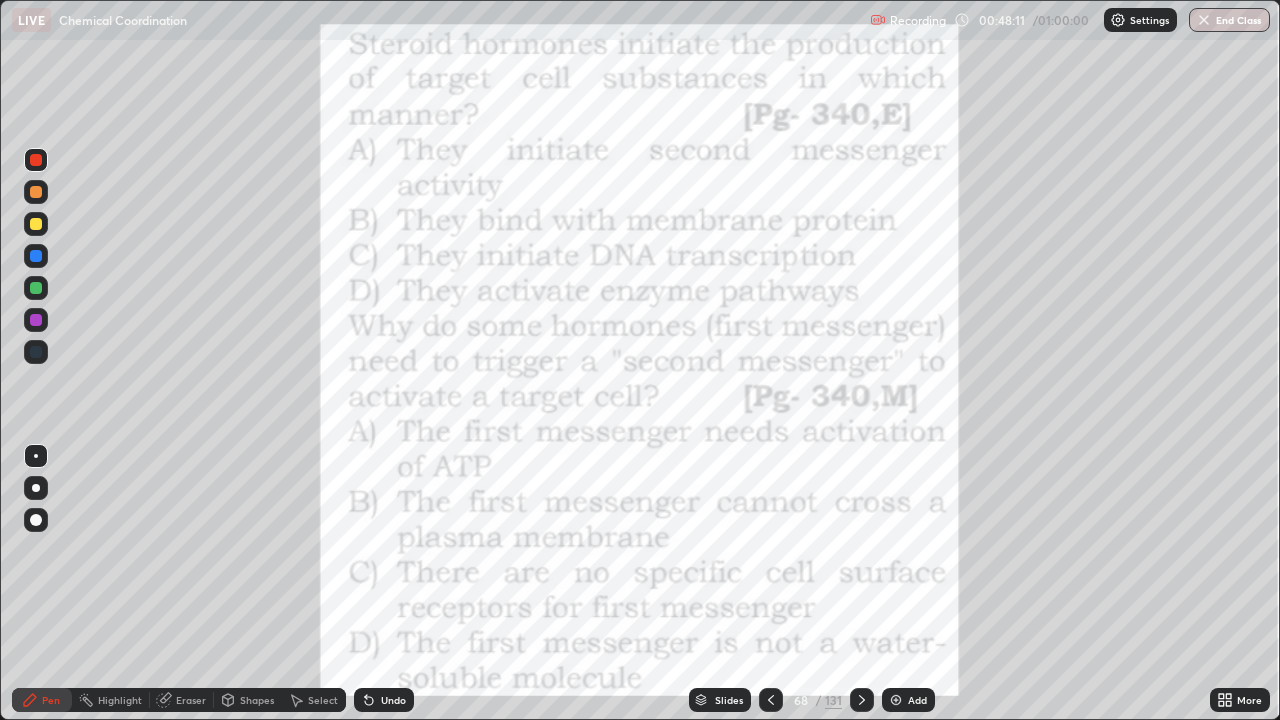 click 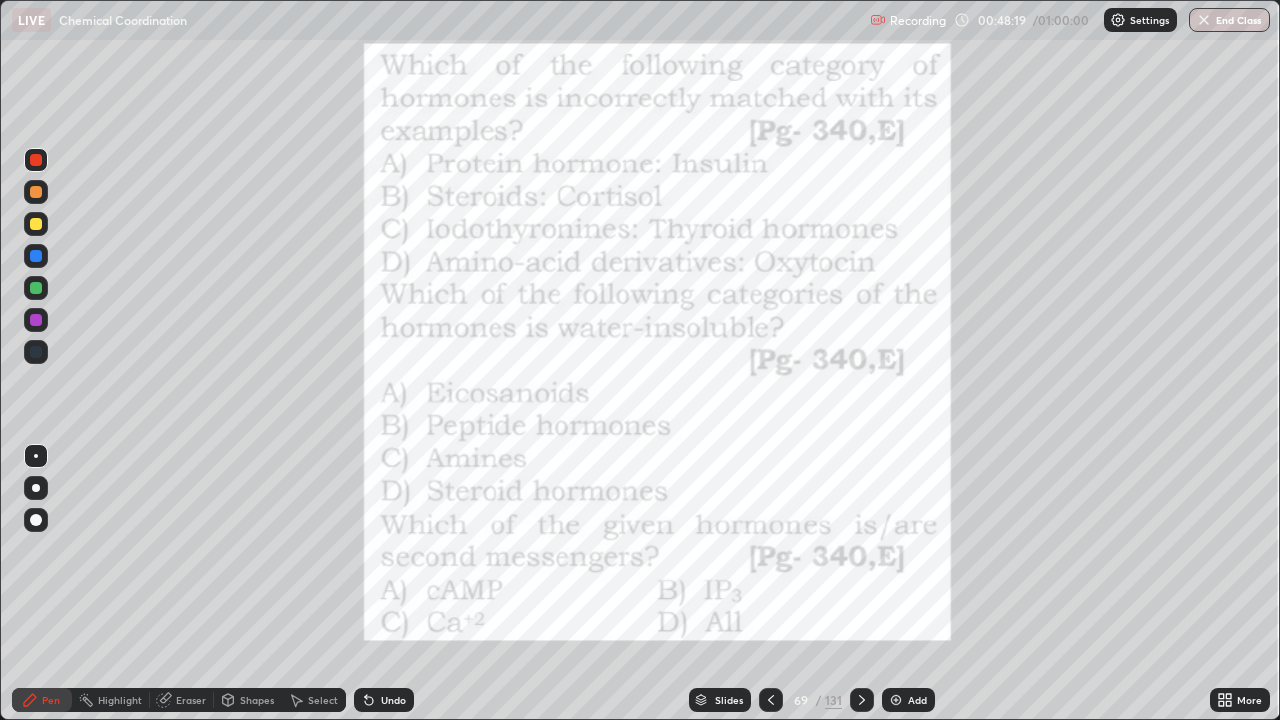 click 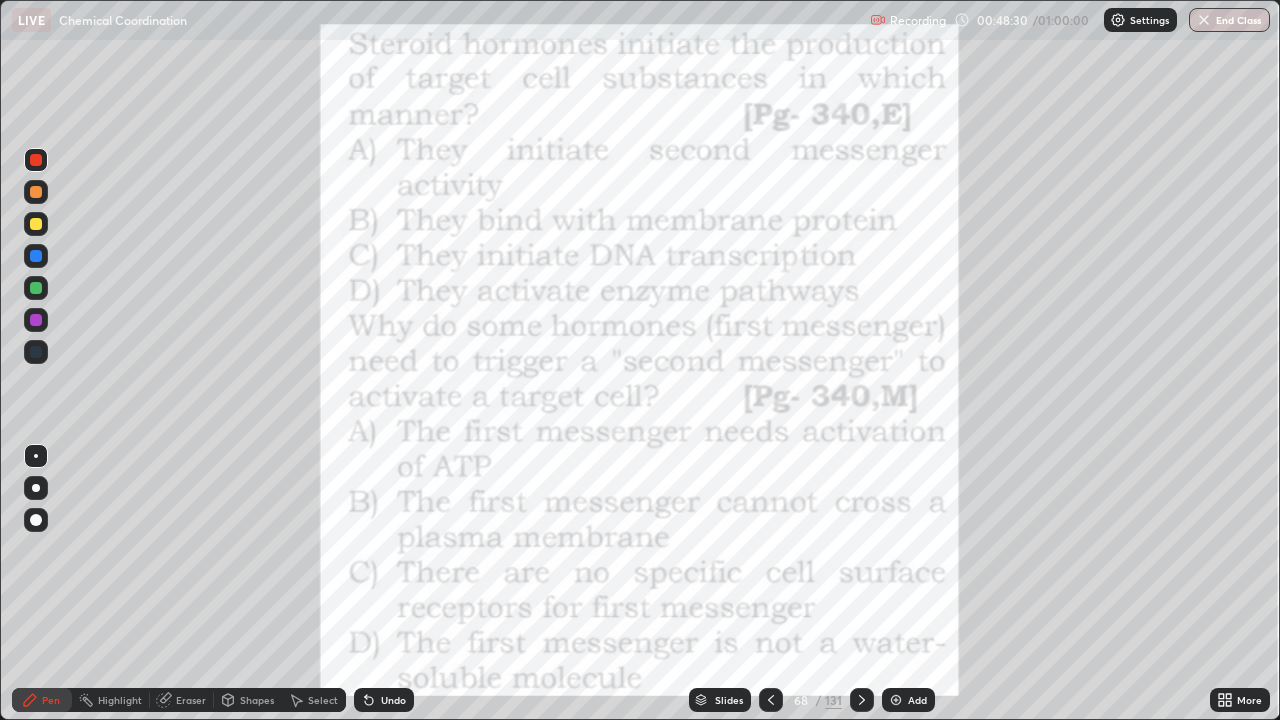 click 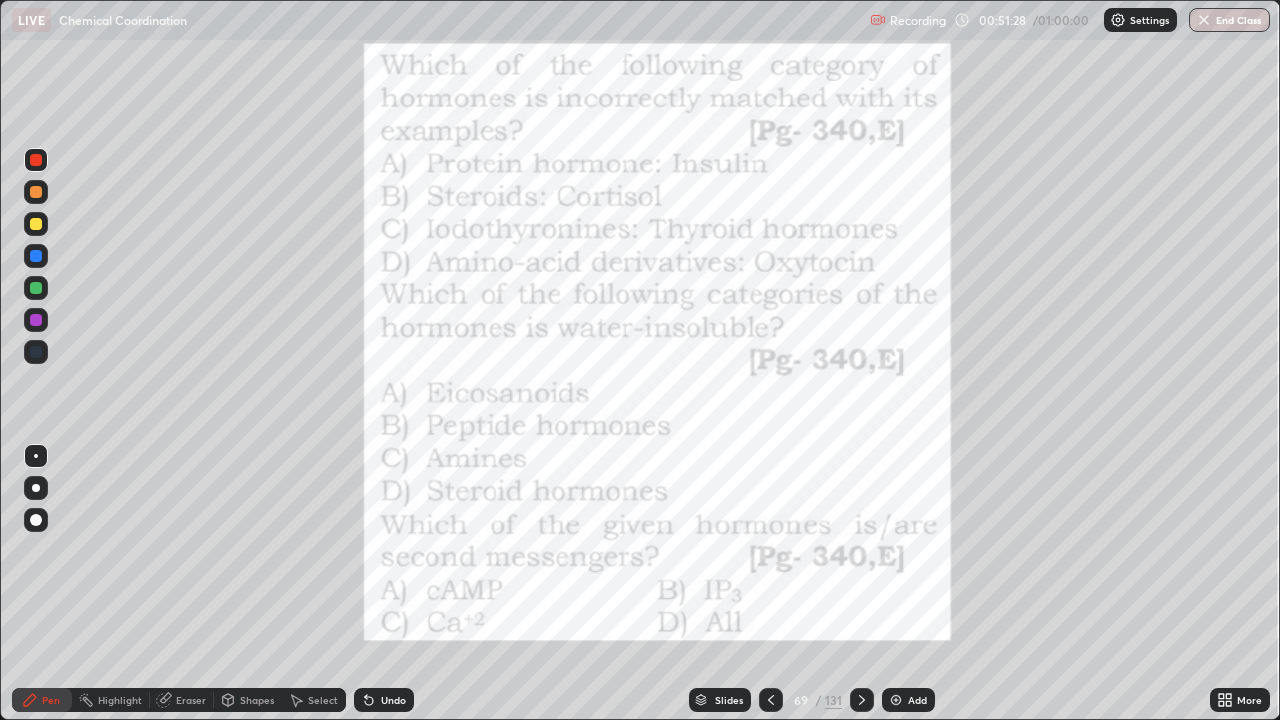 click at bounding box center (862, 700) 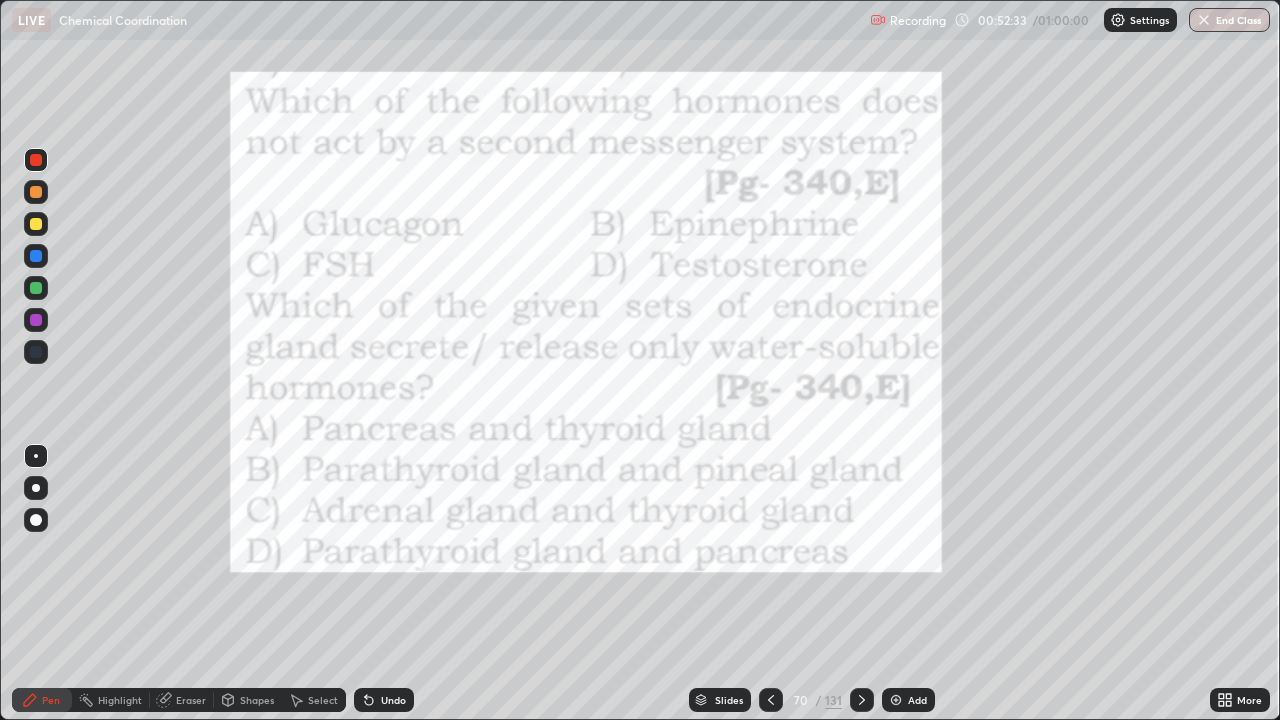 click at bounding box center [36, 192] 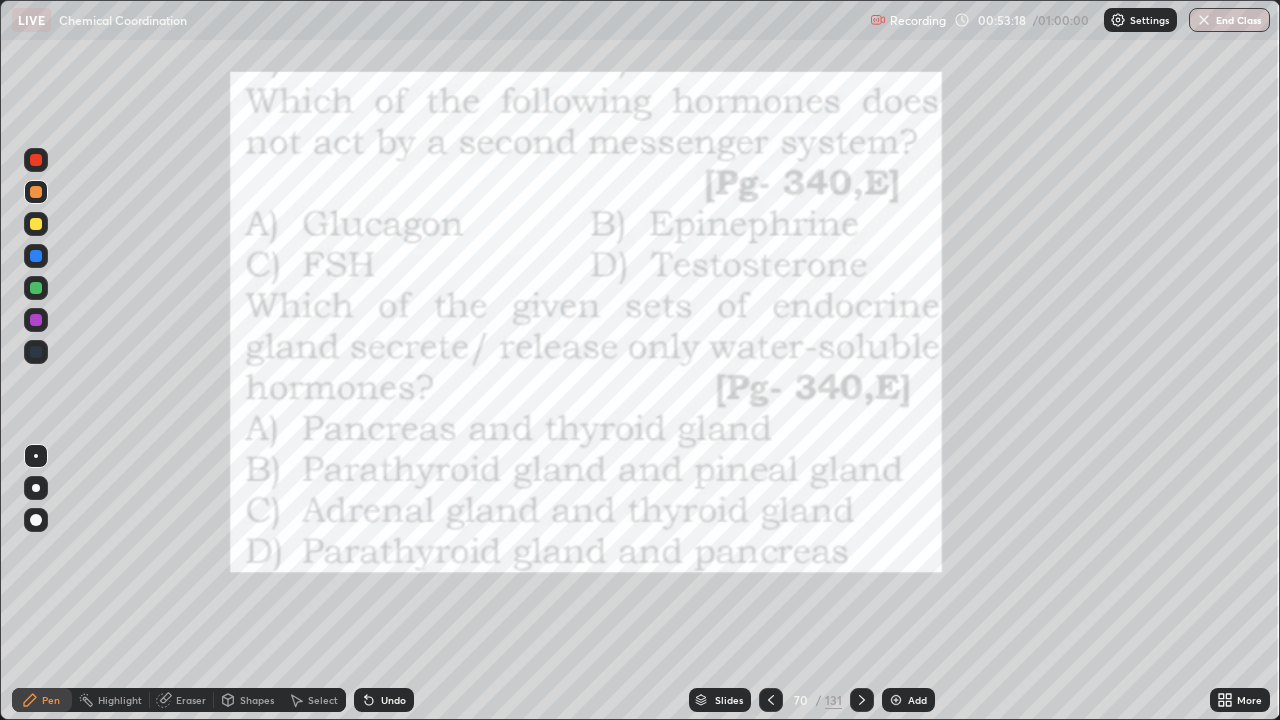 click at bounding box center [36, 160] 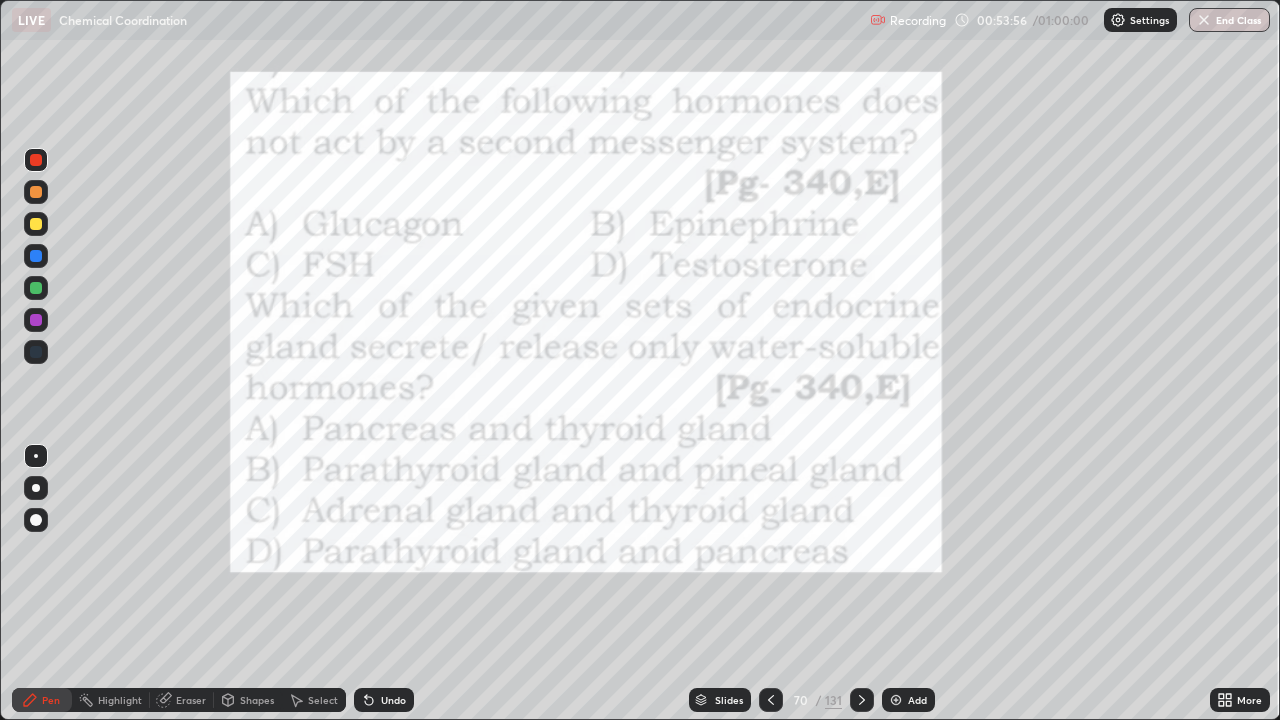 click 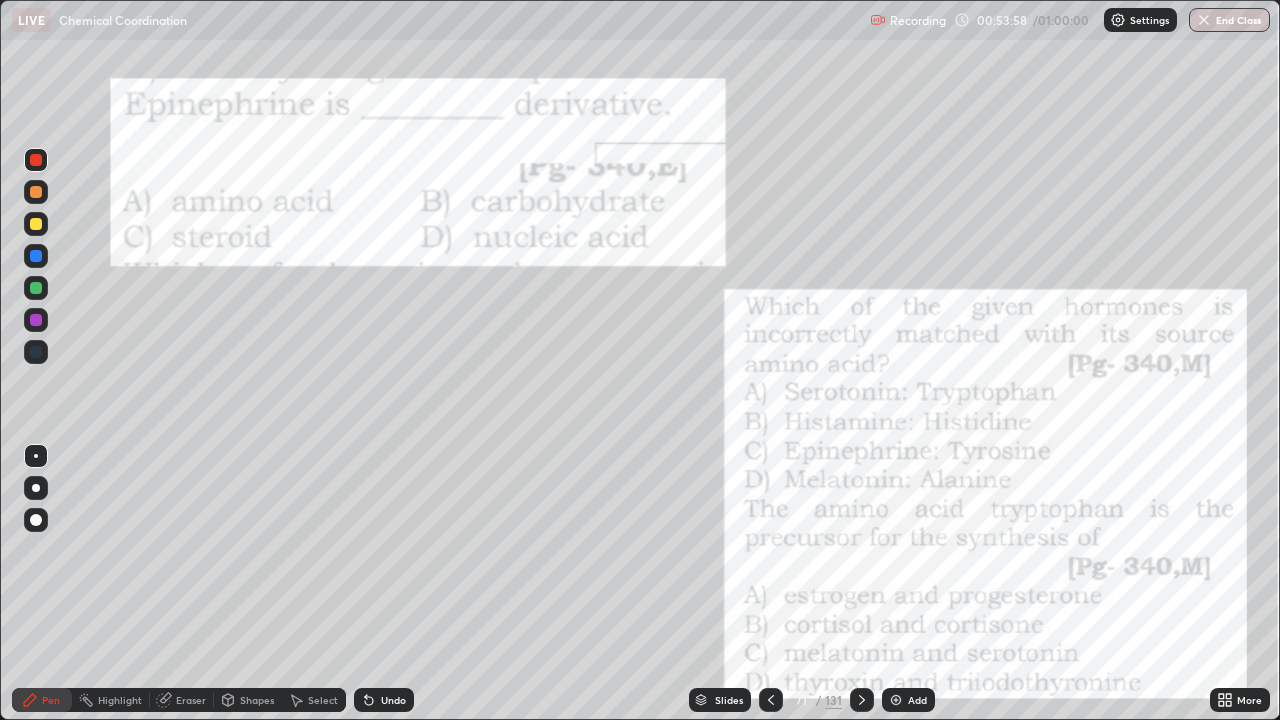 click 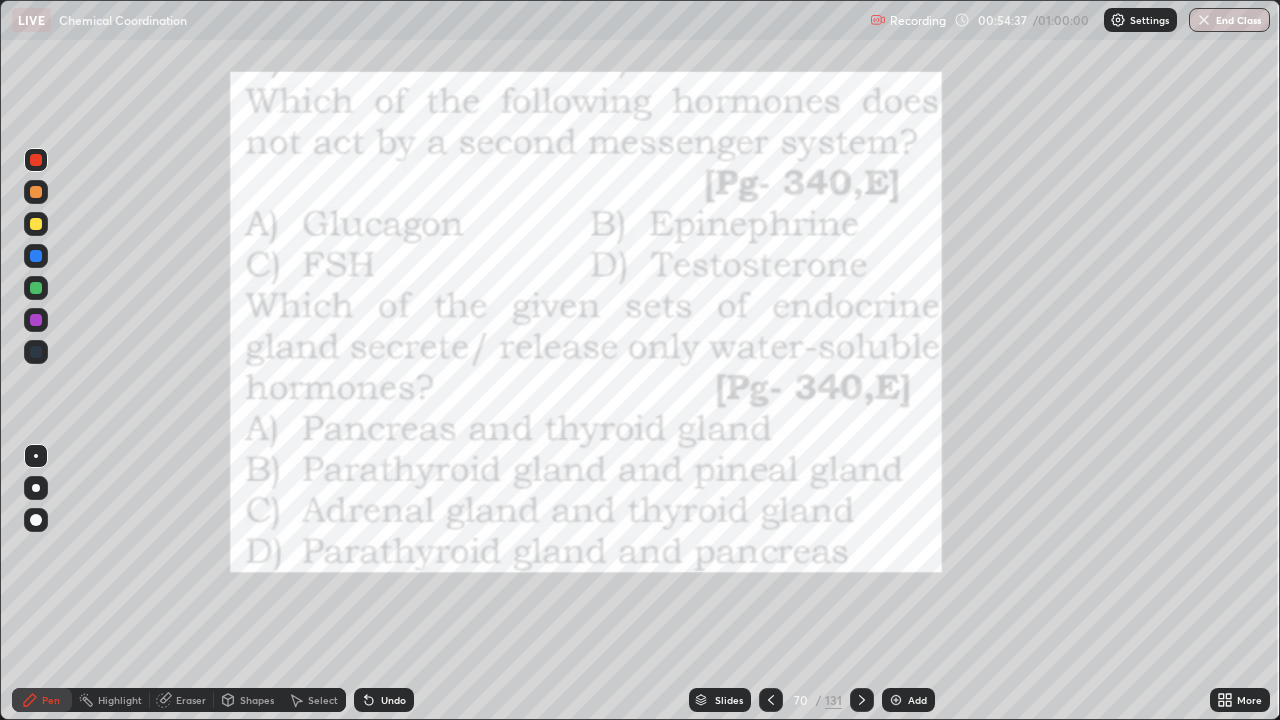 click 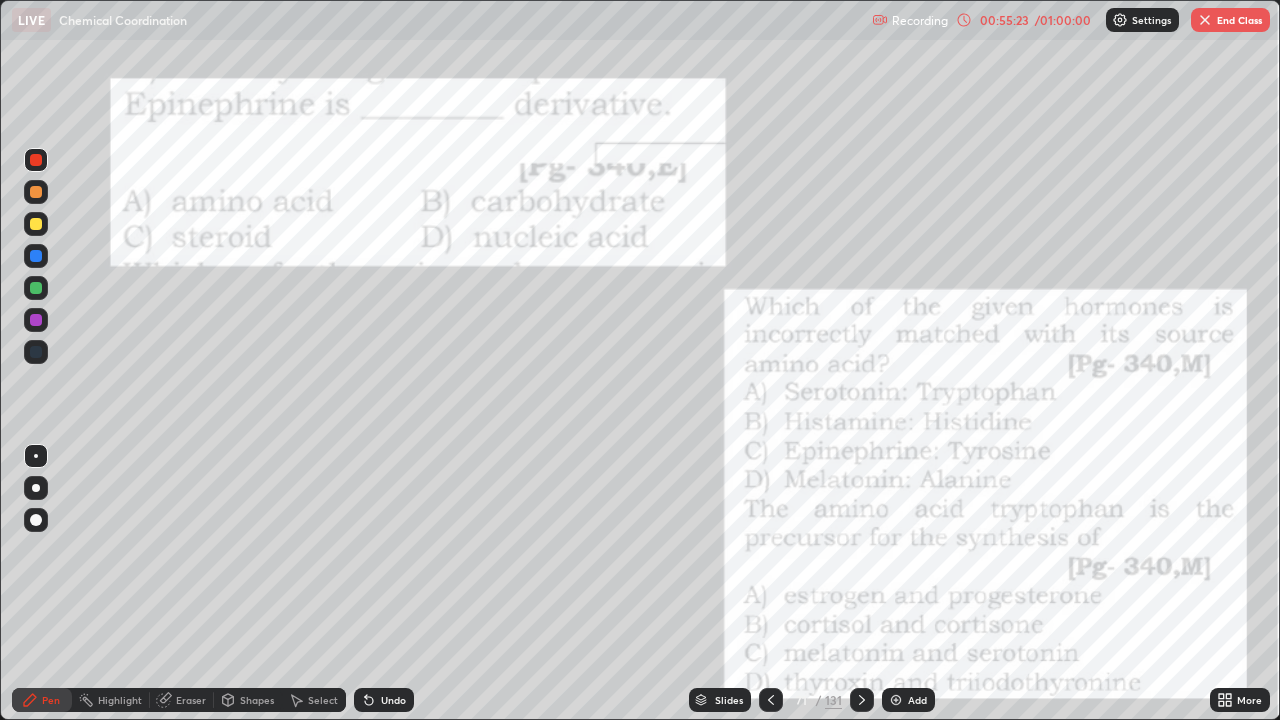 click at bounding box center (36, 288) 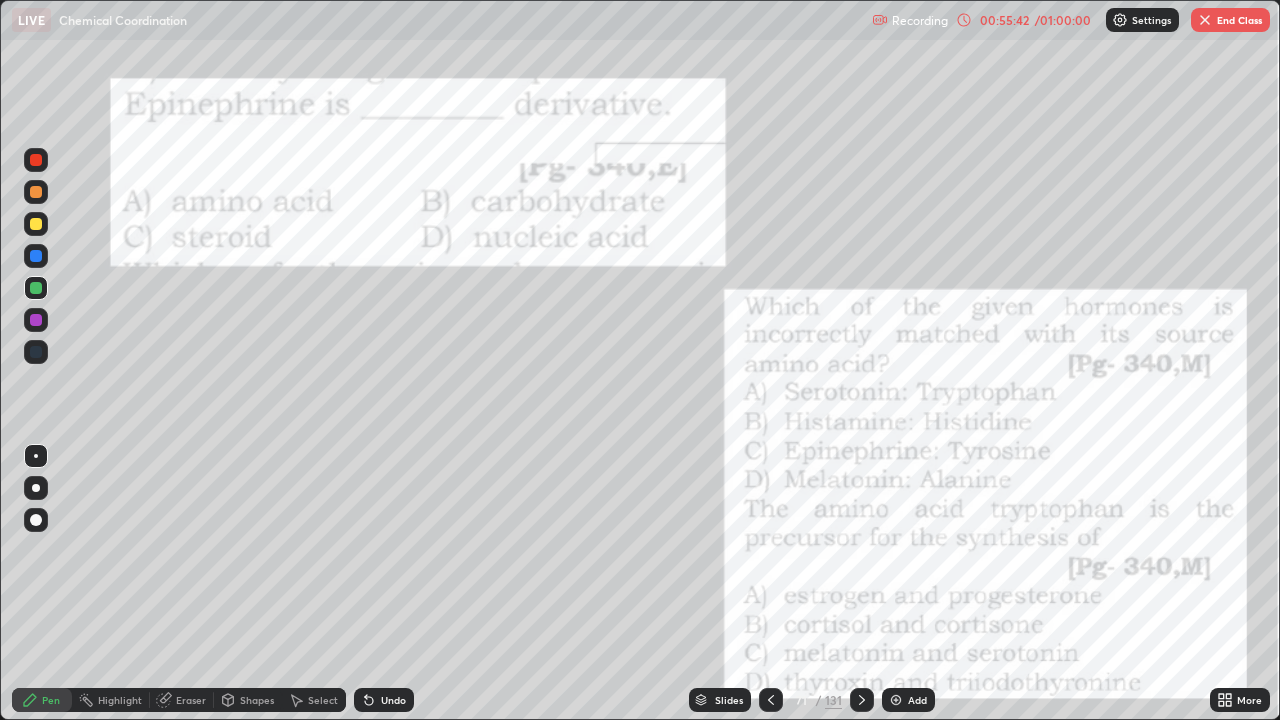 click at bounding box center (36, 160) 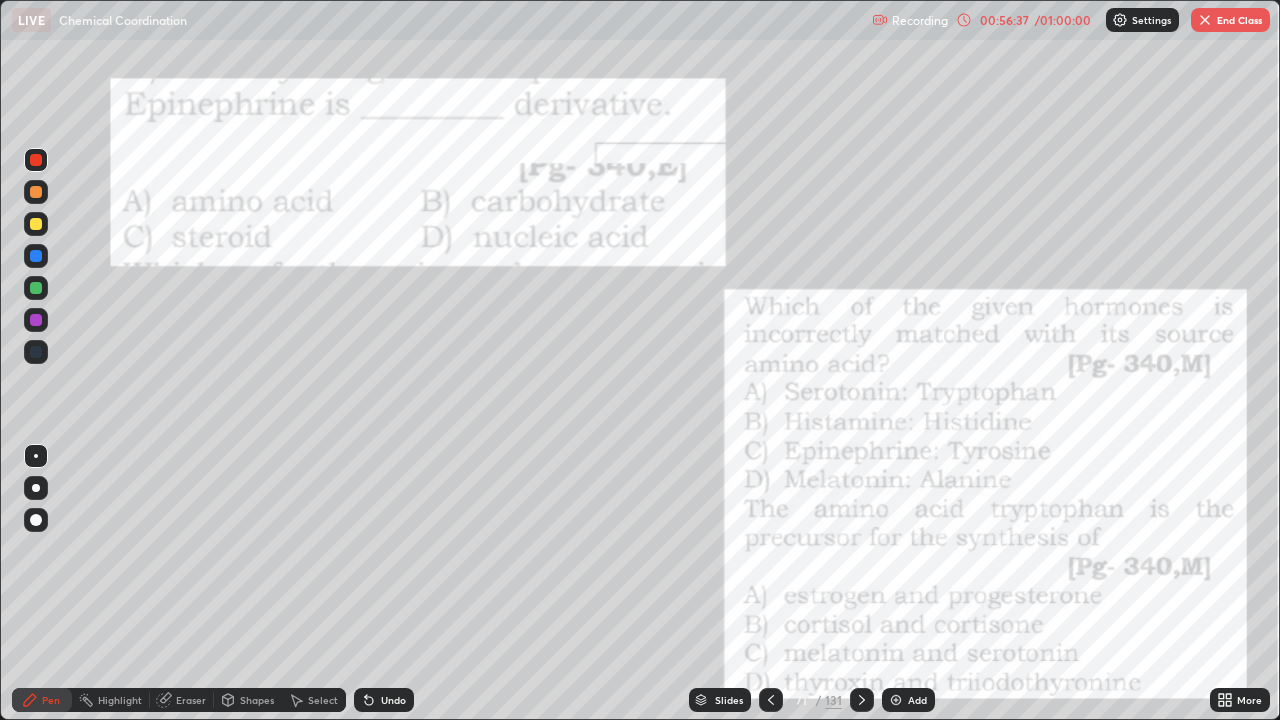 click at bounding box center [36, 288] 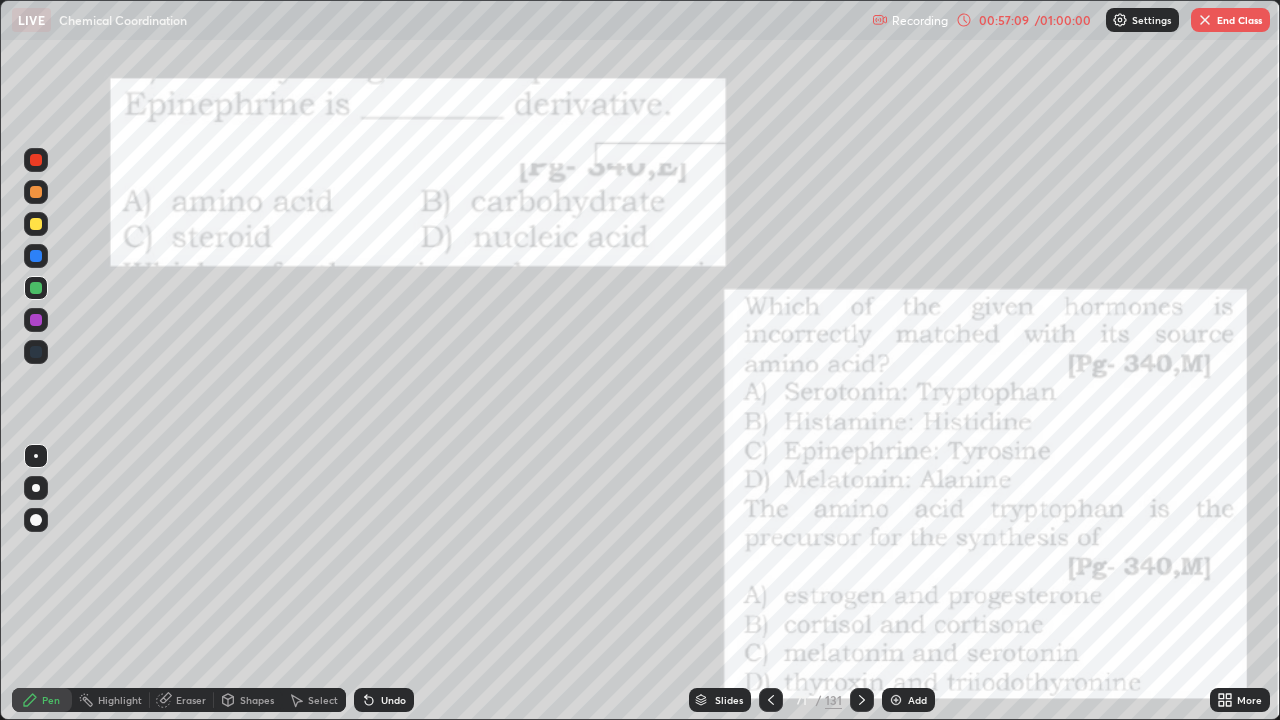 click at bounding box center (36, 192) 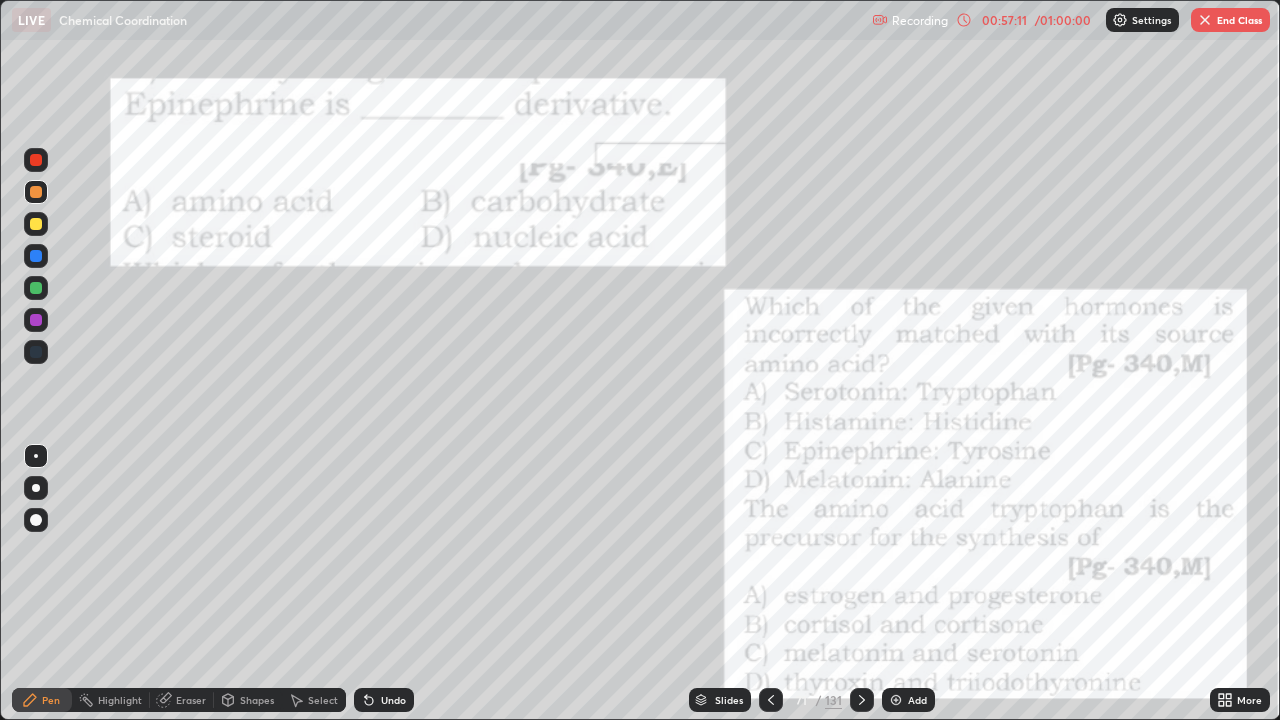 click on "Shapes" at bounding box center [248, 700] 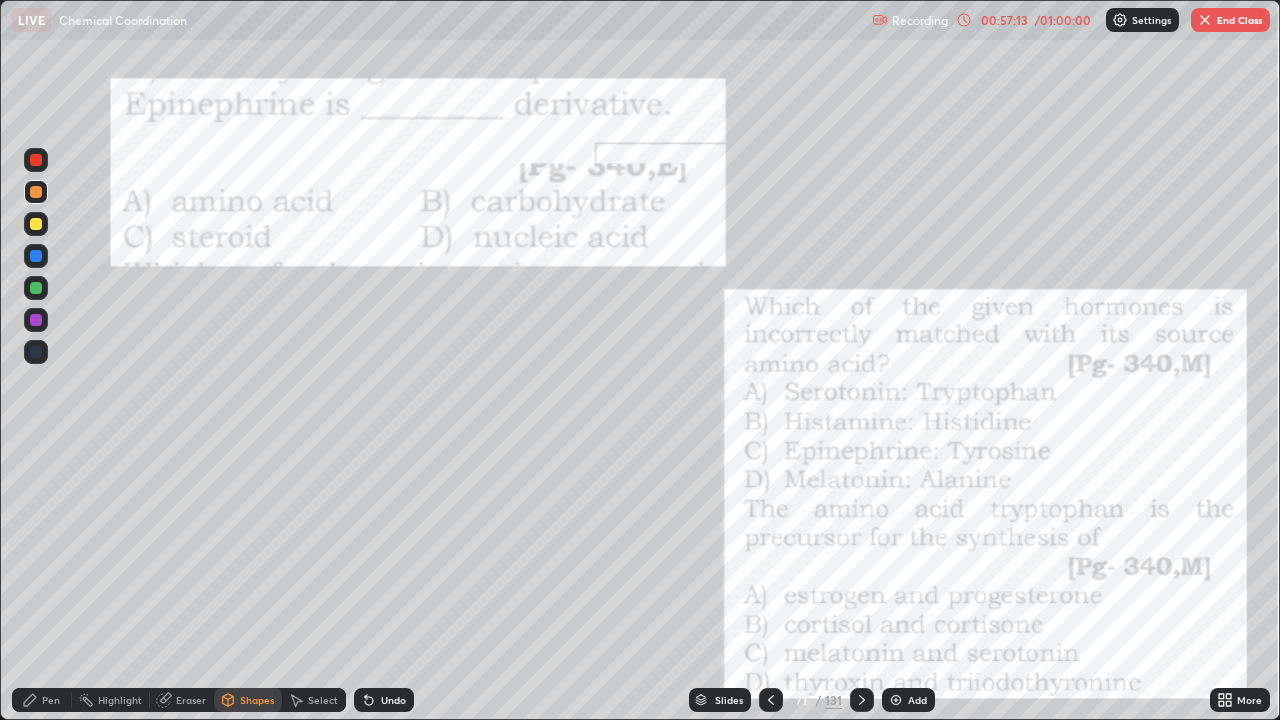 click on "Pen" at bounding box center (42, 700) 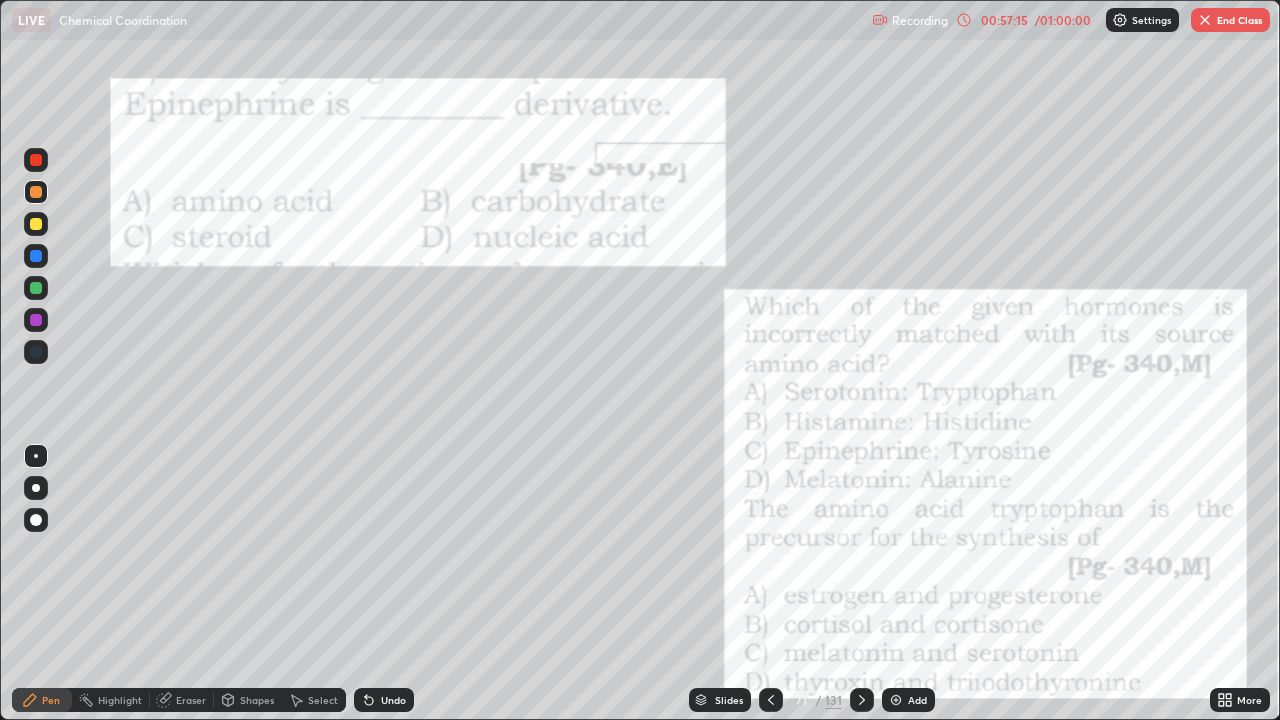 click on "Select" at bounding box center [314, 700] 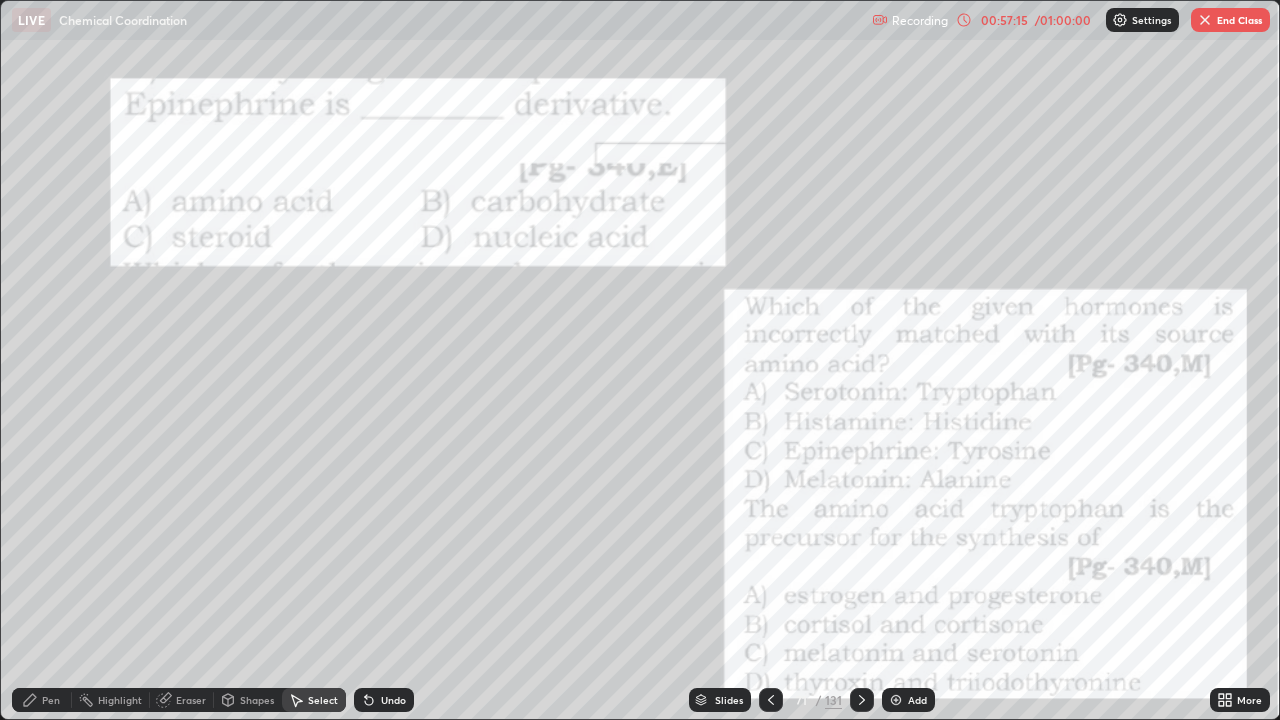 click on "0 ° Undo Copy Duplicate Duplicate to new slide Delete" at bounding box center (640, 360) 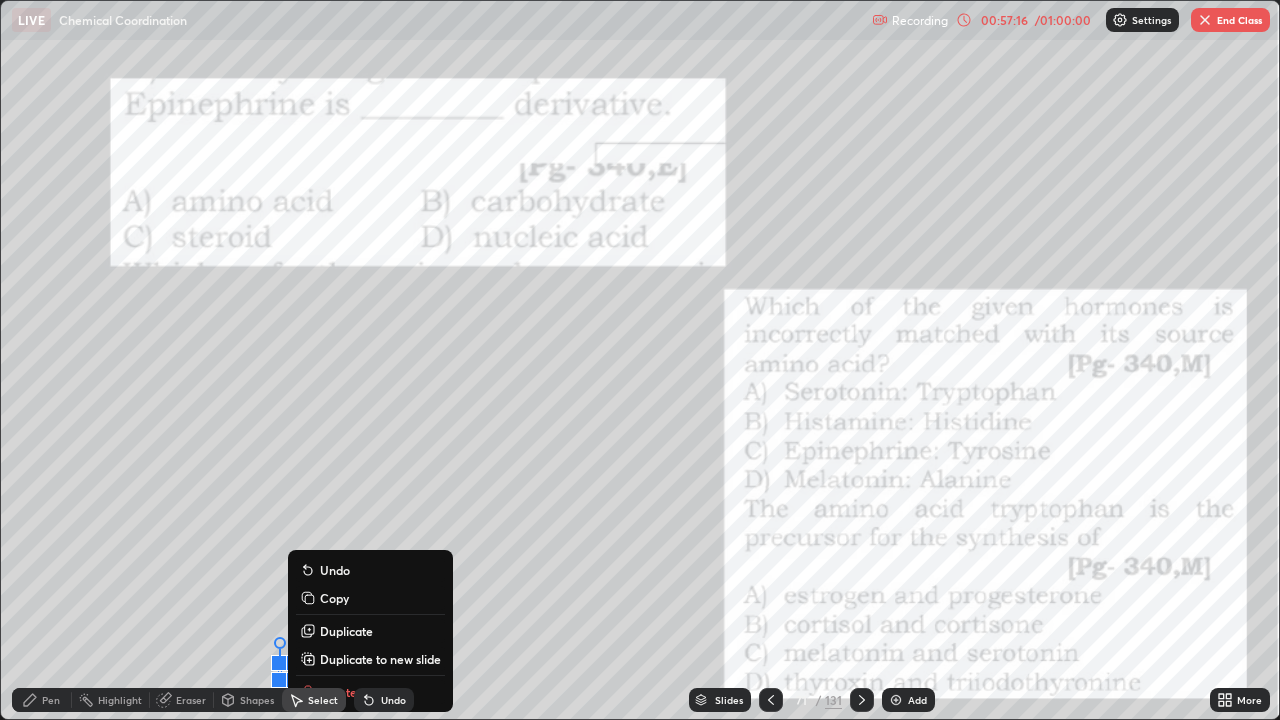 click on "Pen" at bounding box center (51, 700) 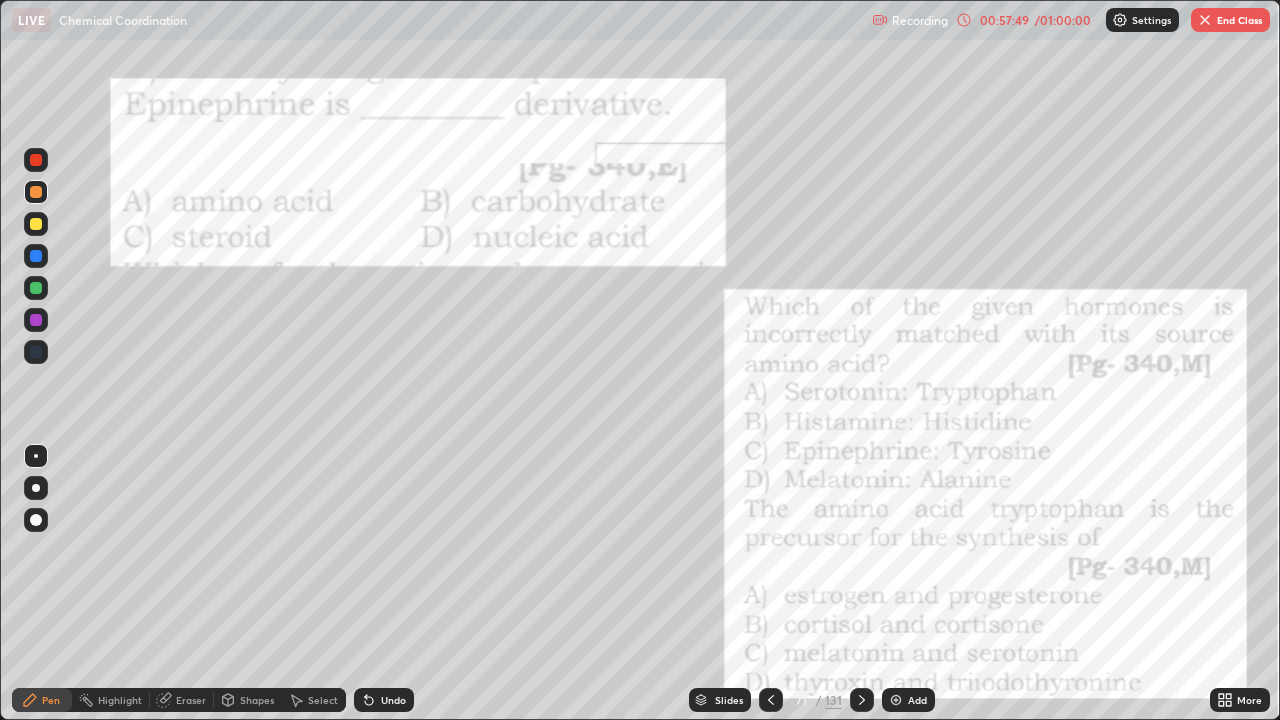 click 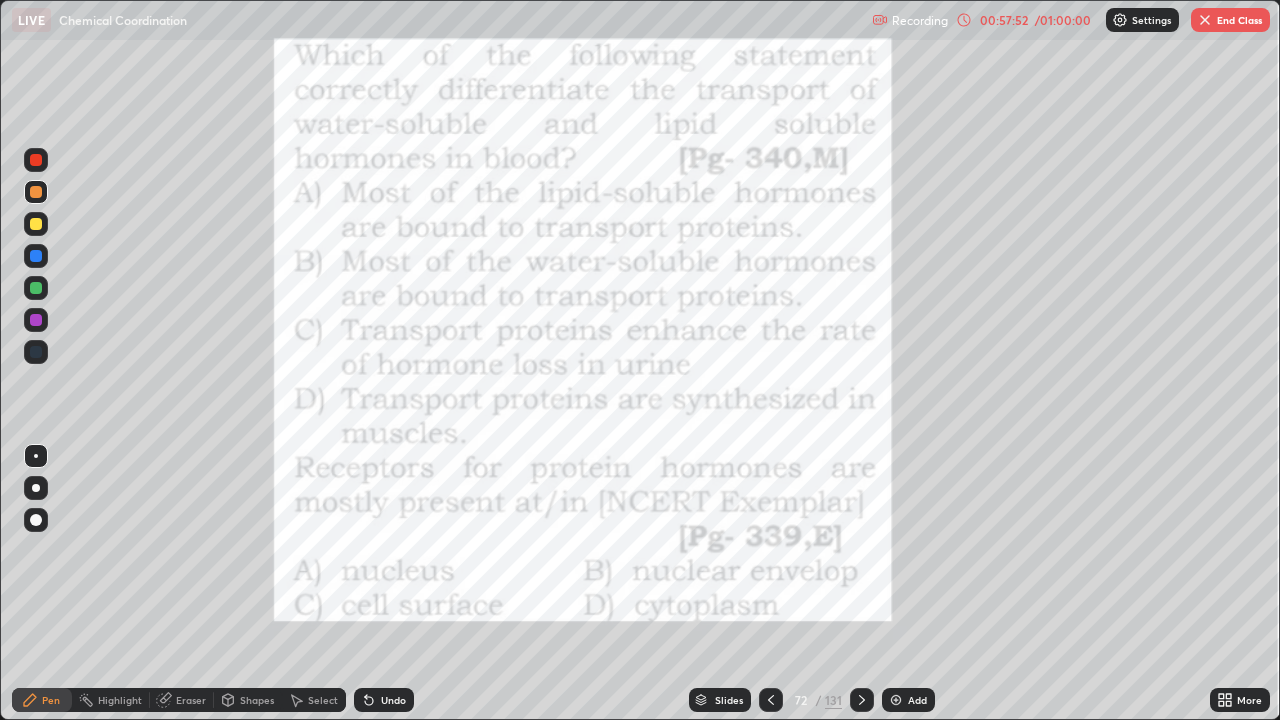 click 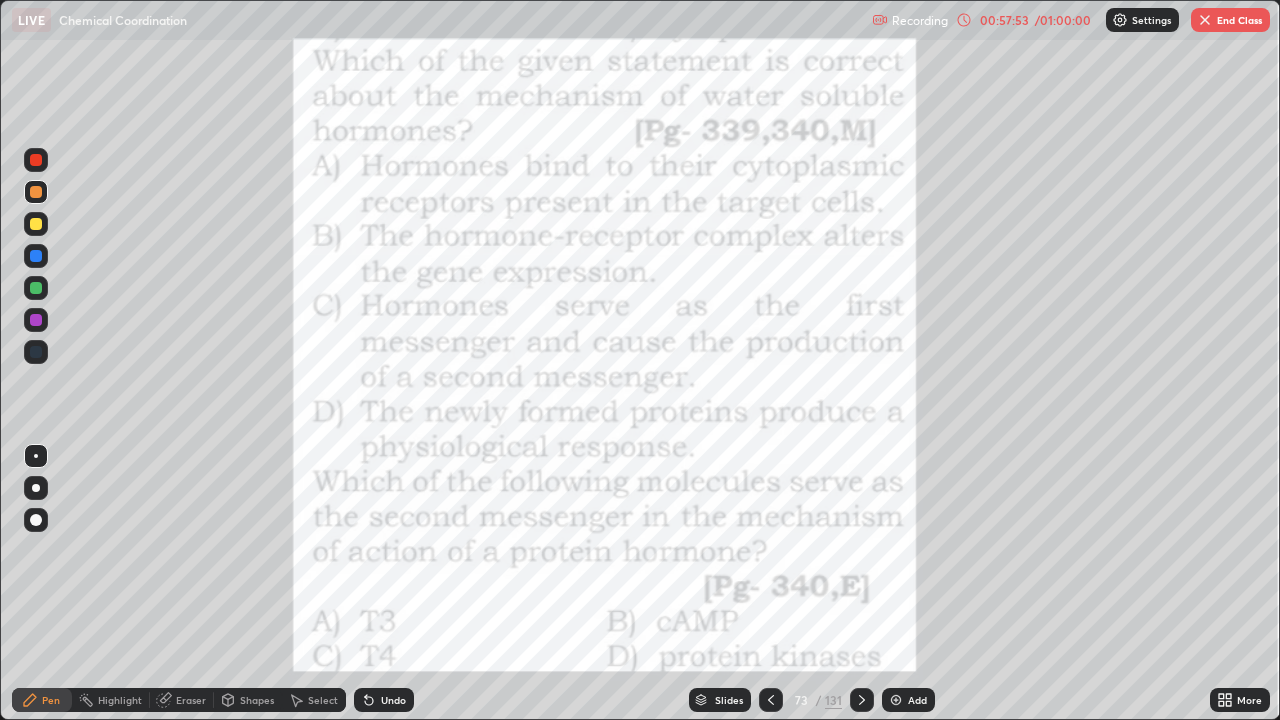click 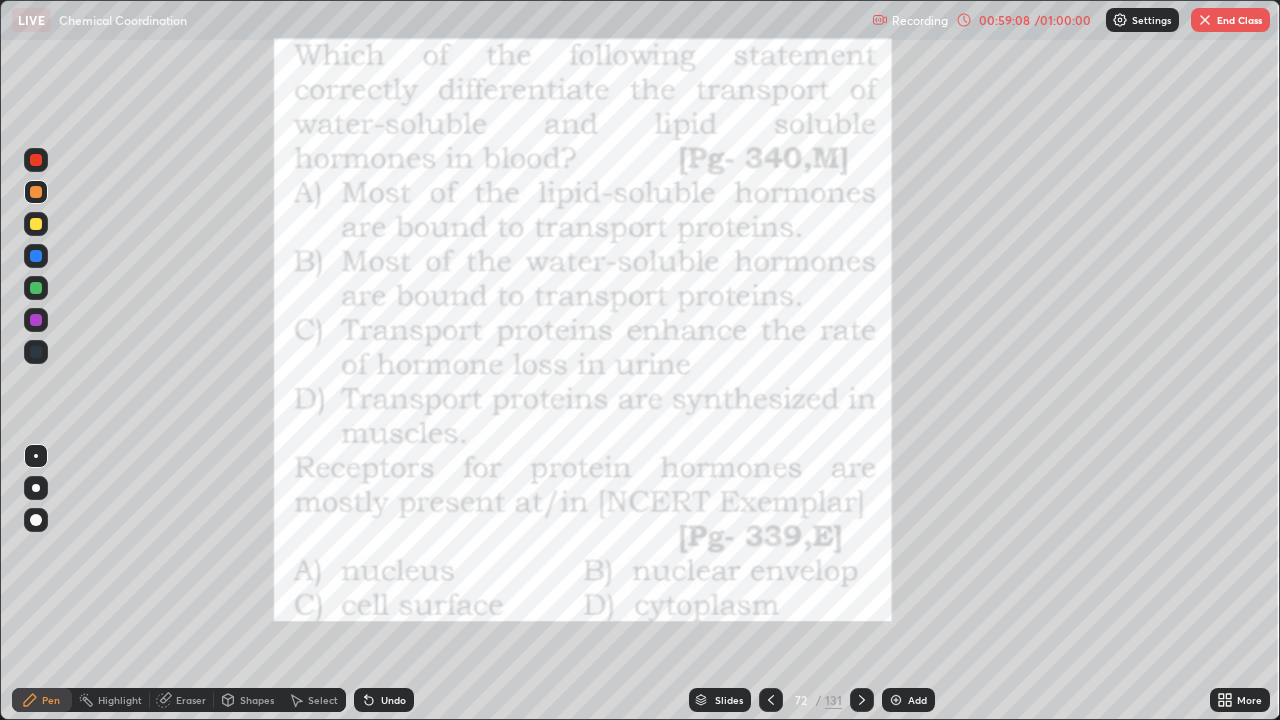 click at bounding box center (36, 160) 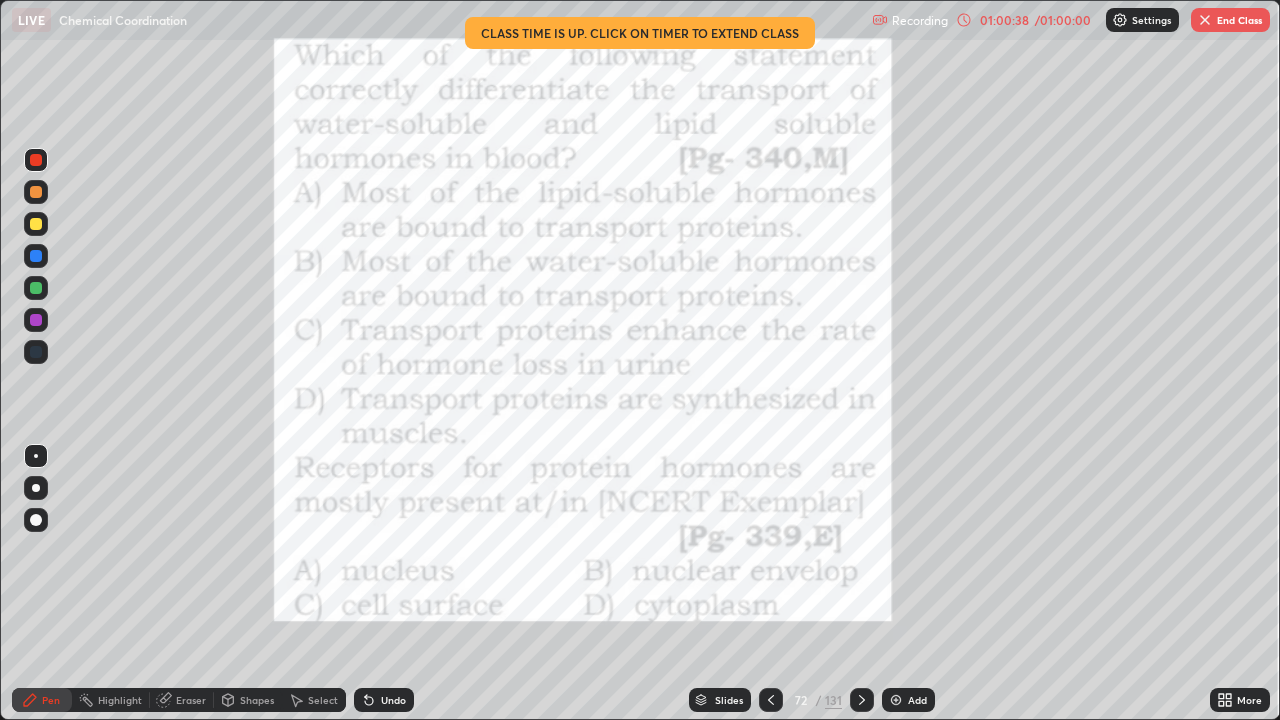 click 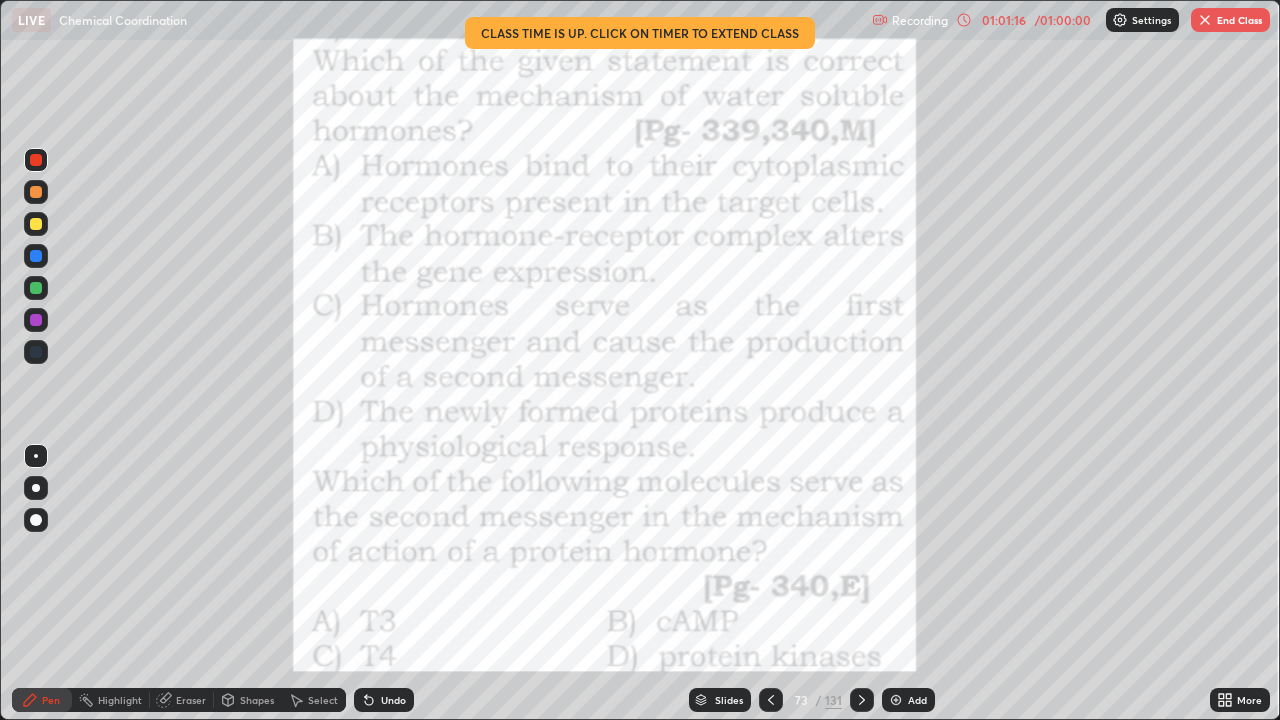 click 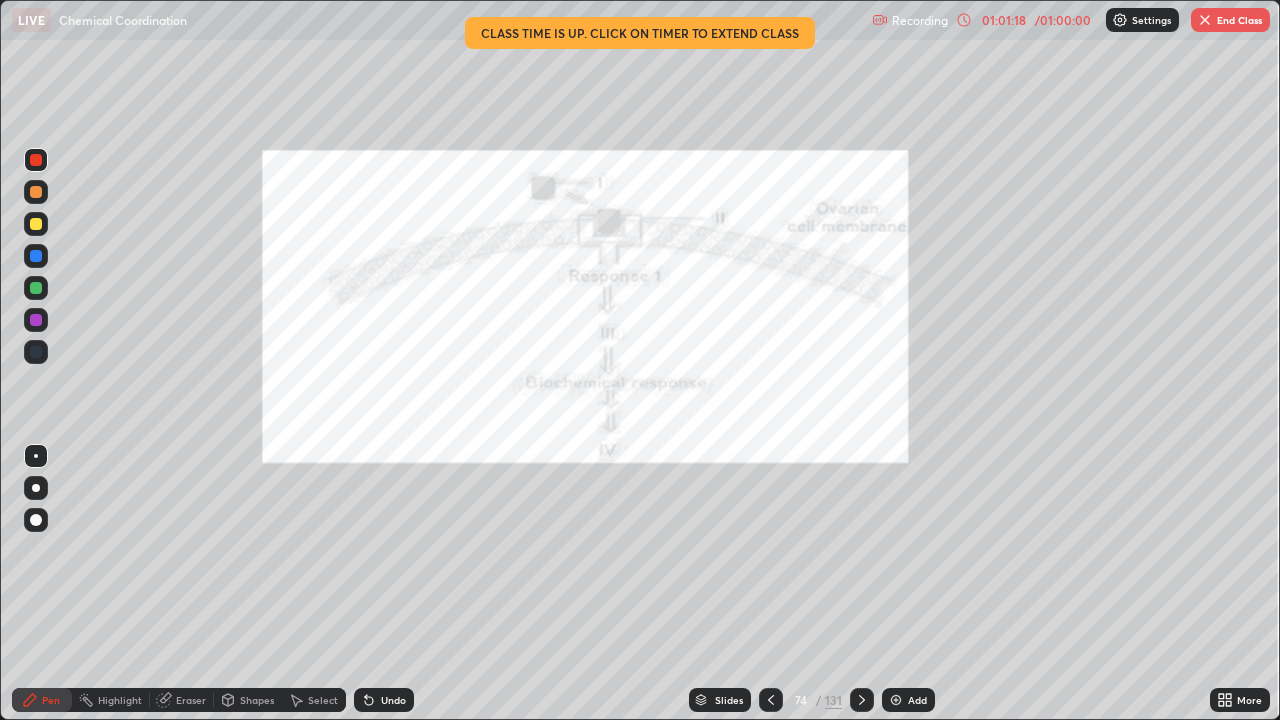 click at bounding box center [771, 700] 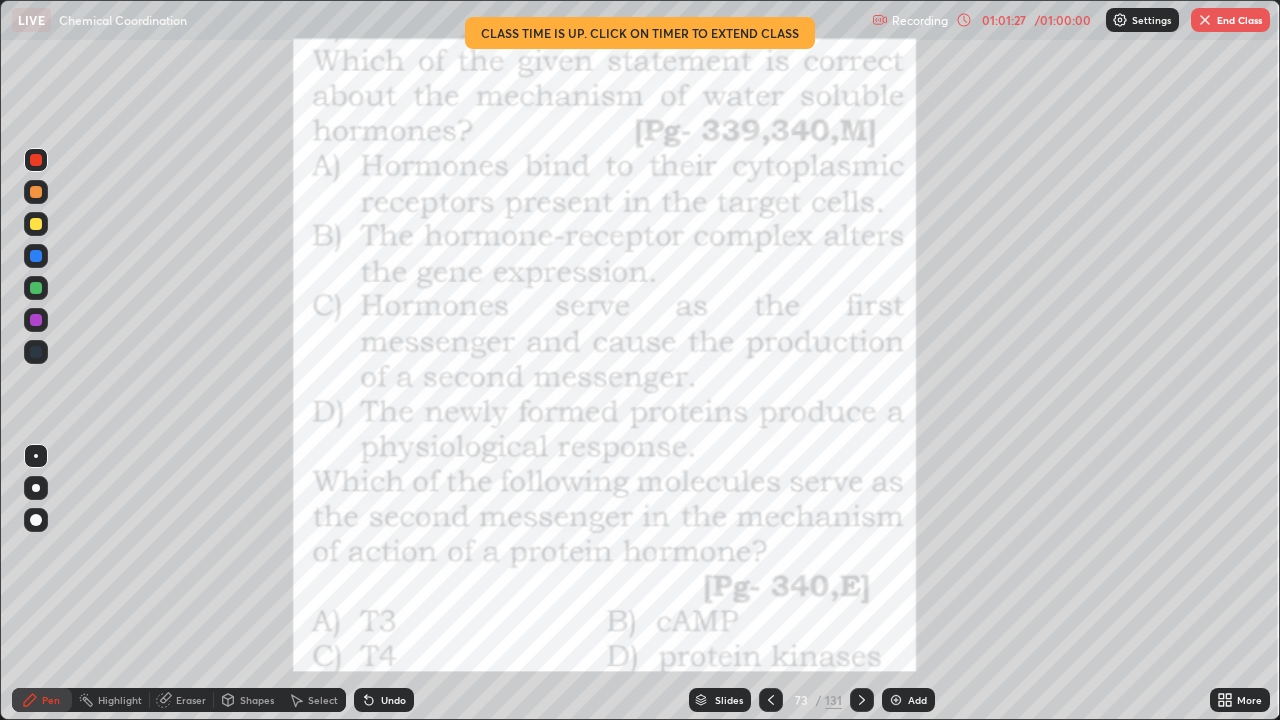 click 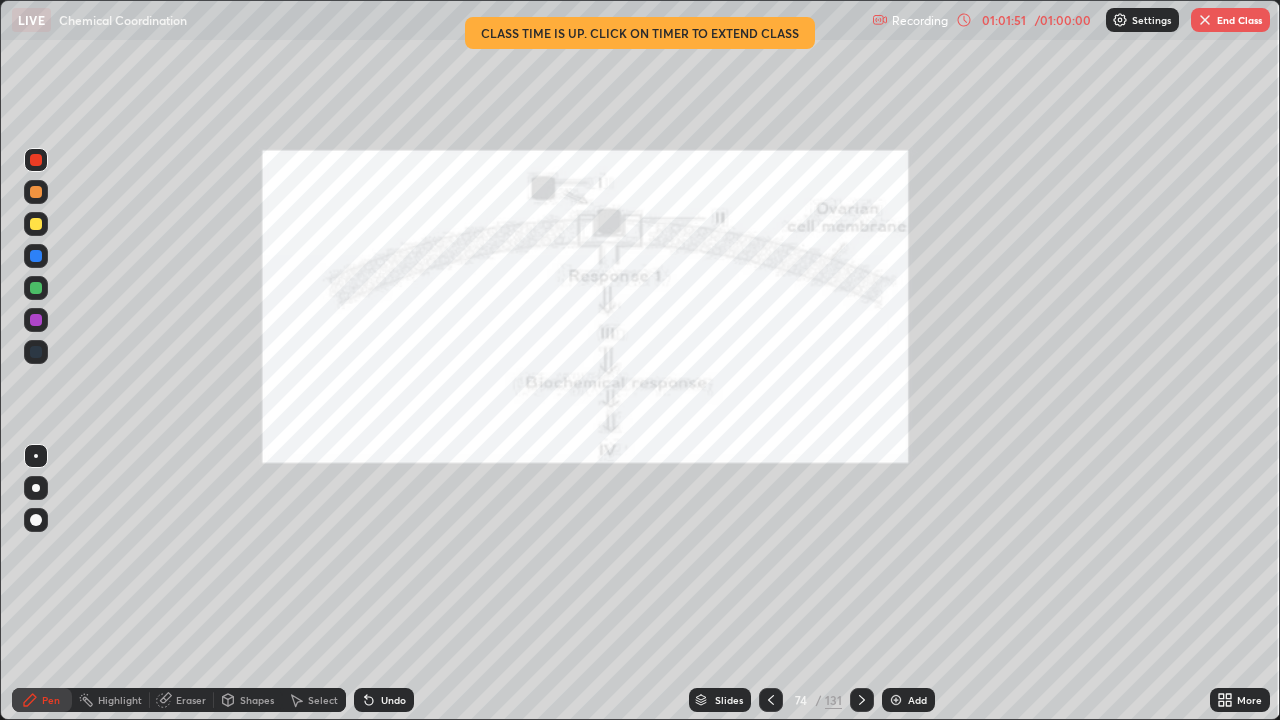click 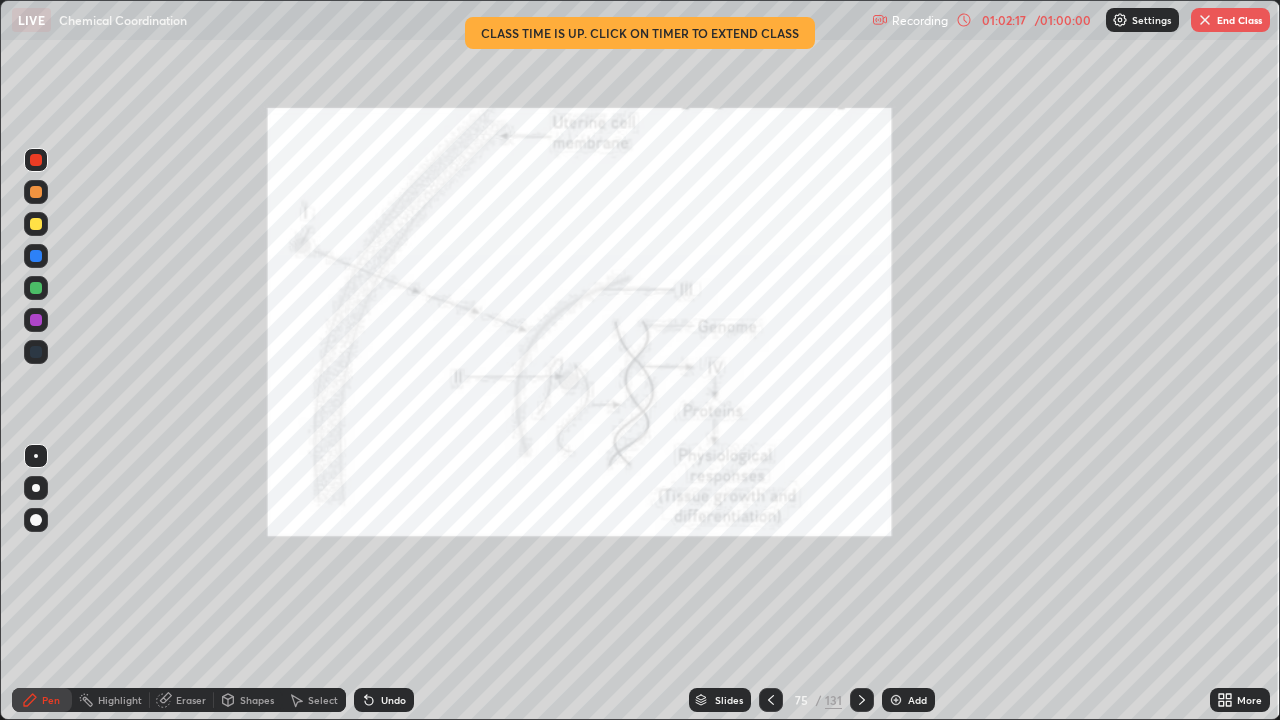 click 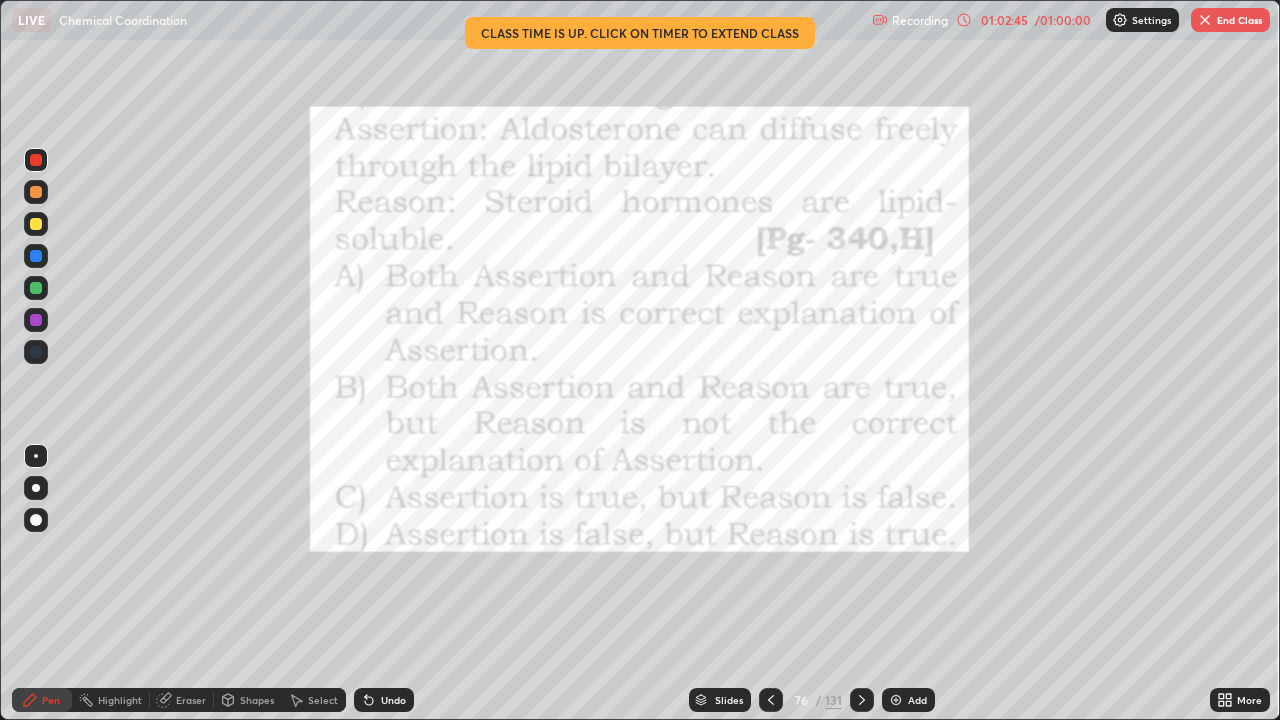 click 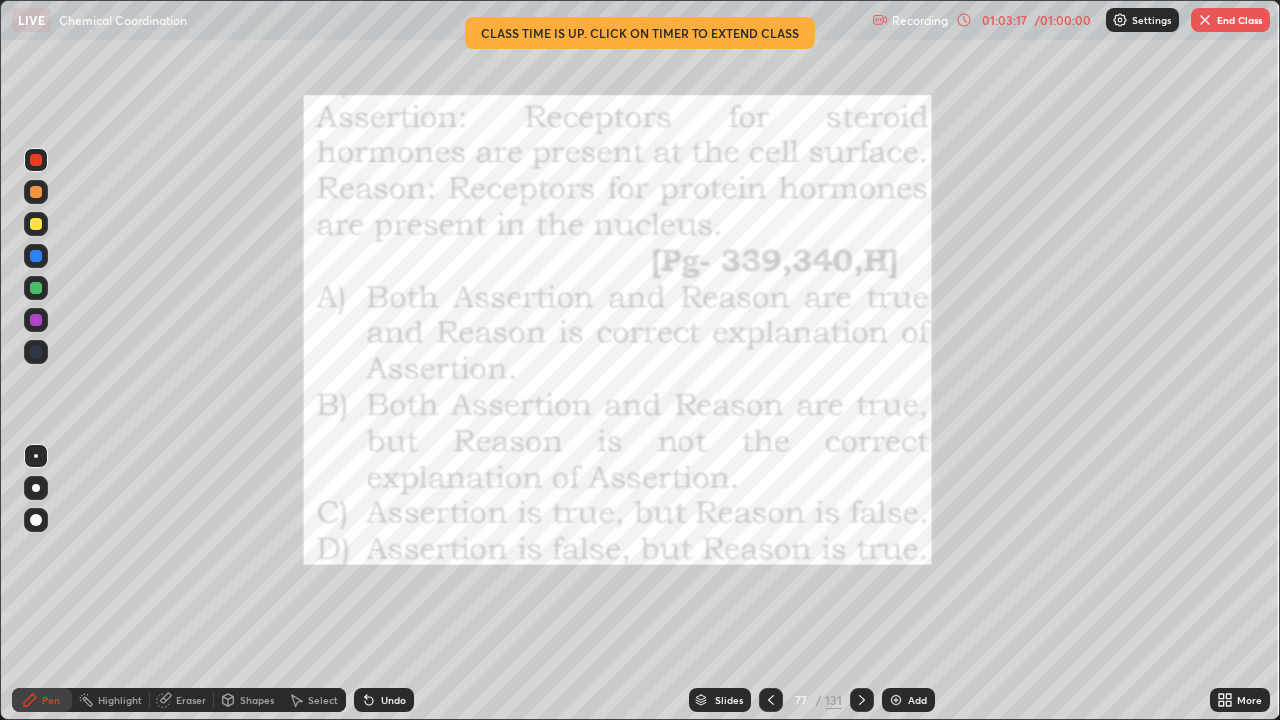 click 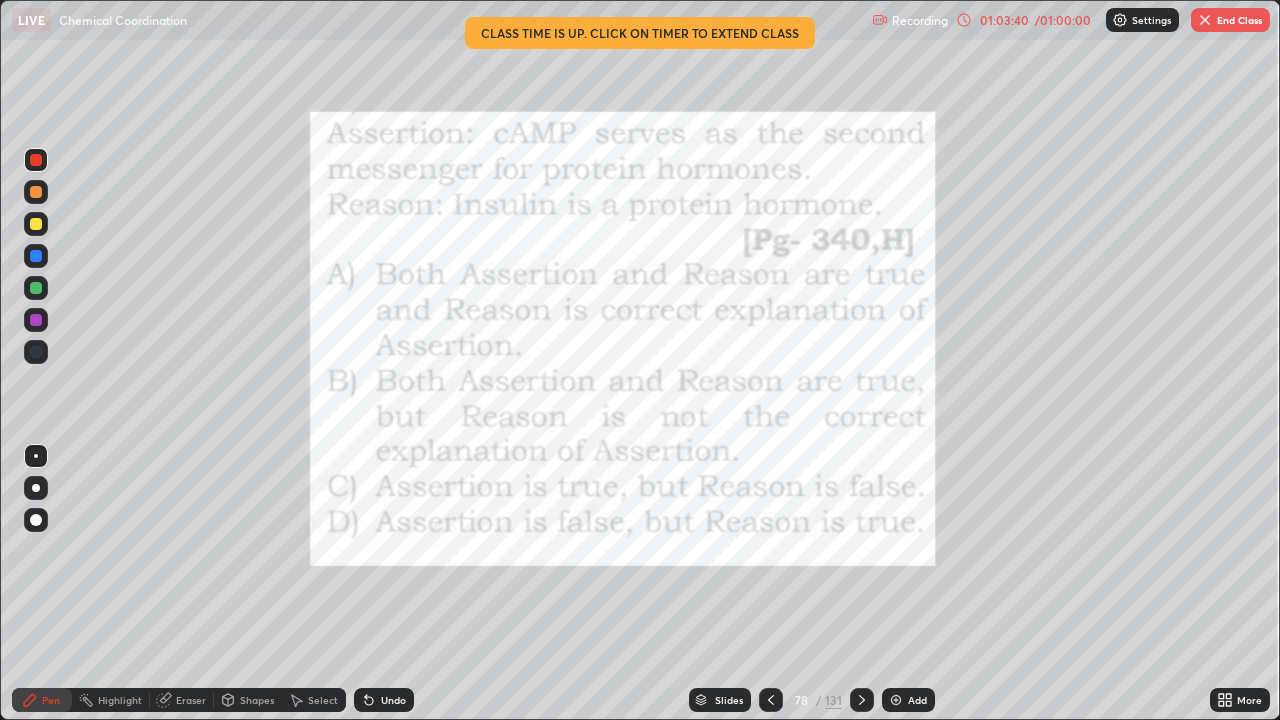 click 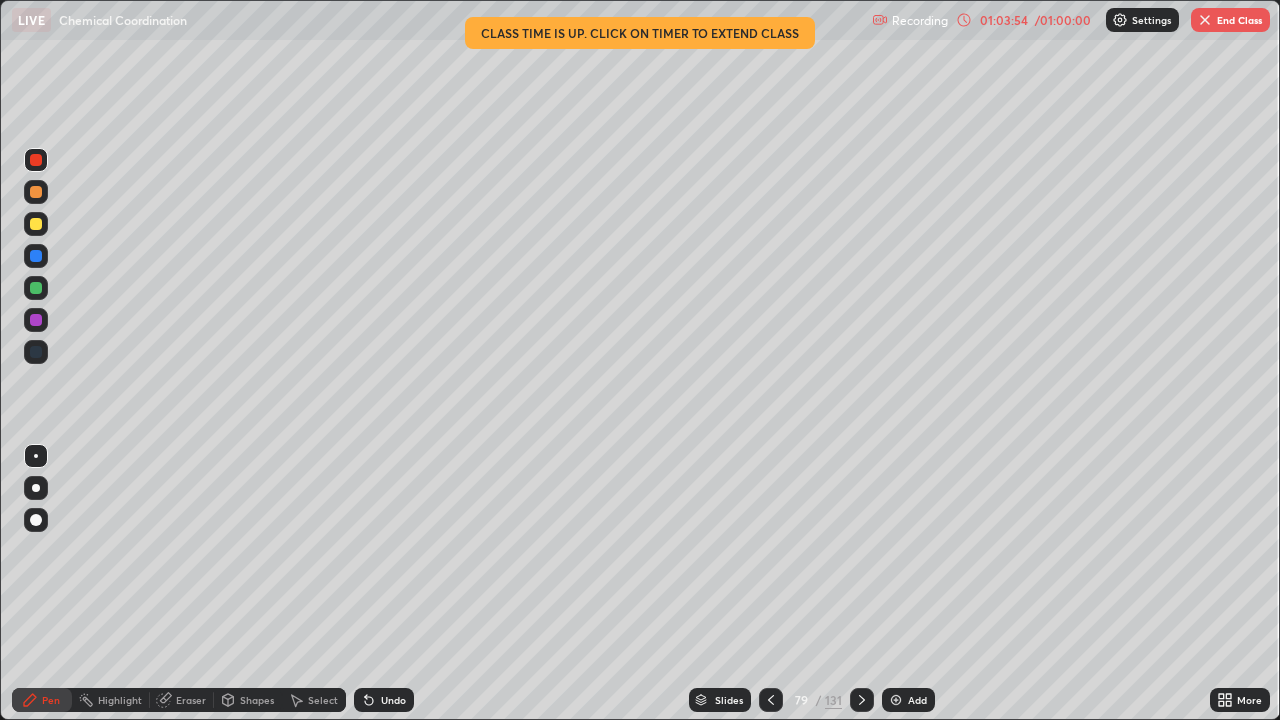 click on "End Class" at bounding box center (1230, 20) 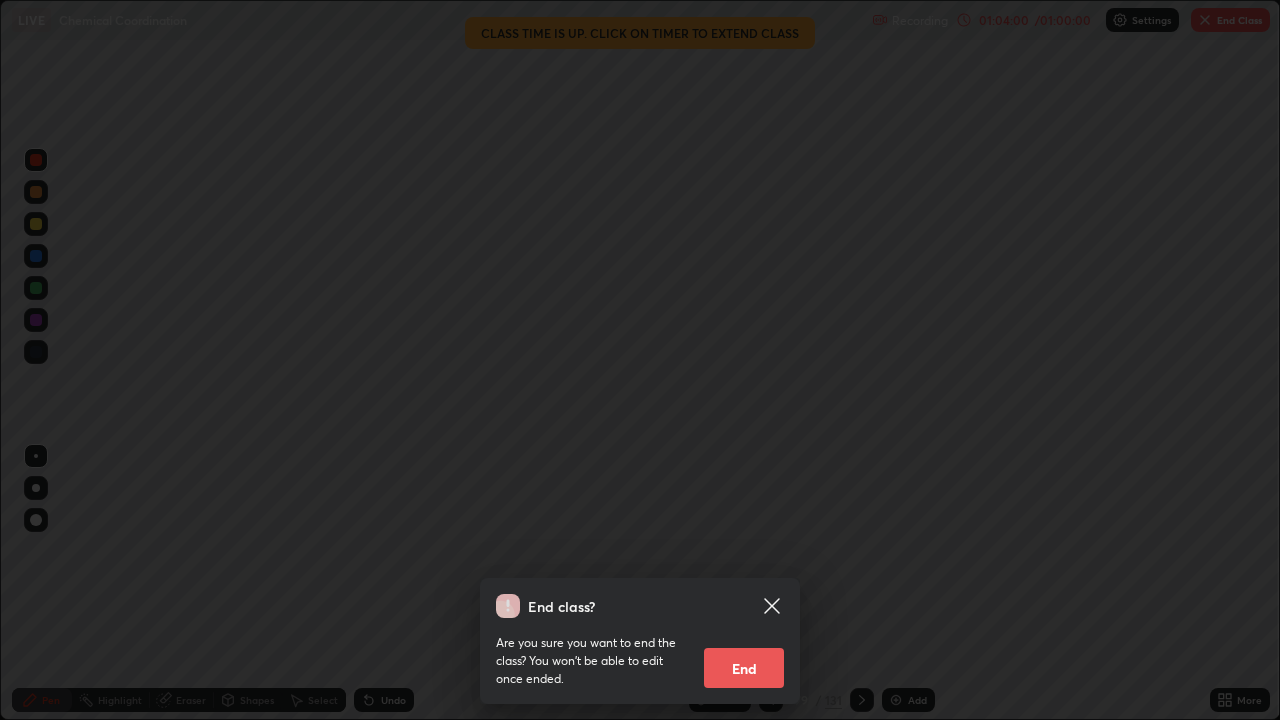 click on "End" at bounding box center (744, 668) 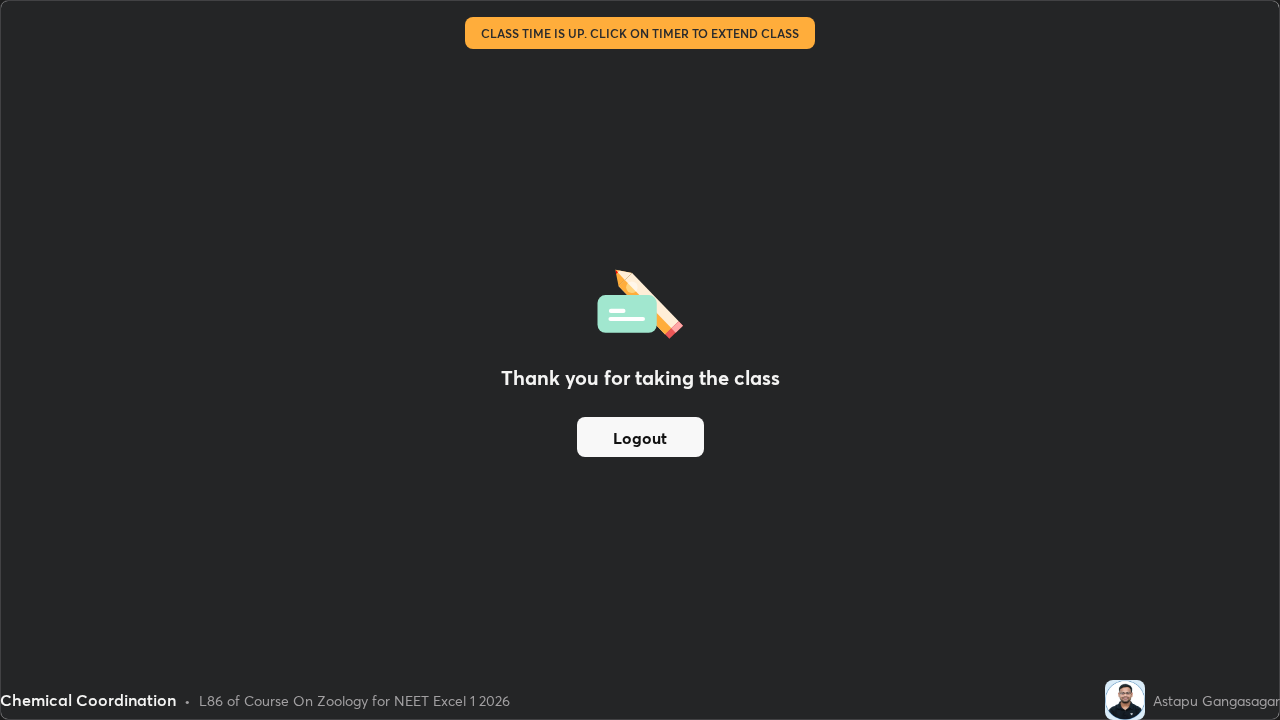 click on "Logout" at bounding box center [640, 437] 